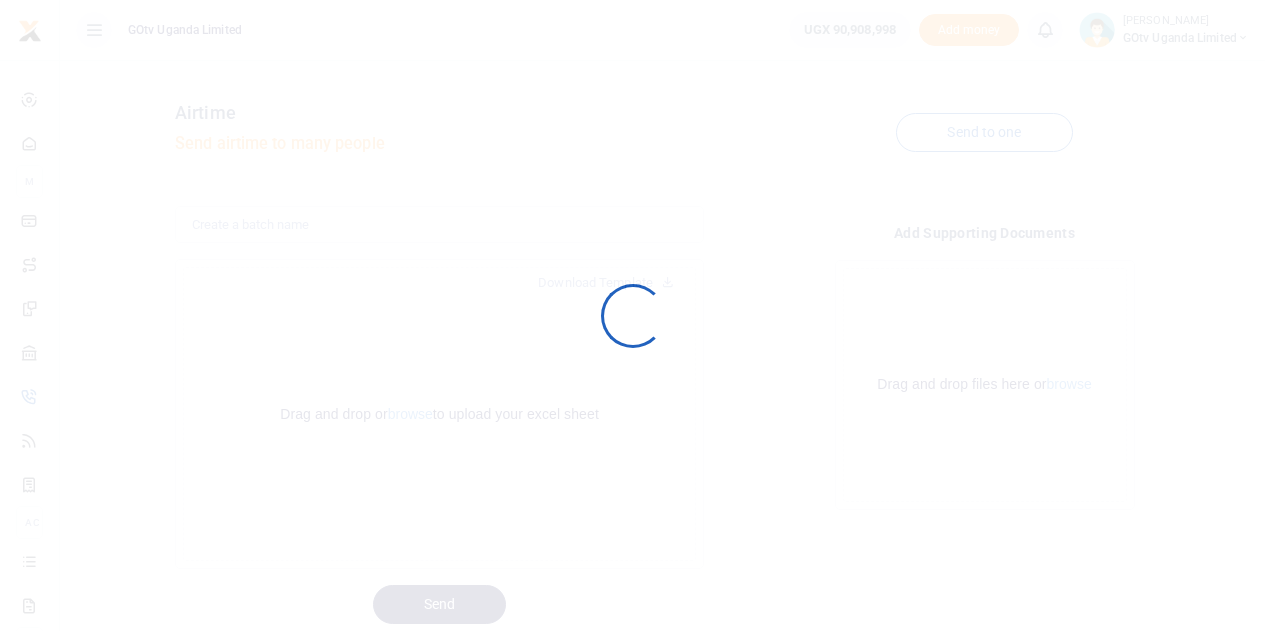 scroll, scrollTop: 0, scrollLeft: 0, axis: both 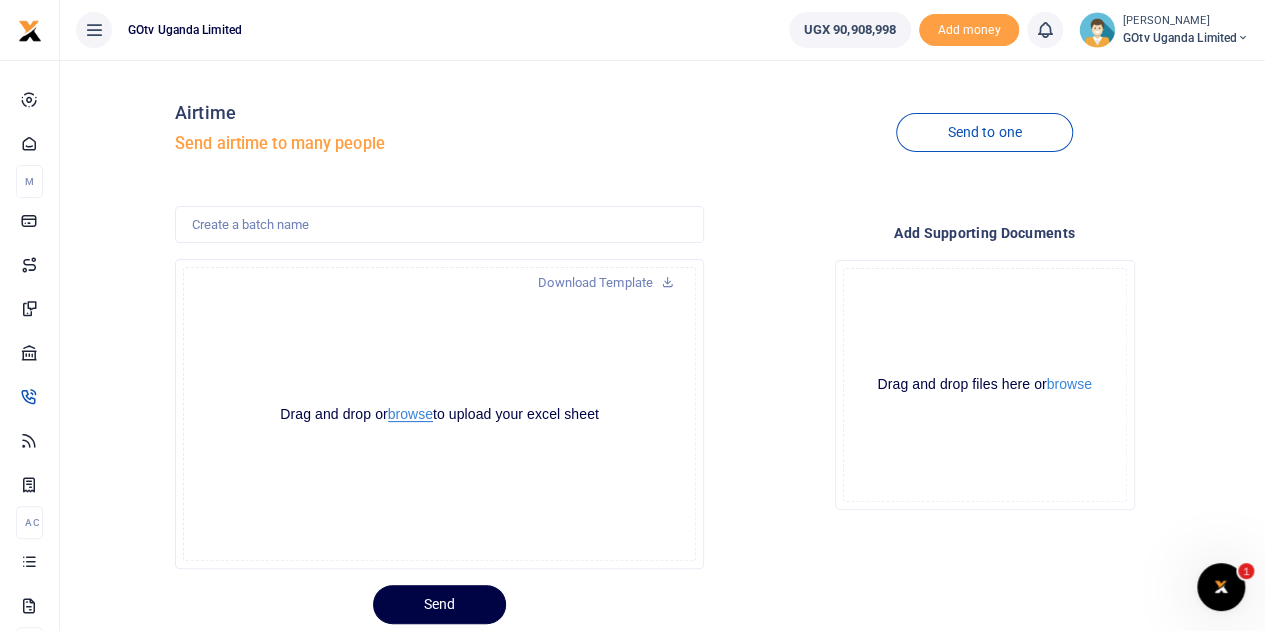 click on "browse" at bounding box center (410, 414) 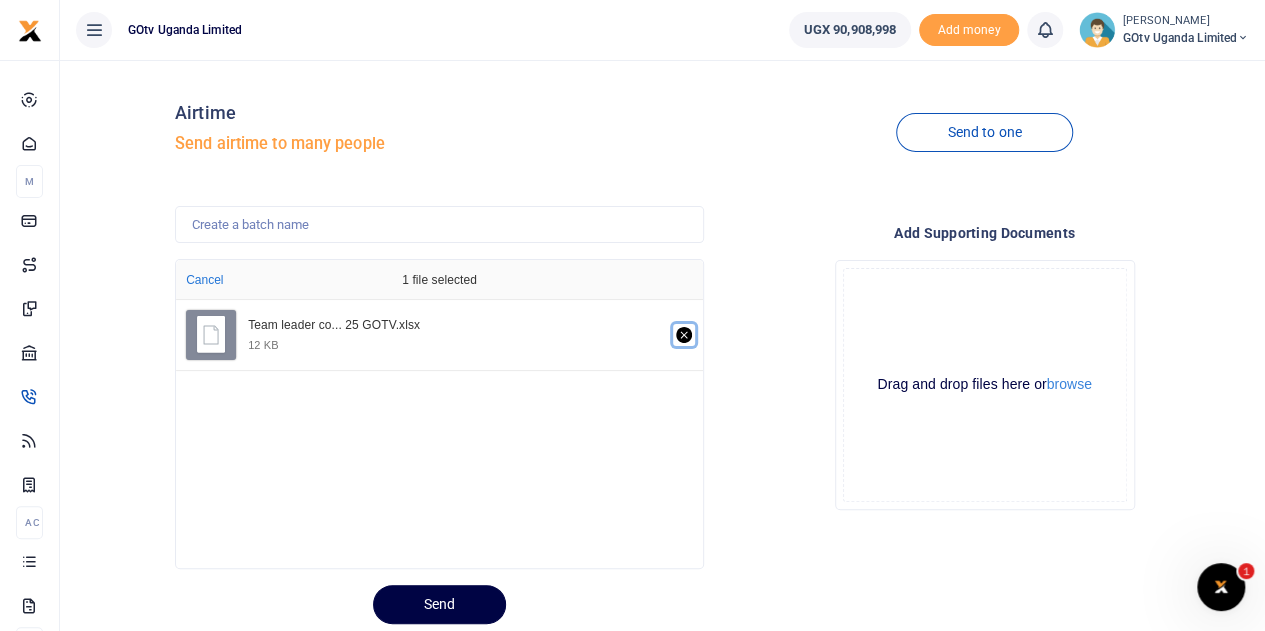 click 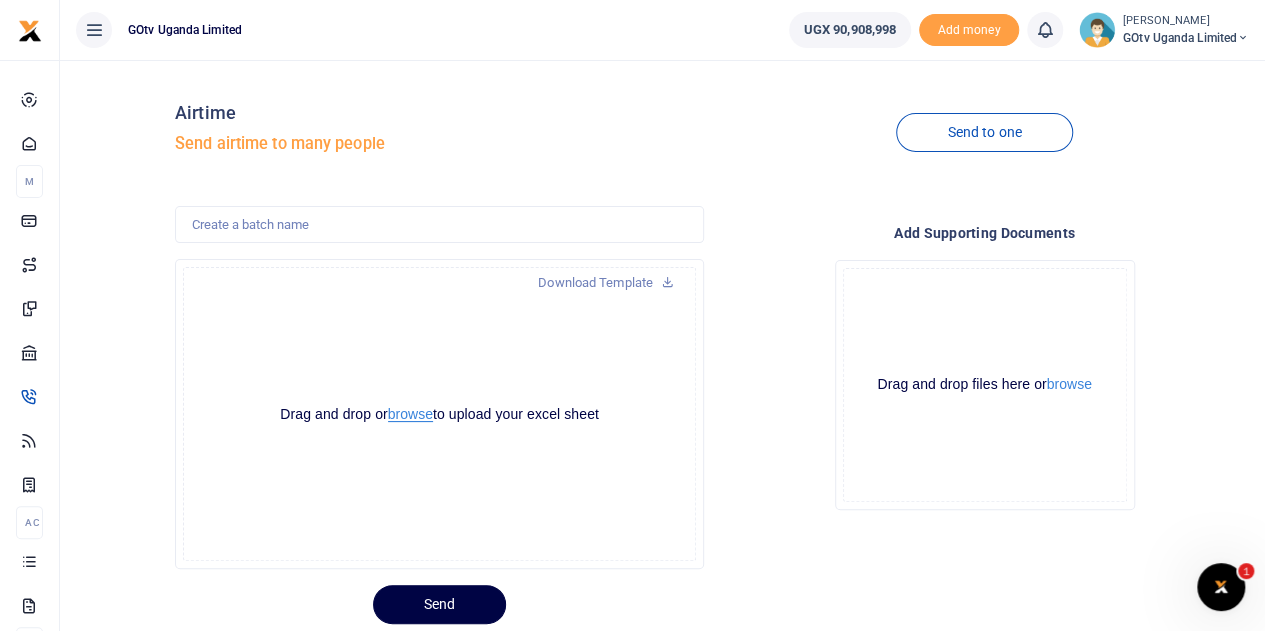 click on "browse" at bounding box center (410, 414) 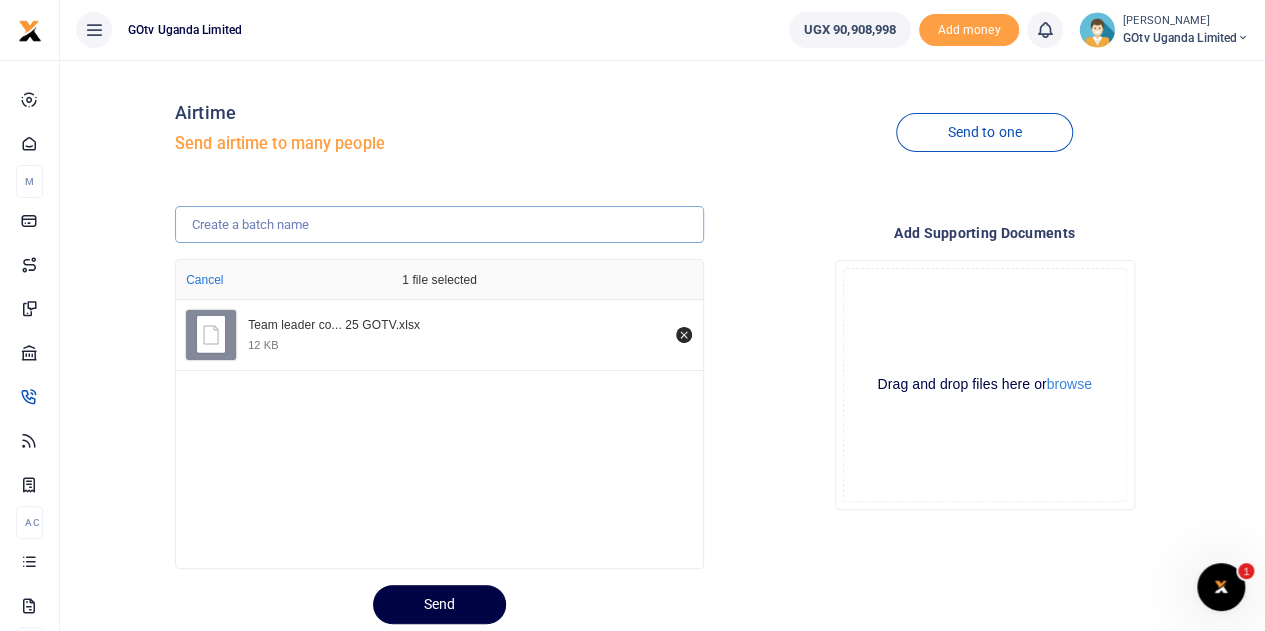 click at bounding box center [439, 225] 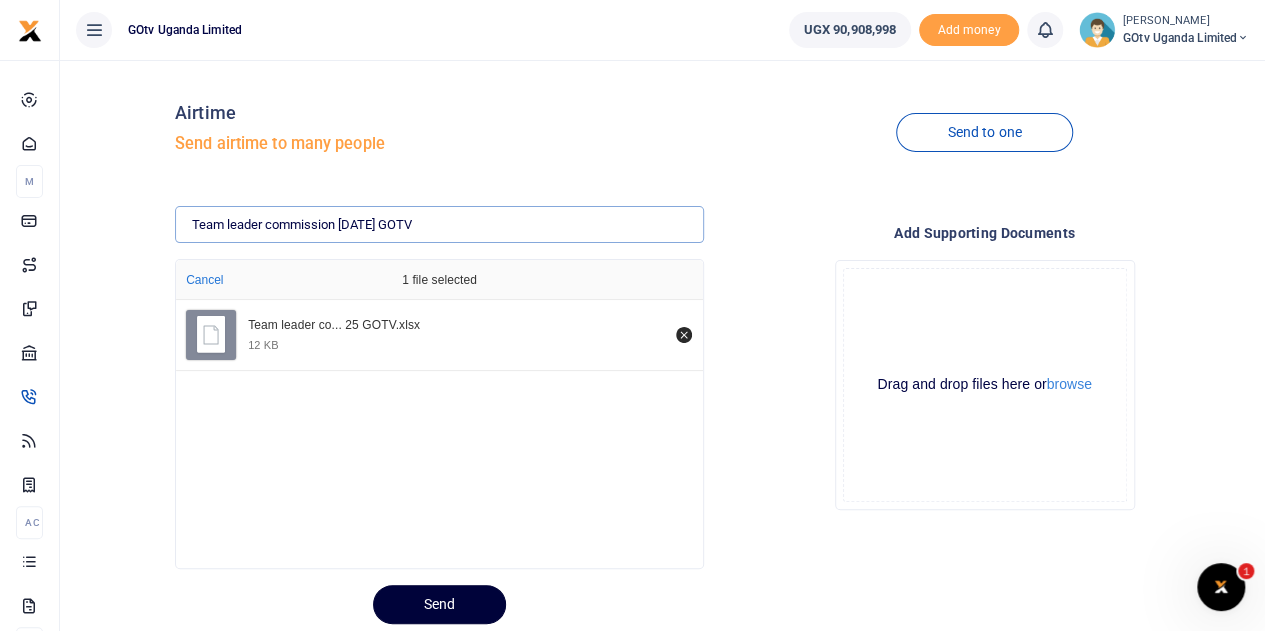 type on "Team leader commission [DATE] GOTV" 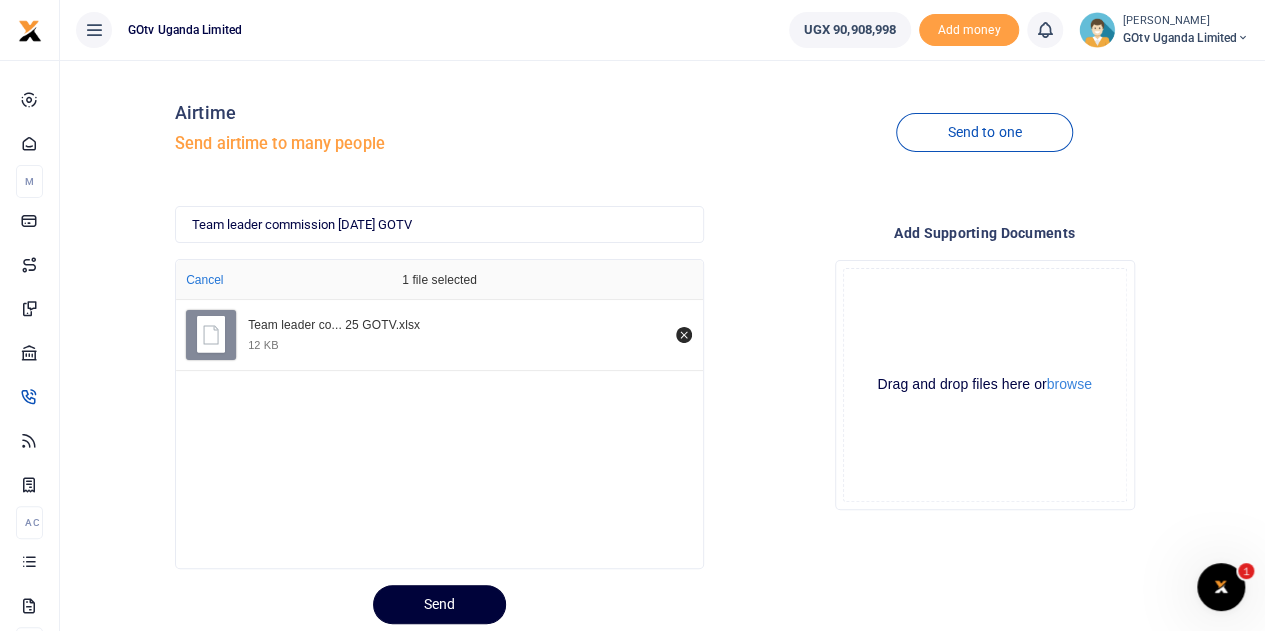click on "Send" at bounding box center [439, 604] 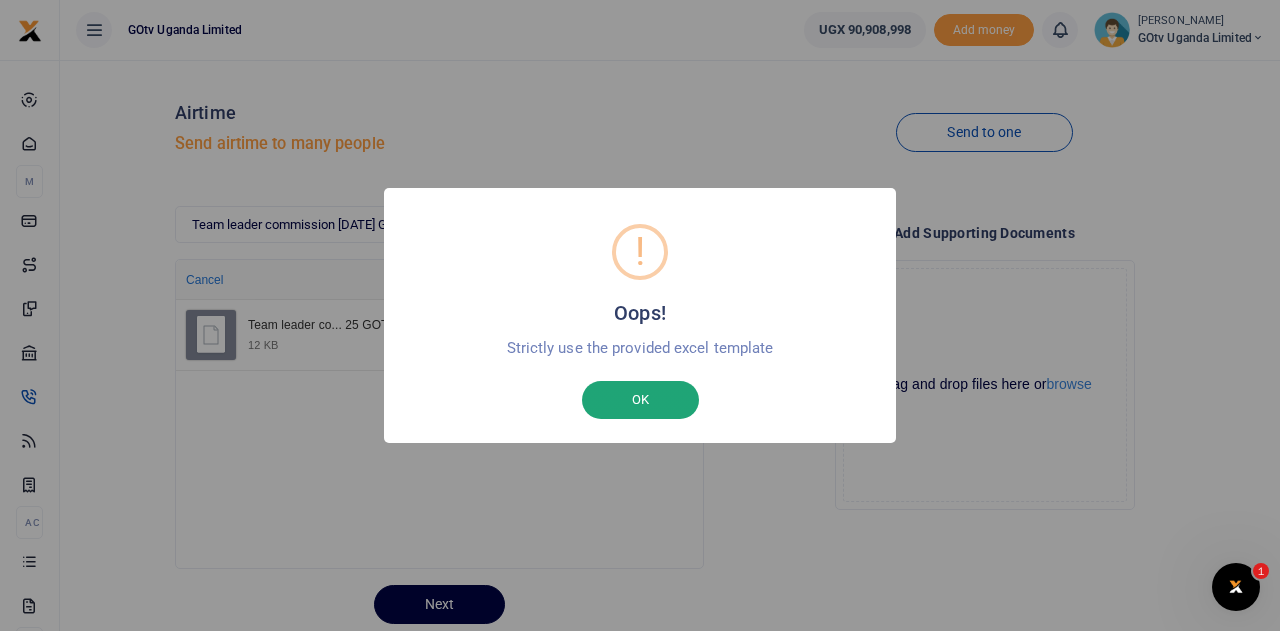 click on "OK" at bounding box center [640, 400] 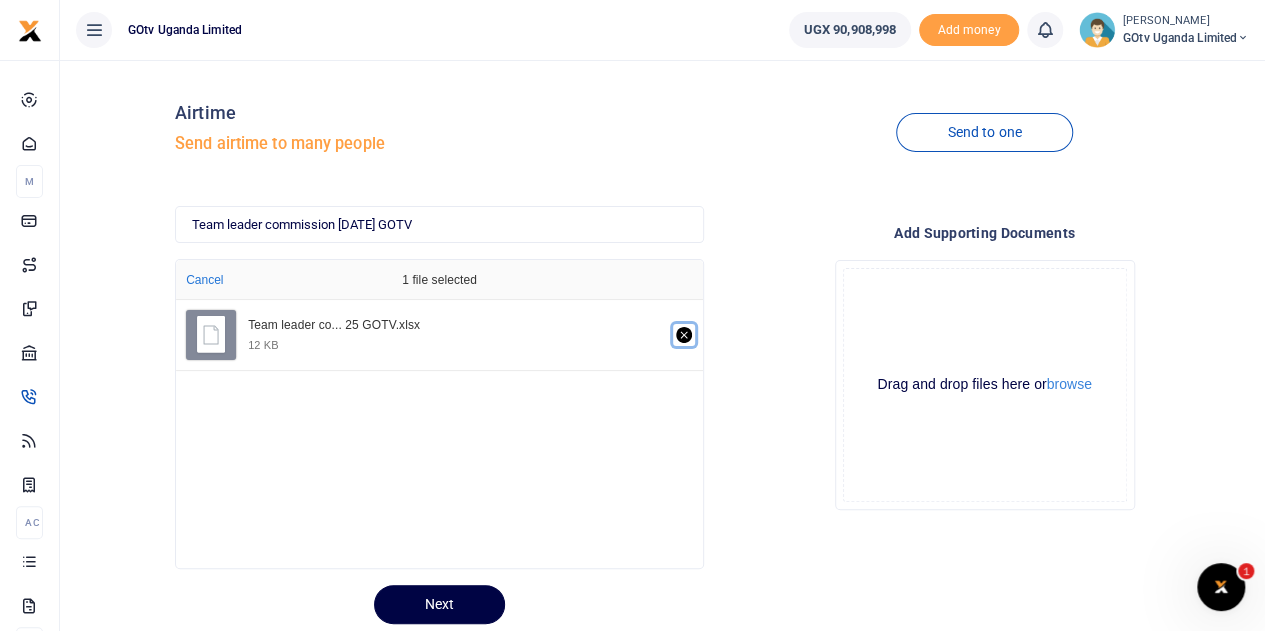click 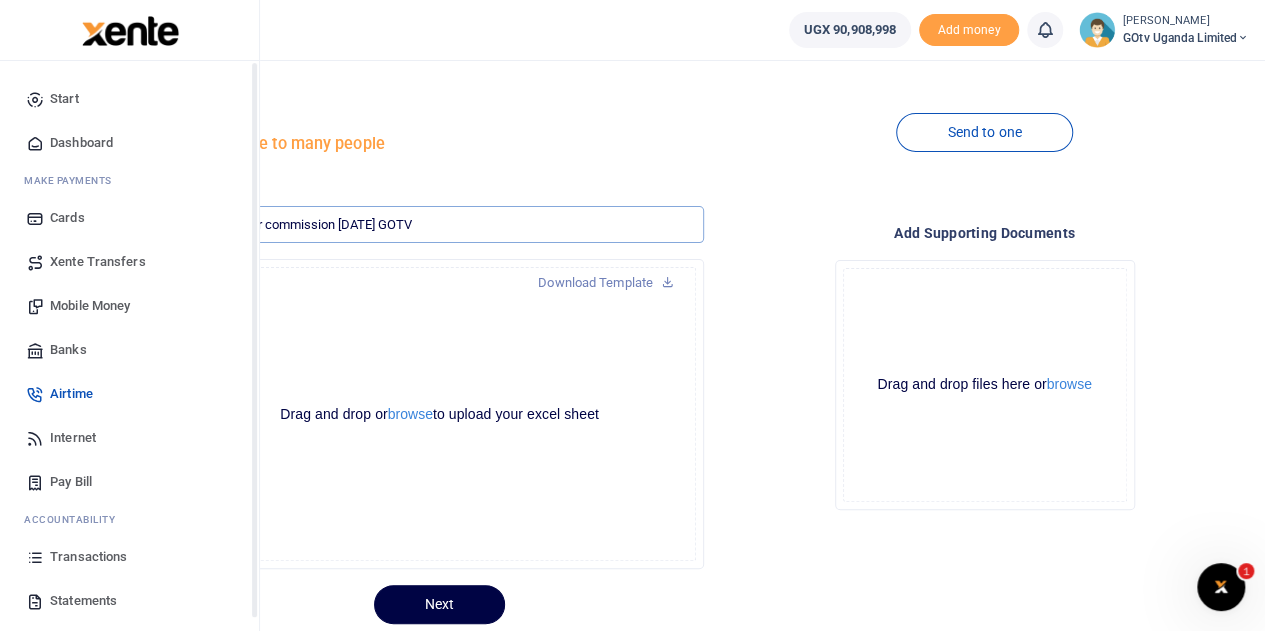 drag, startPoint x: 493, startPoint y: 220, endPoint x: 0, endPoint y: 221, distance: 493.001 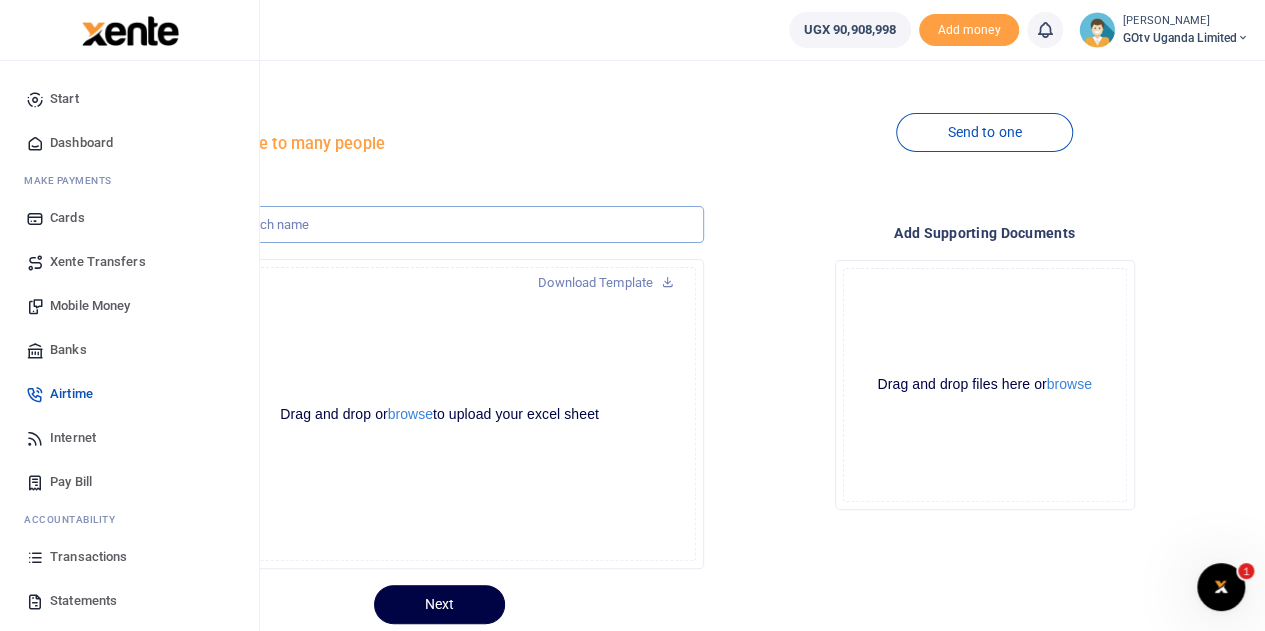 type 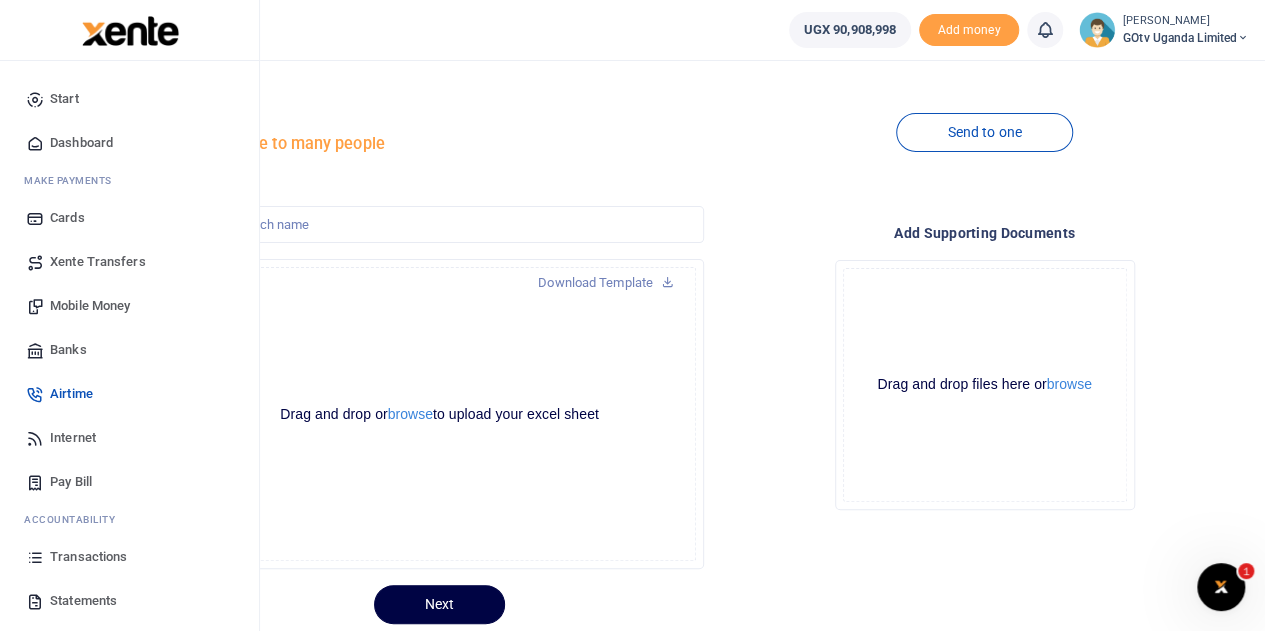 click on "Mobile Money" at bounding box center [90, 306] 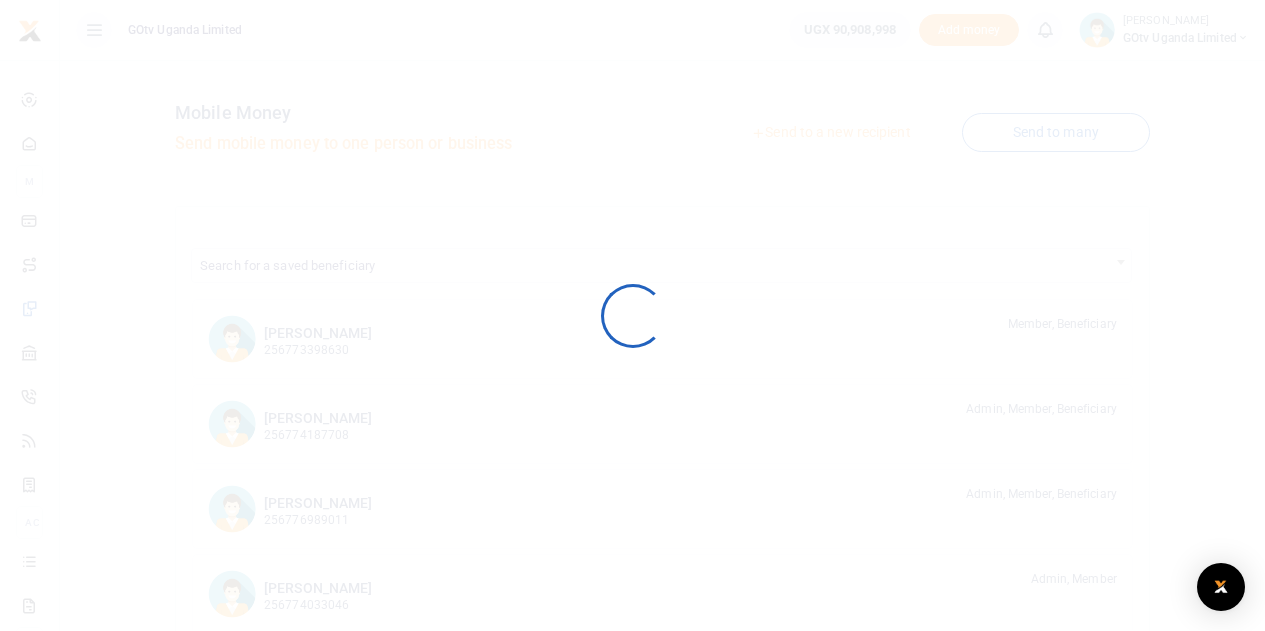 scroll, scrollTop: 0, scrollLeft: 0, axis: both 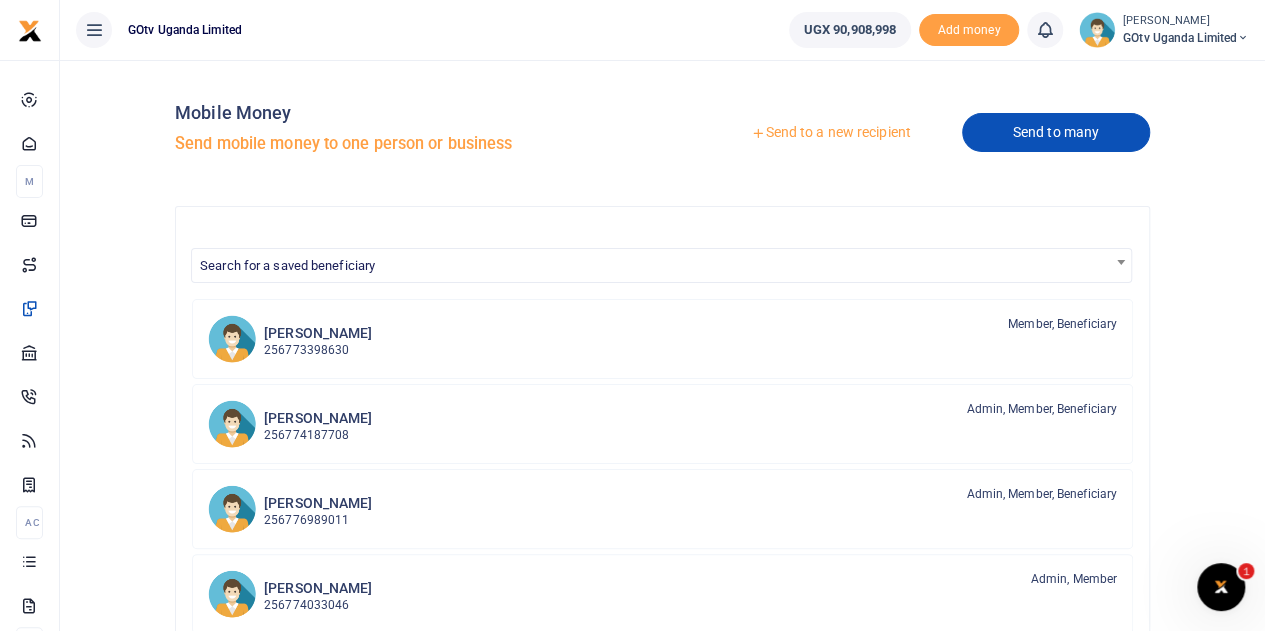 click on "Send to many" at bounding box center [1056, 132] 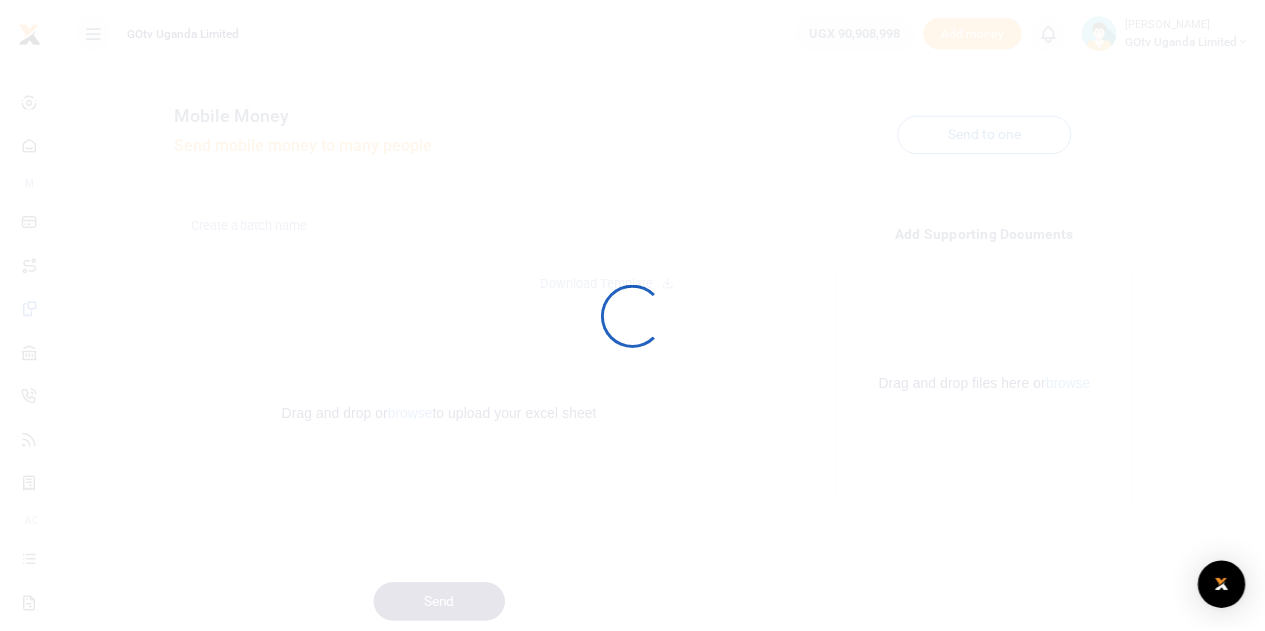 scroll, scrollTop: 0, scrollLeft: 0, axis: both 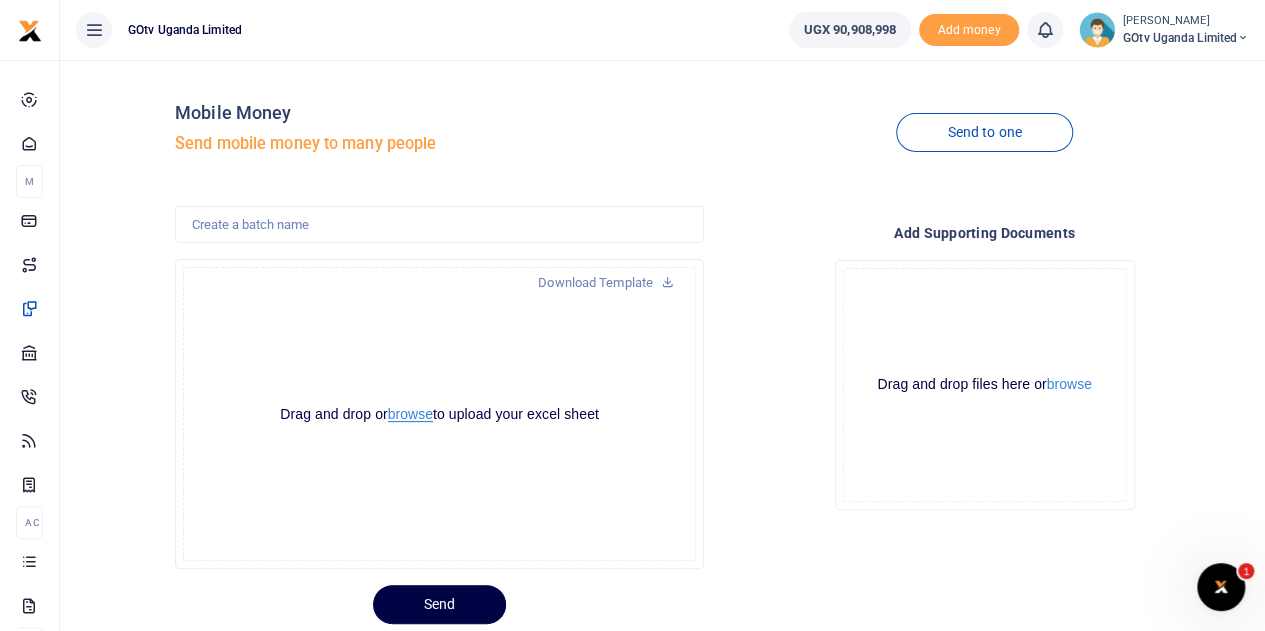click on "browse" at bounding box center [410, 414] 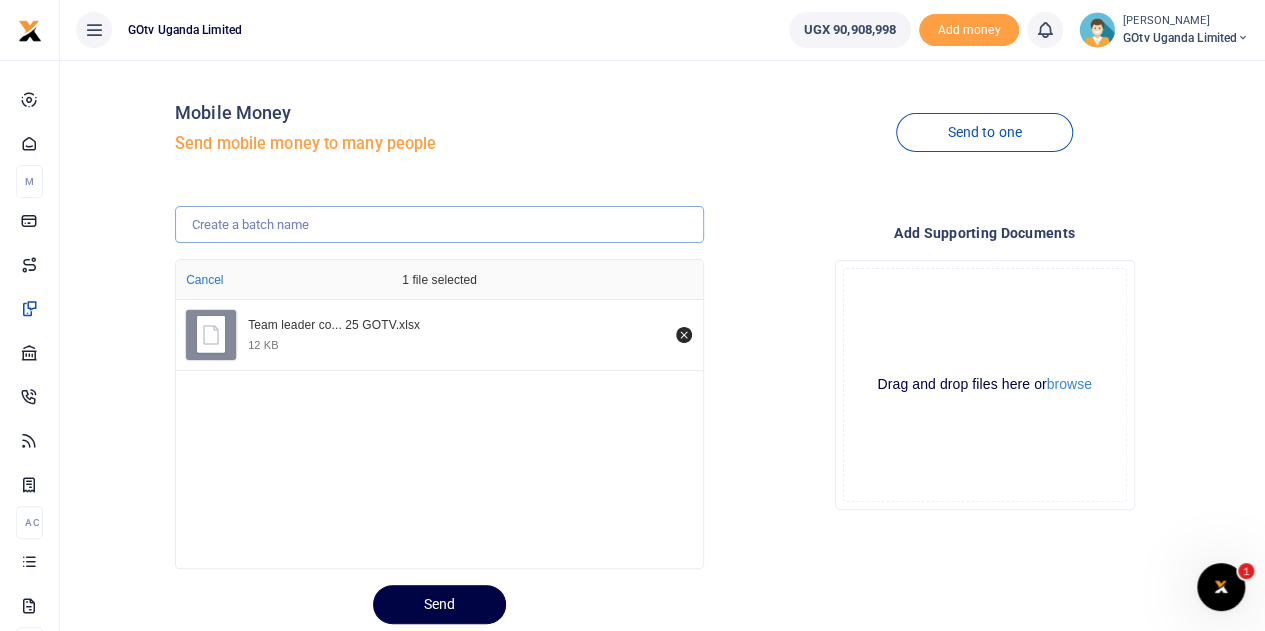 click at bounding box center [439, 225] 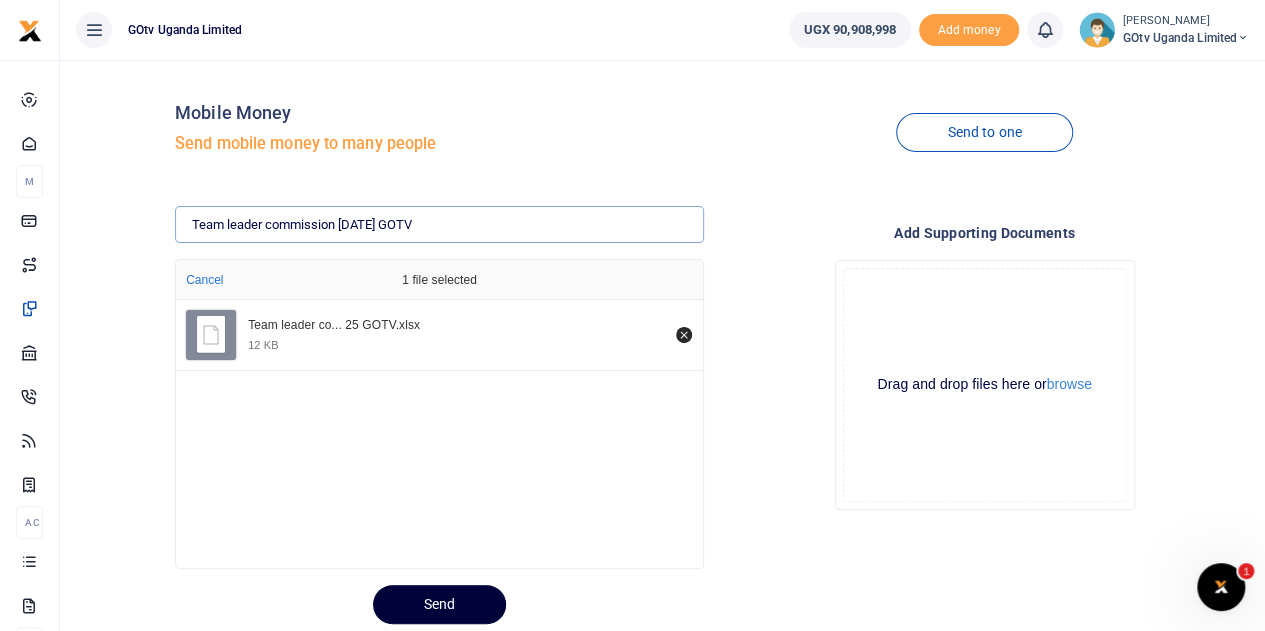type on "Team leader commission [DATE] GOTV" 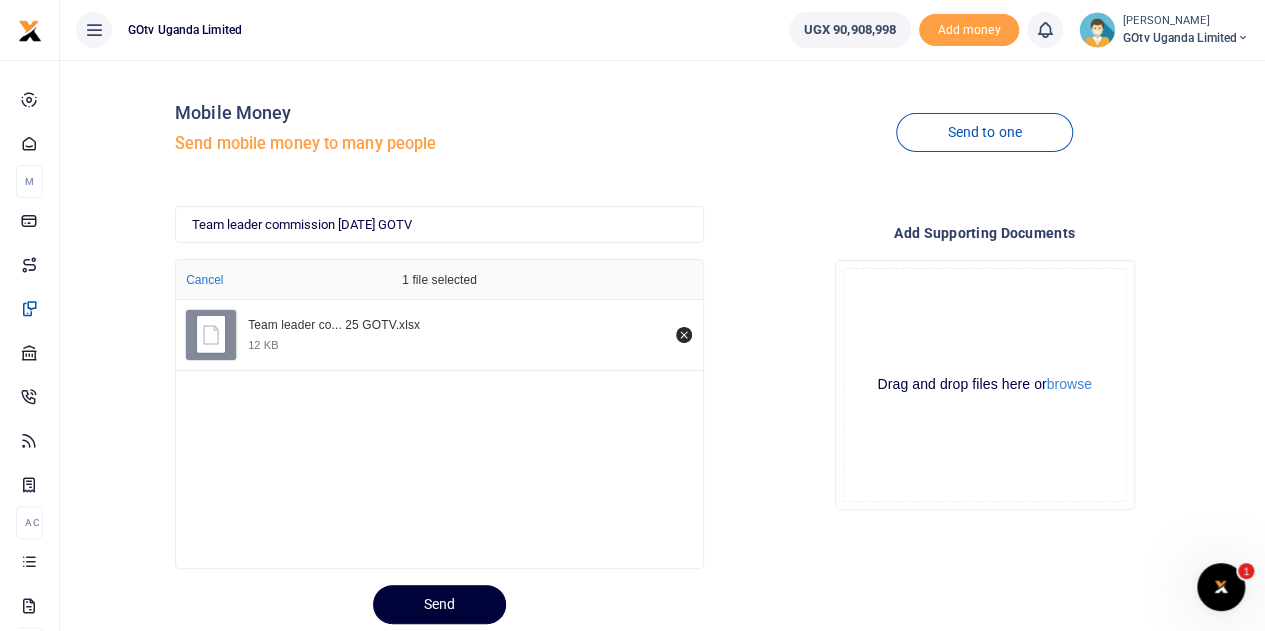 click on "Send" at bounding box center [439, 604] 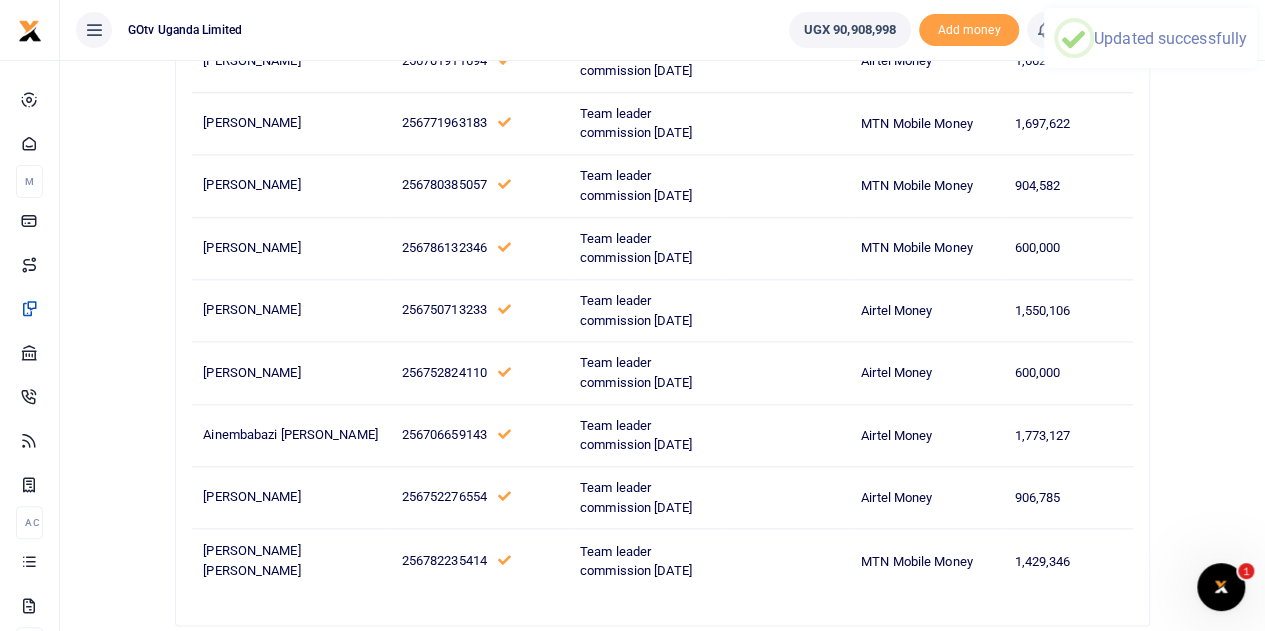scroll, scrollTop: 1100, scrollLeft: 0, axis: vertical 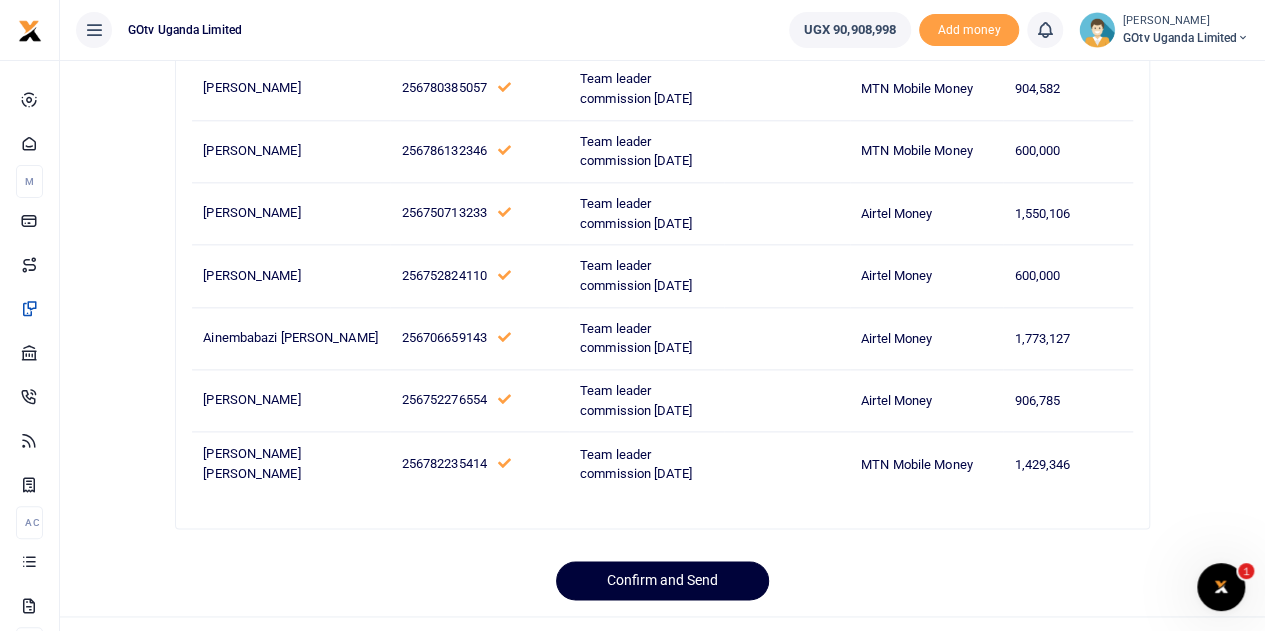 click on "Confirm and Send" at bounding box center [662, 580] 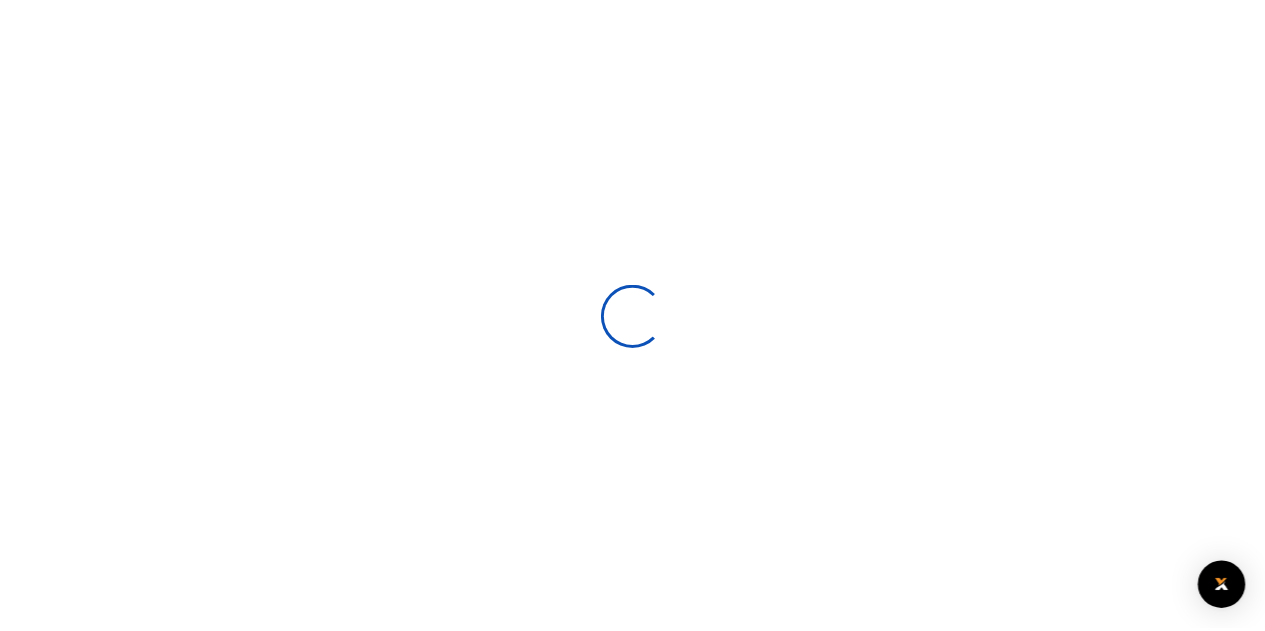scroll, scrollTop: 60, scrollLeft: 0, axis: vertical 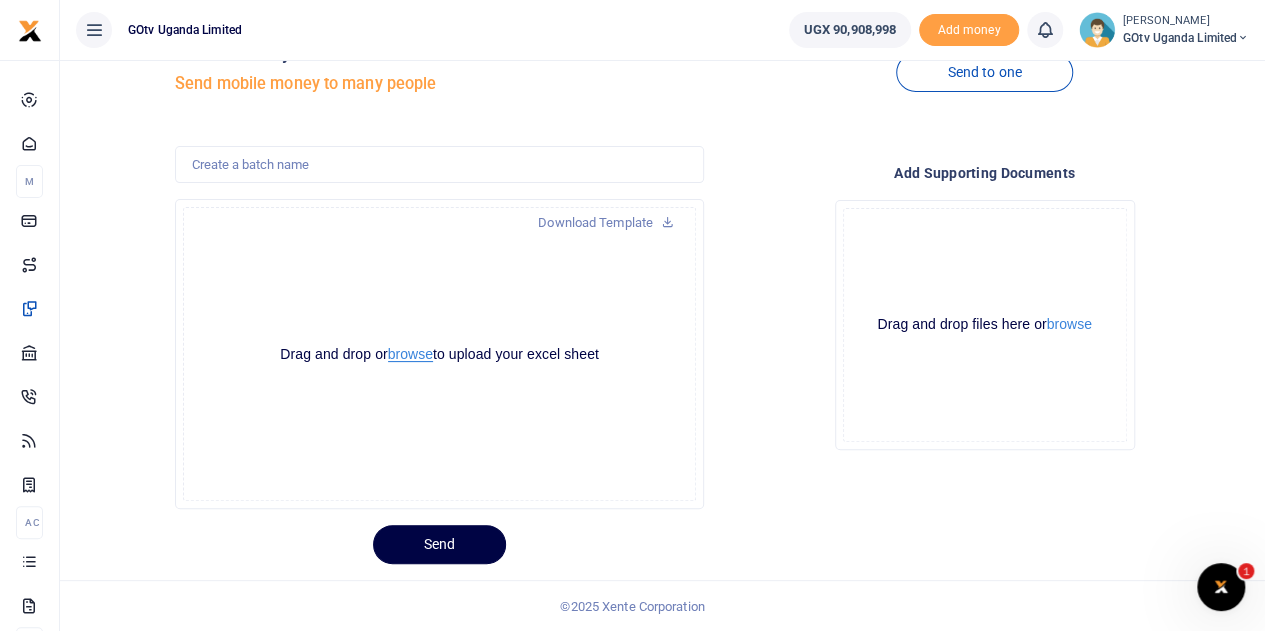 click on "browse" at bounding box center (410, 354) 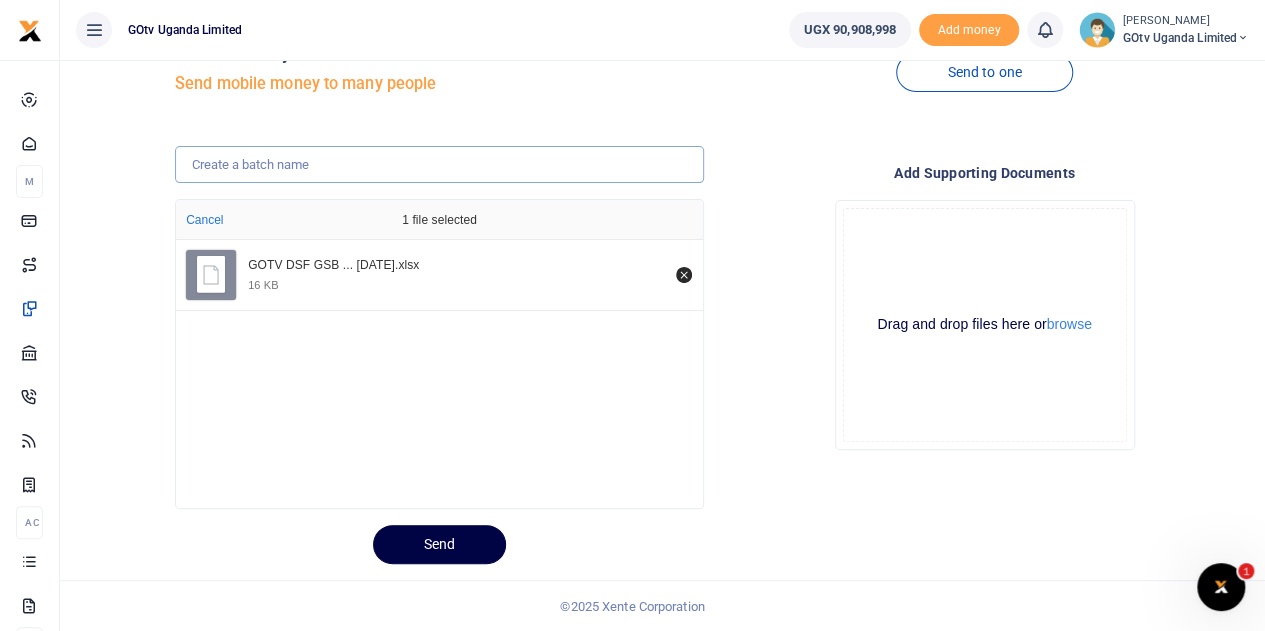 click at bounding box center [439, 165] 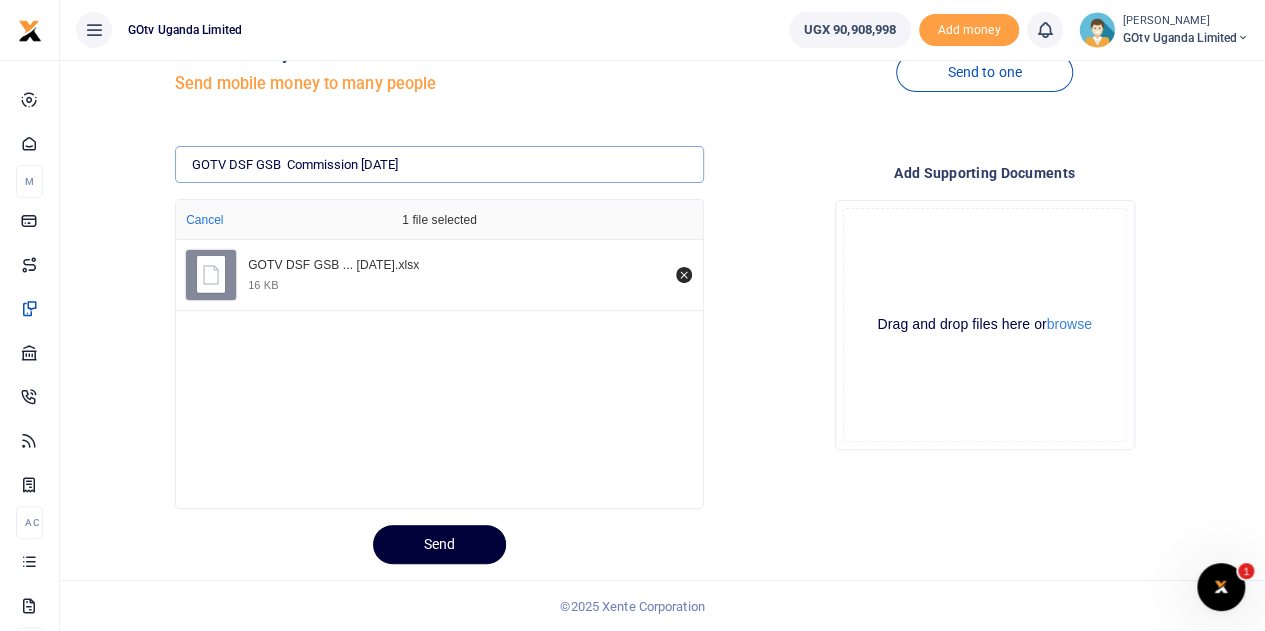type on "GOTV DSF GSB  Commission June 25" 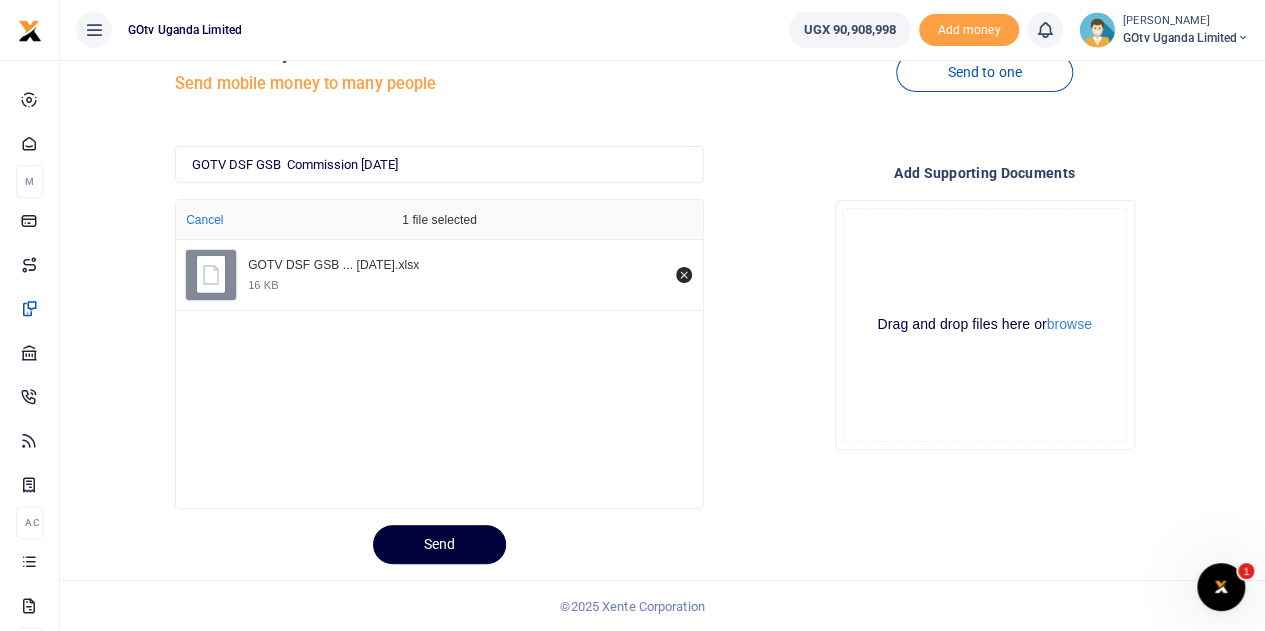 click on "Send" at bounding box center [439, 544] 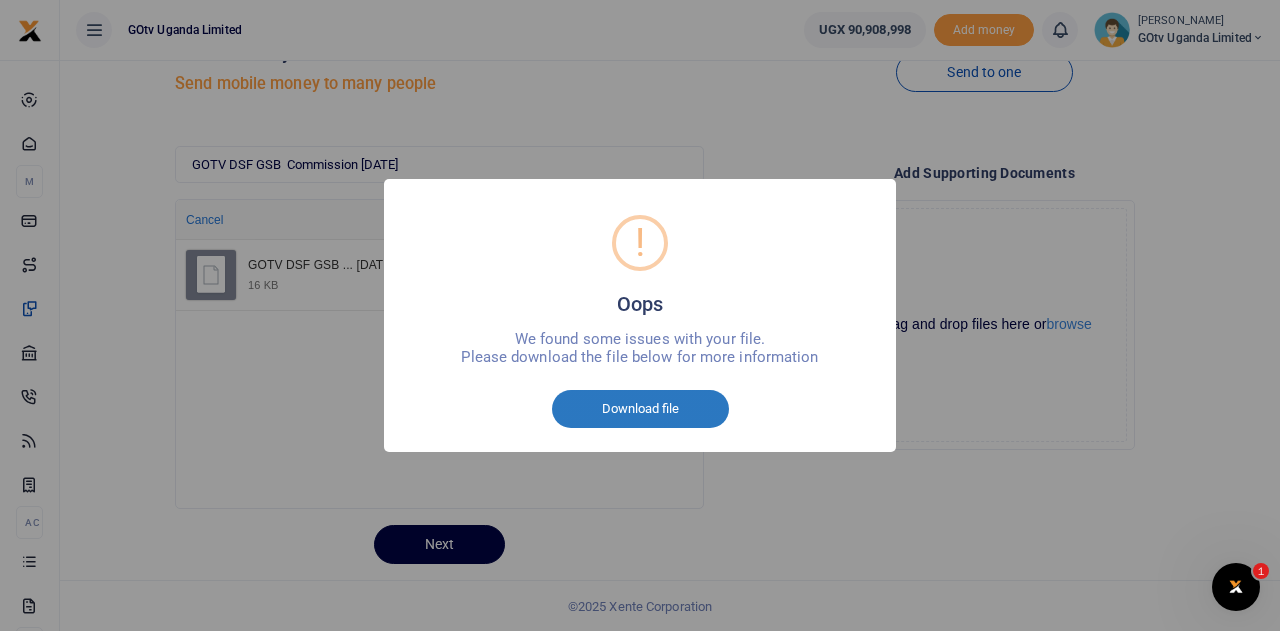 click on "Download file" at bounding box center (640, 409) 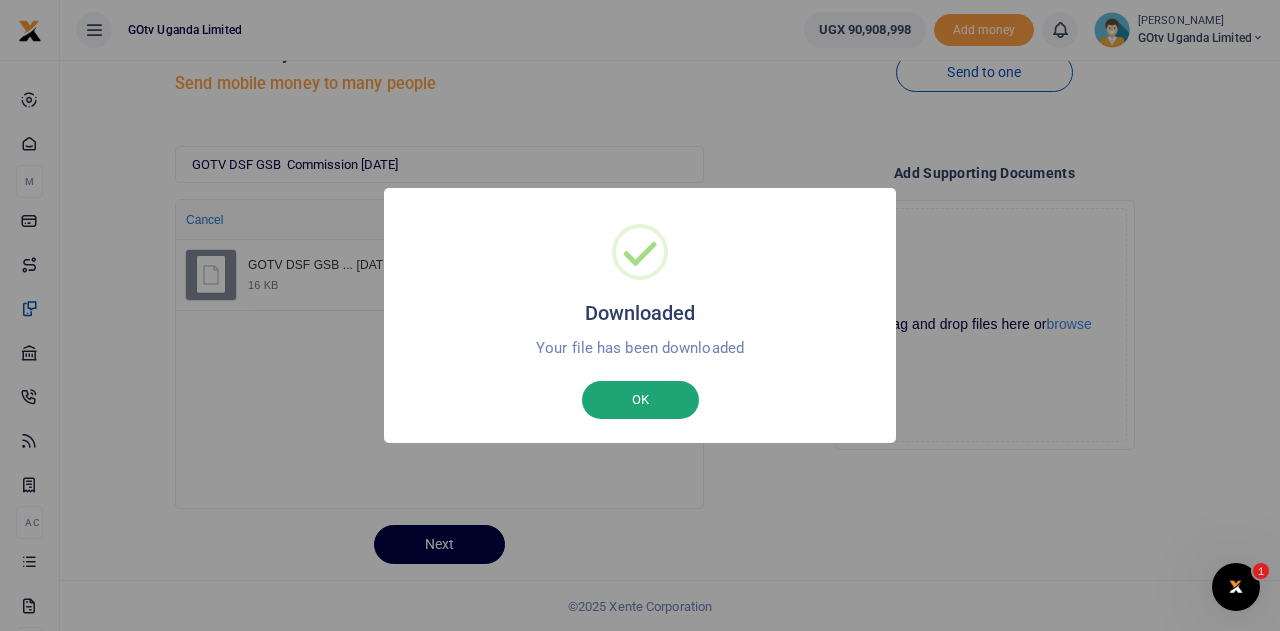 click on "OK" at bounding box center (640, 400) 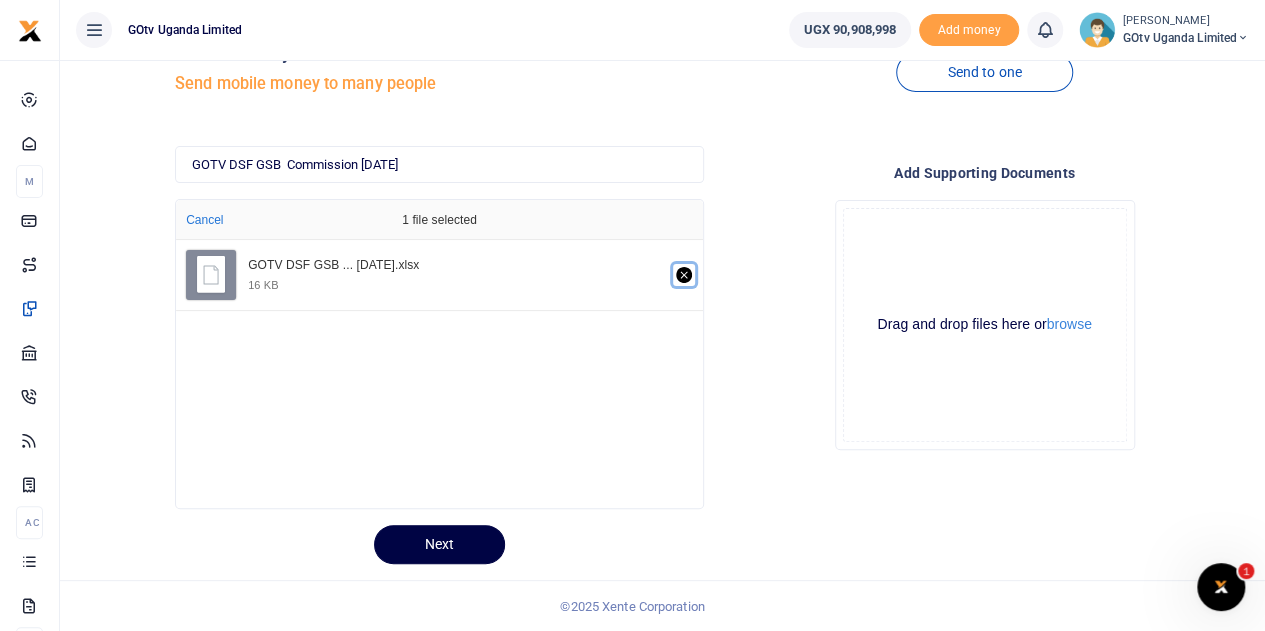 click 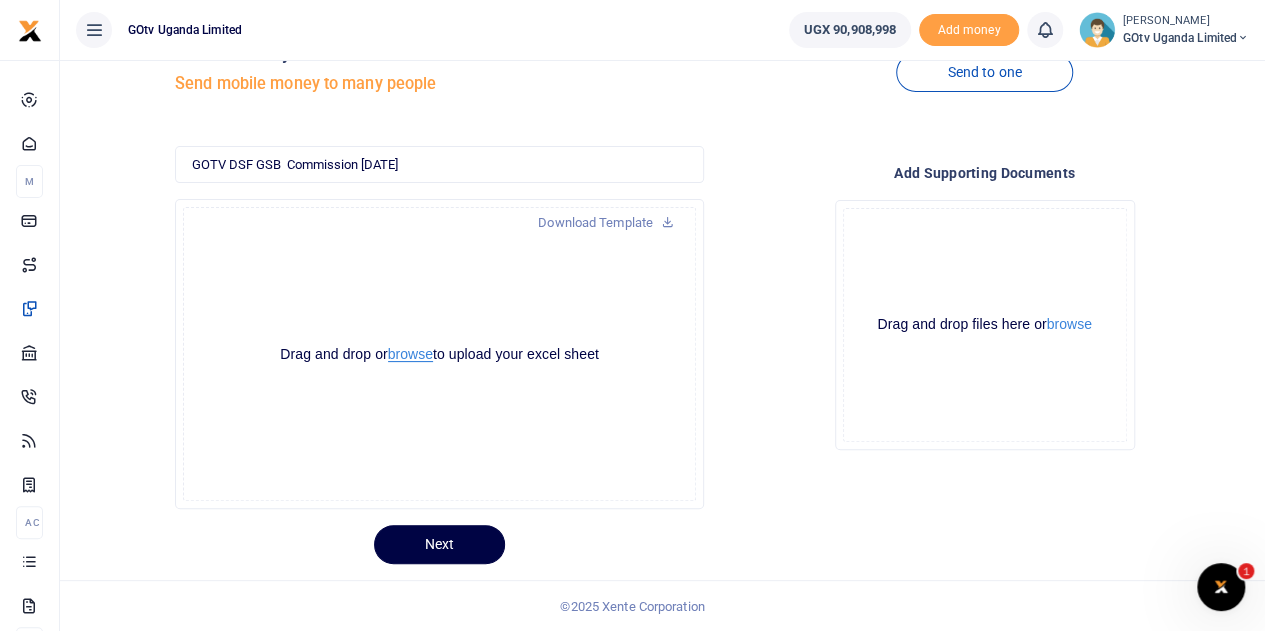 click on "browse" at bounding box center (410, 354) 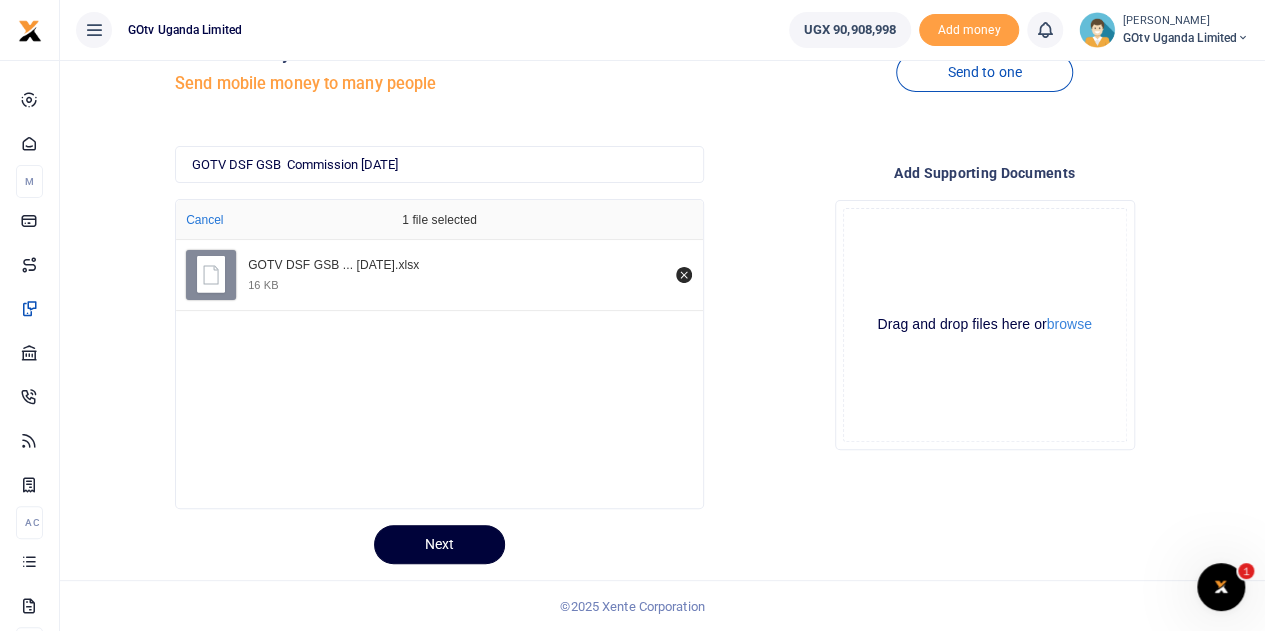 click on "Next" at bounding box center (439, 544) 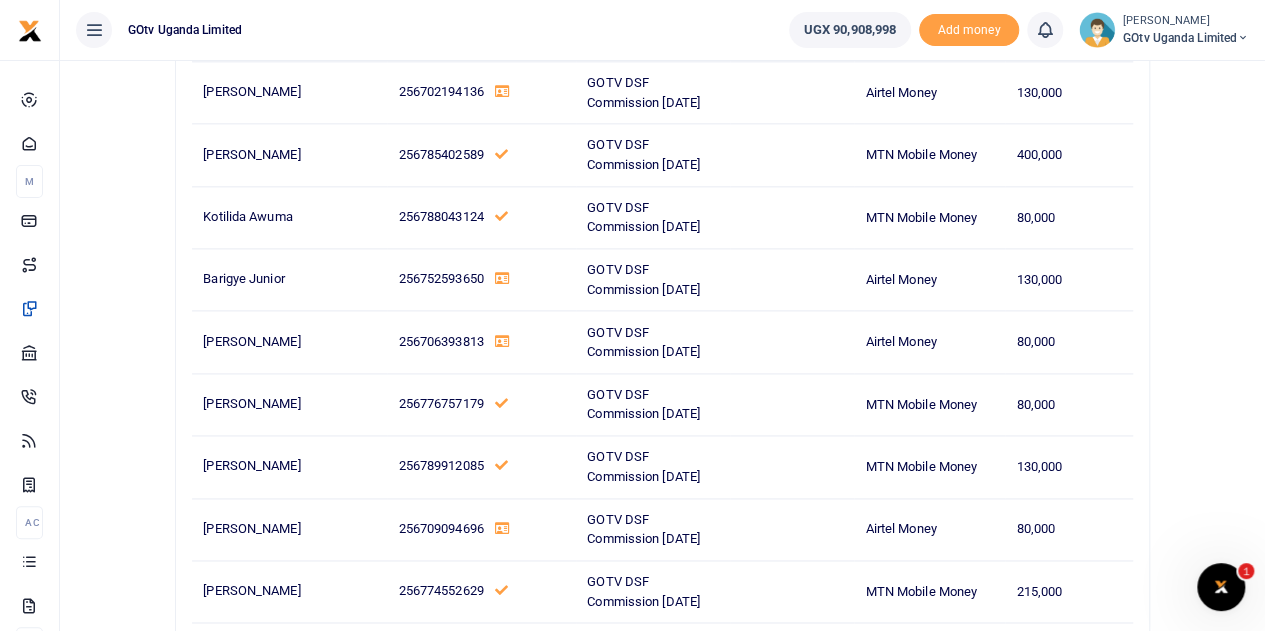 scroll, scrollTop: 1300, scrollLeft: 0, axis: vertical 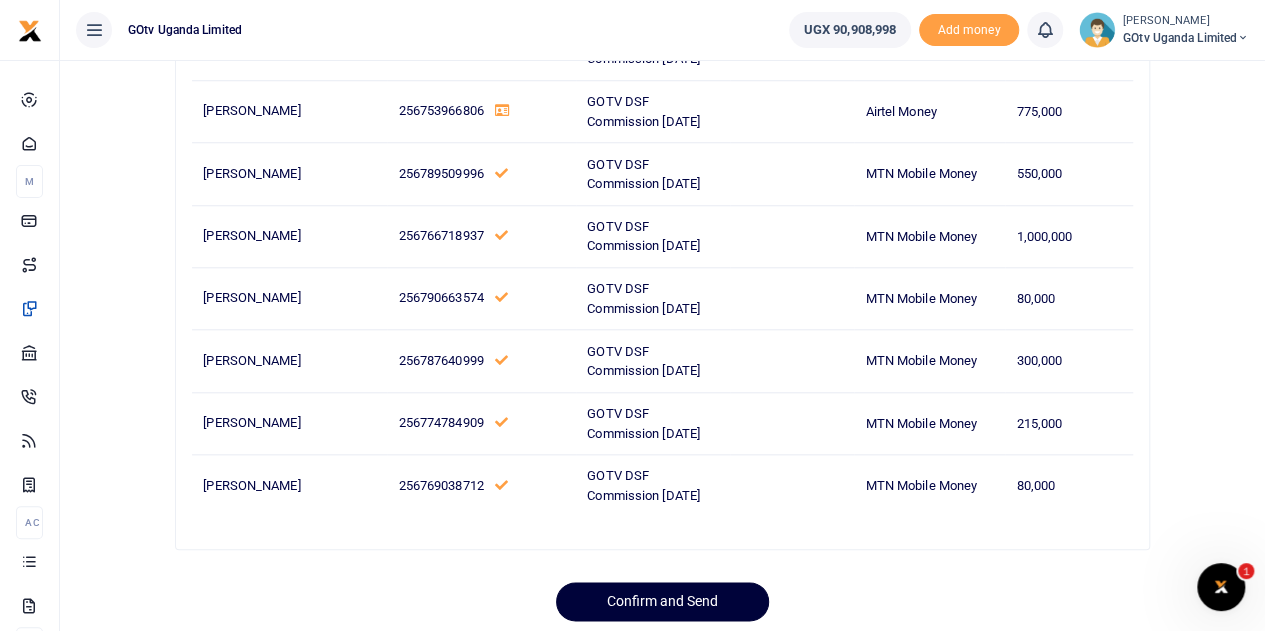 click on "Confirm and Send" at bounding box center [662, 601] 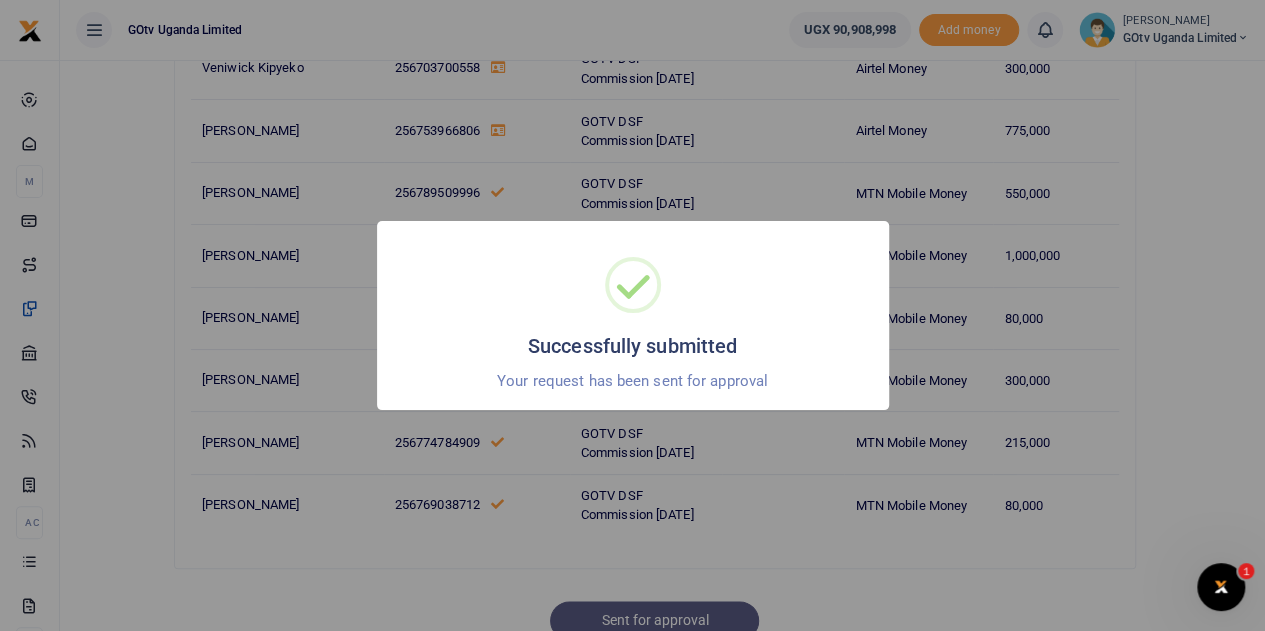 scroll, scrollTop: 8434, scrollLeft: 0, axis: vertical 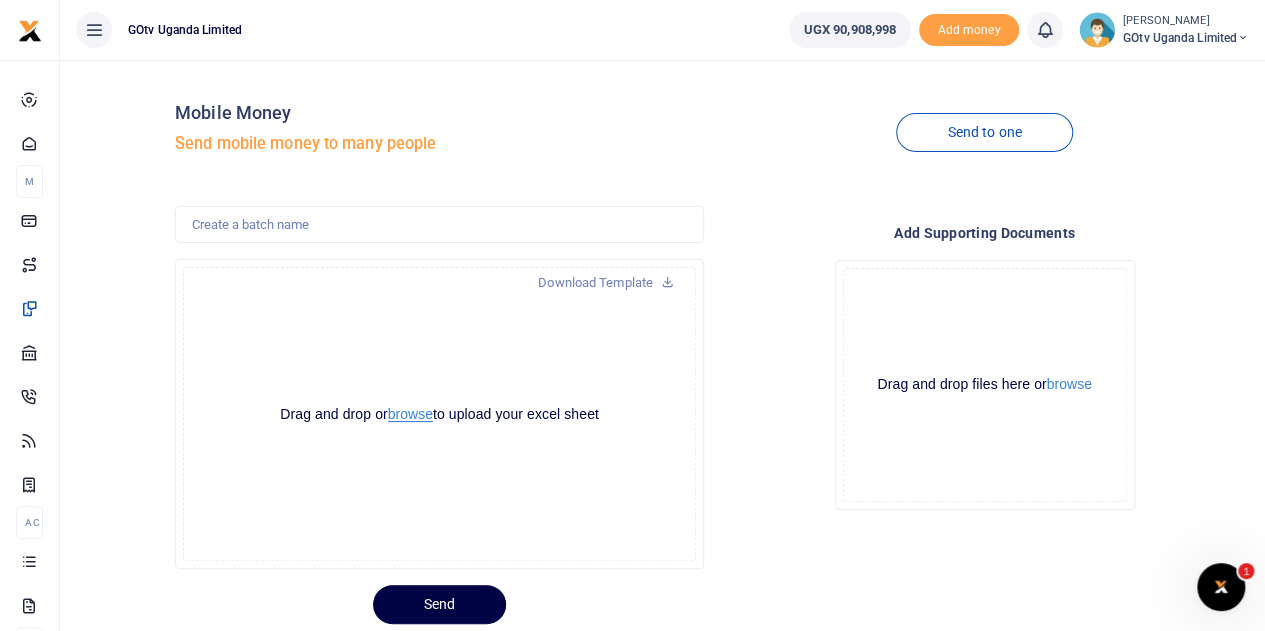 click on "browse" at bounding box center [410, 414] 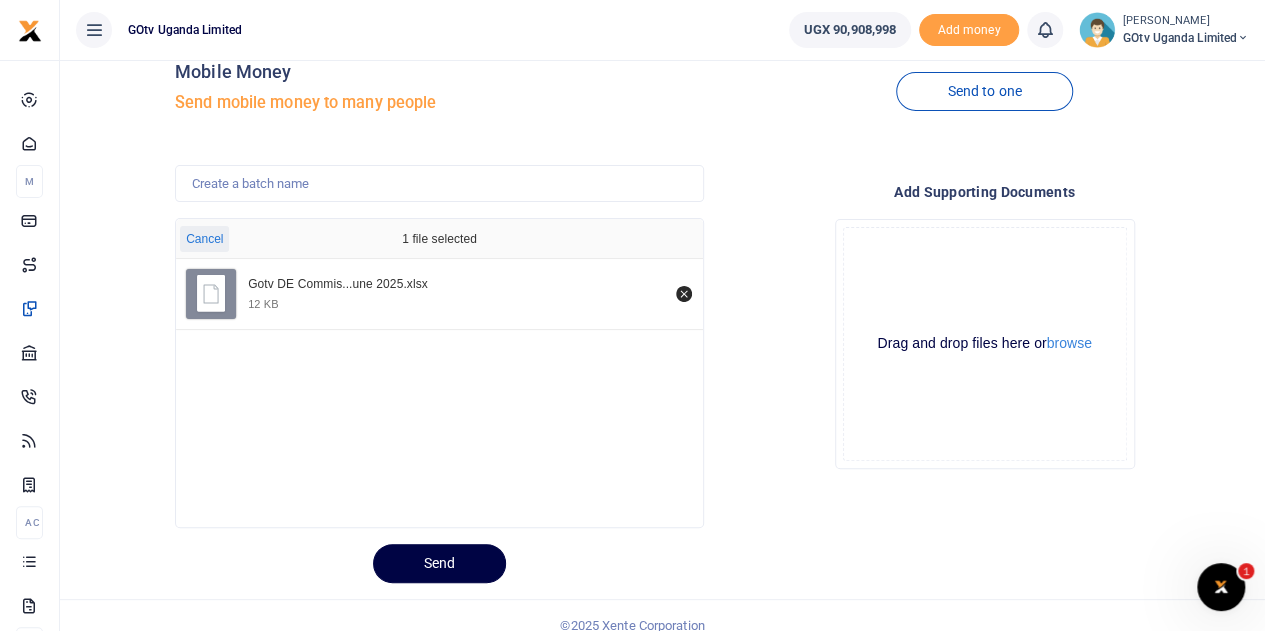 scroll, scrollTop: 60, scrollLeft: 0, axis: vertical 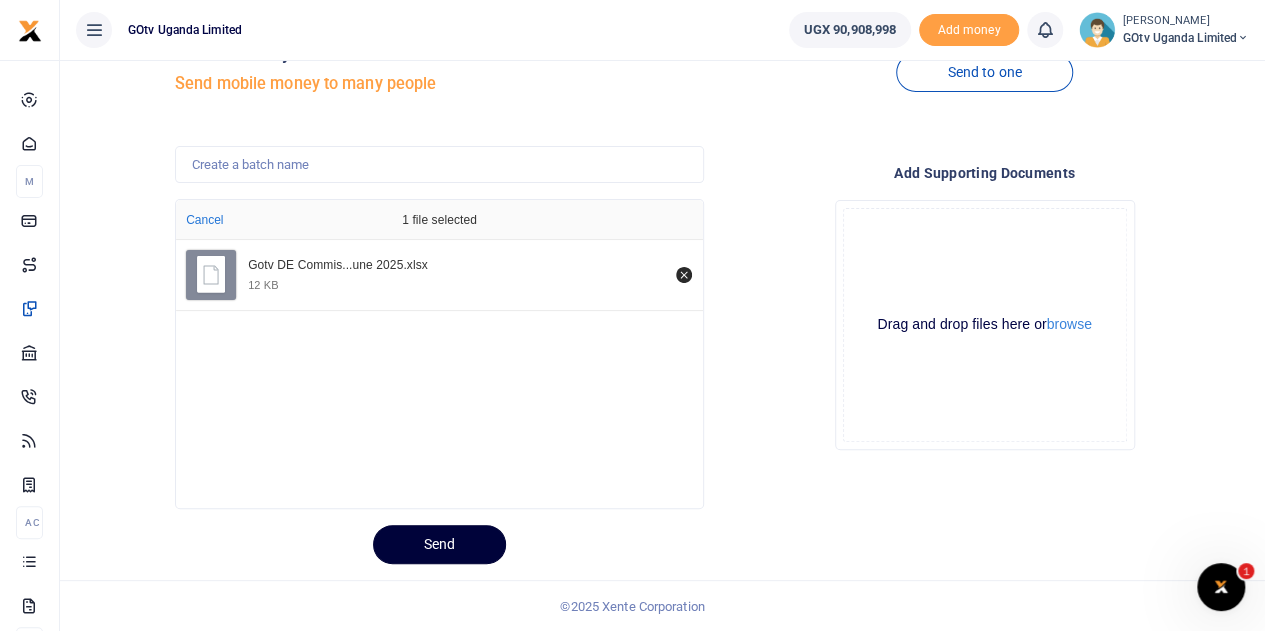 click on "Send" at bounding box center (439, 544) 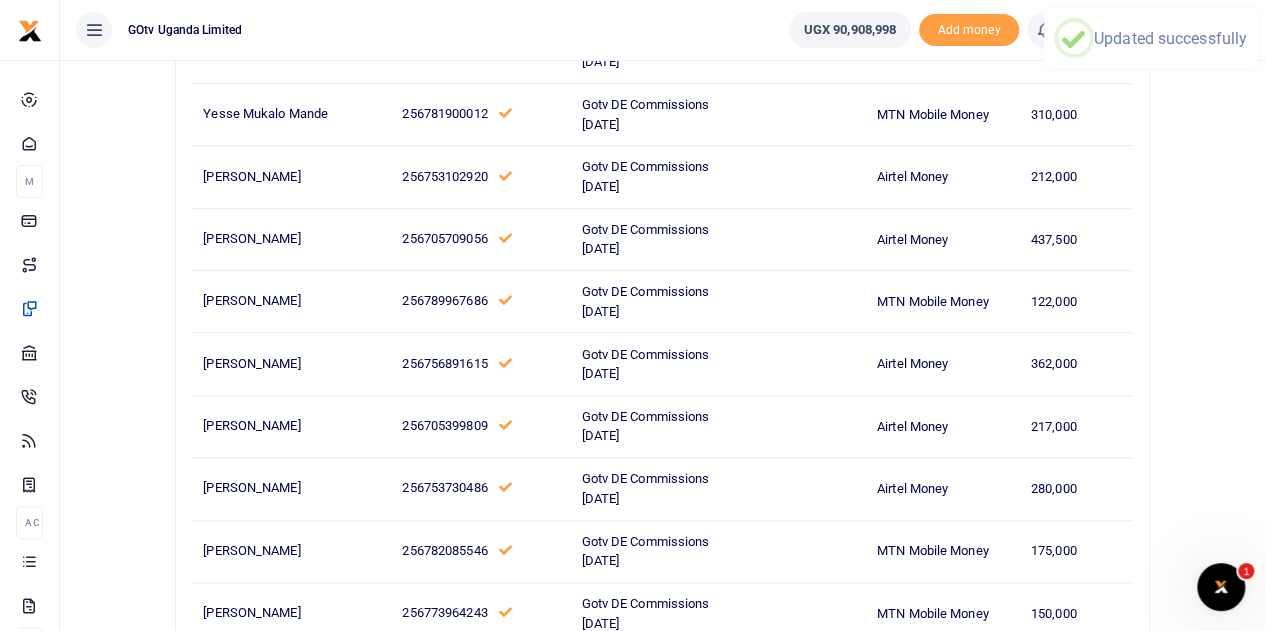 scroll, scrollTop: 880, scrollLeft: 0, axis: vertical 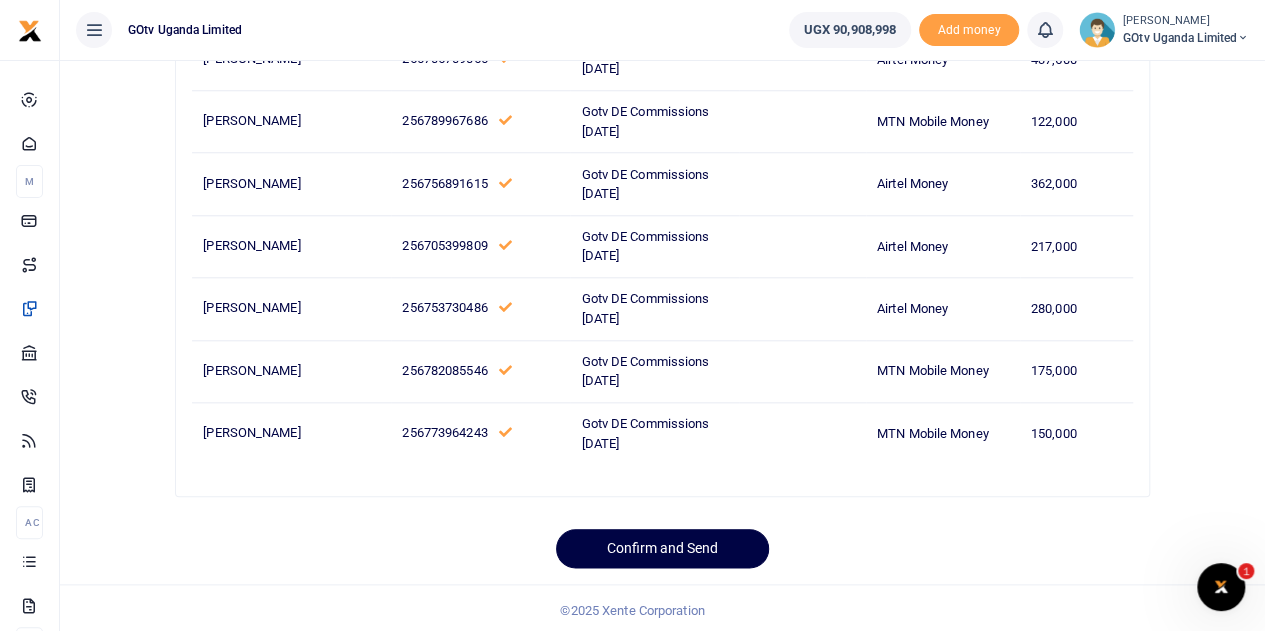 click on "Confirm your payouts batch
Send mobile money to many people
4,871,000 UGX
17  TRANSACTIONS
Download Template
Drop your files here Cancel 1 file selected Gotv DE Commis...une 2025.xlsx 12 KB
Add supporting Documents
Drop your files here Drag and drop files here or  browse Powered by  Uppy" at bounding box center (662, -92) 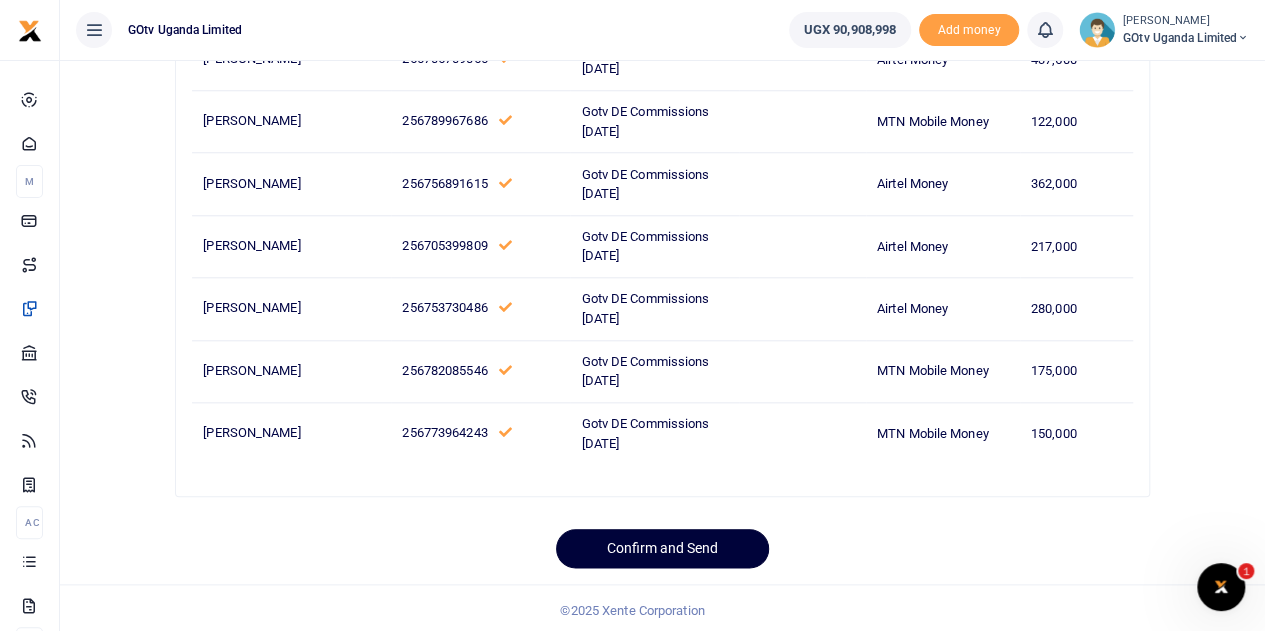 click on "Confirm and Send" at bounding box center (662, 548) 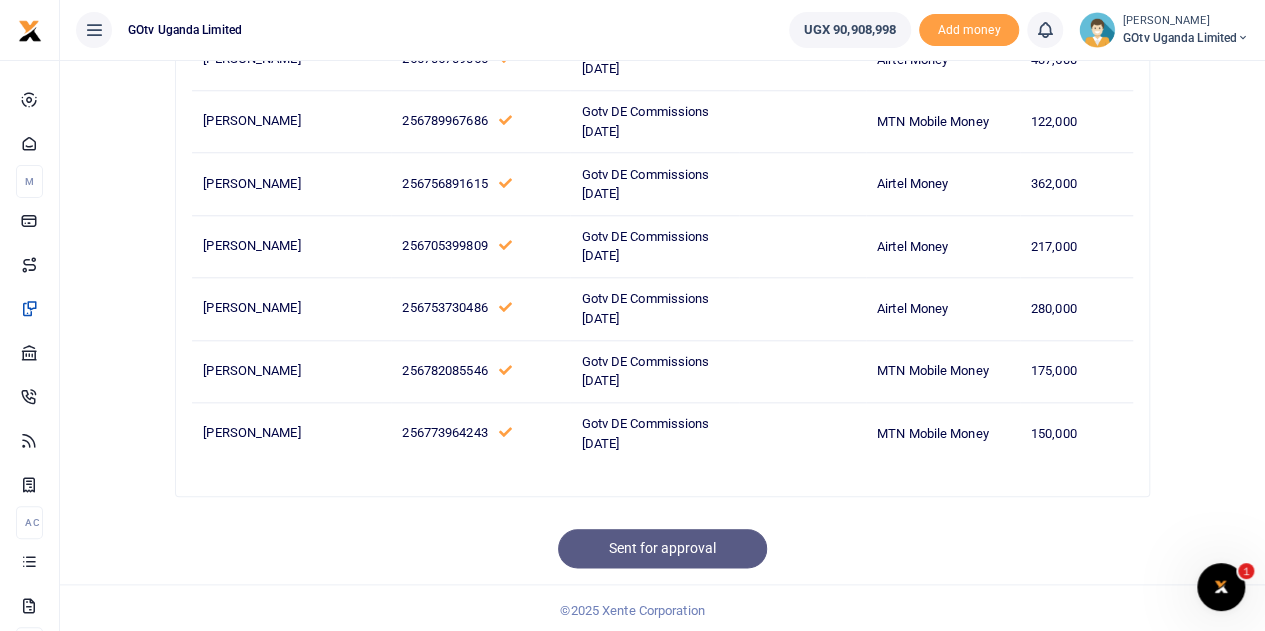 scroll, scrollTop: 780, scrollLeft: 0, axis: vertical 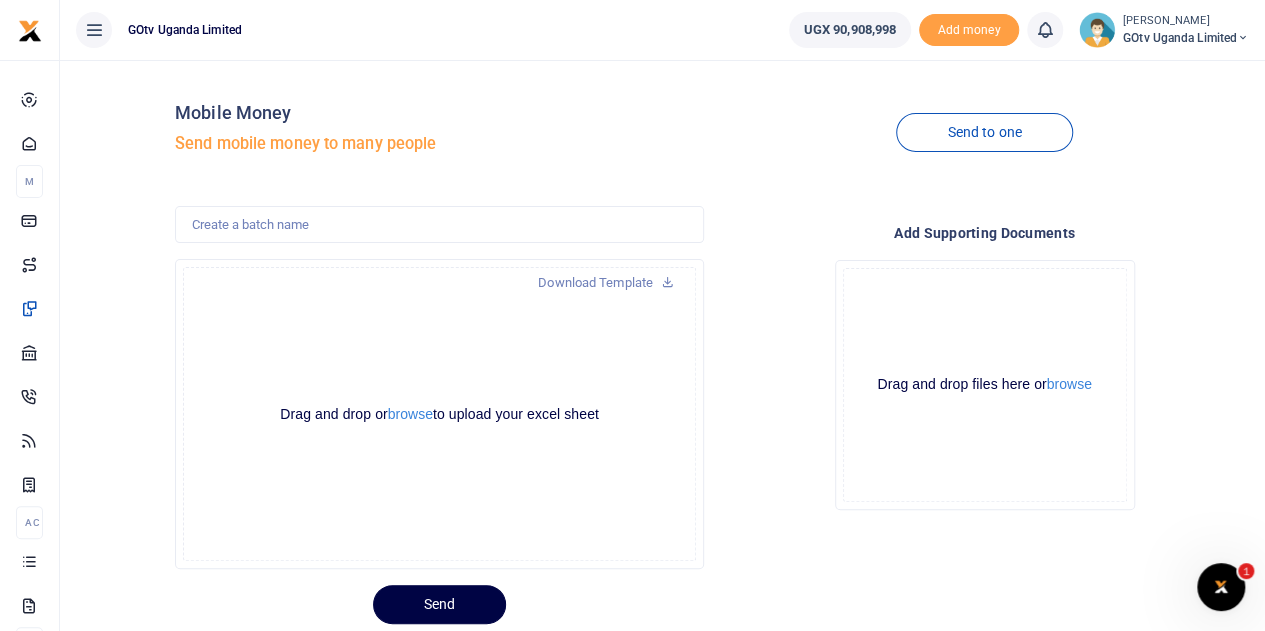 click on "GOtv Uganda Limited" at bounding box center [1186, 38] 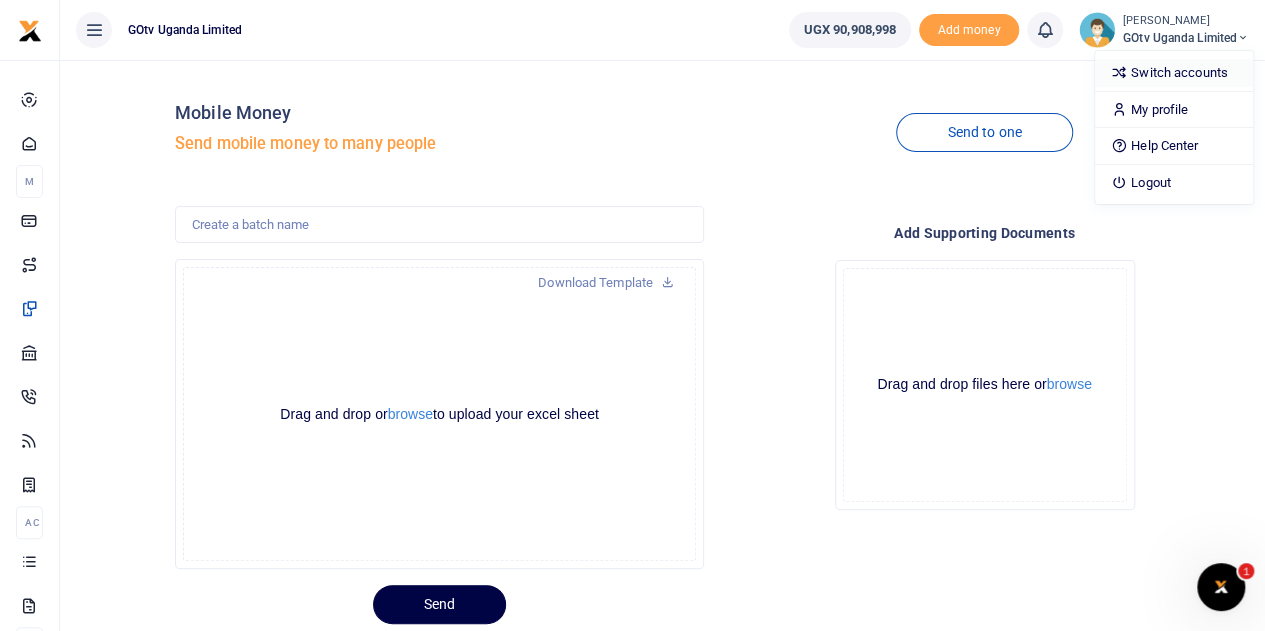 click on "Switch accounts" at bounding box center [1174, 73] 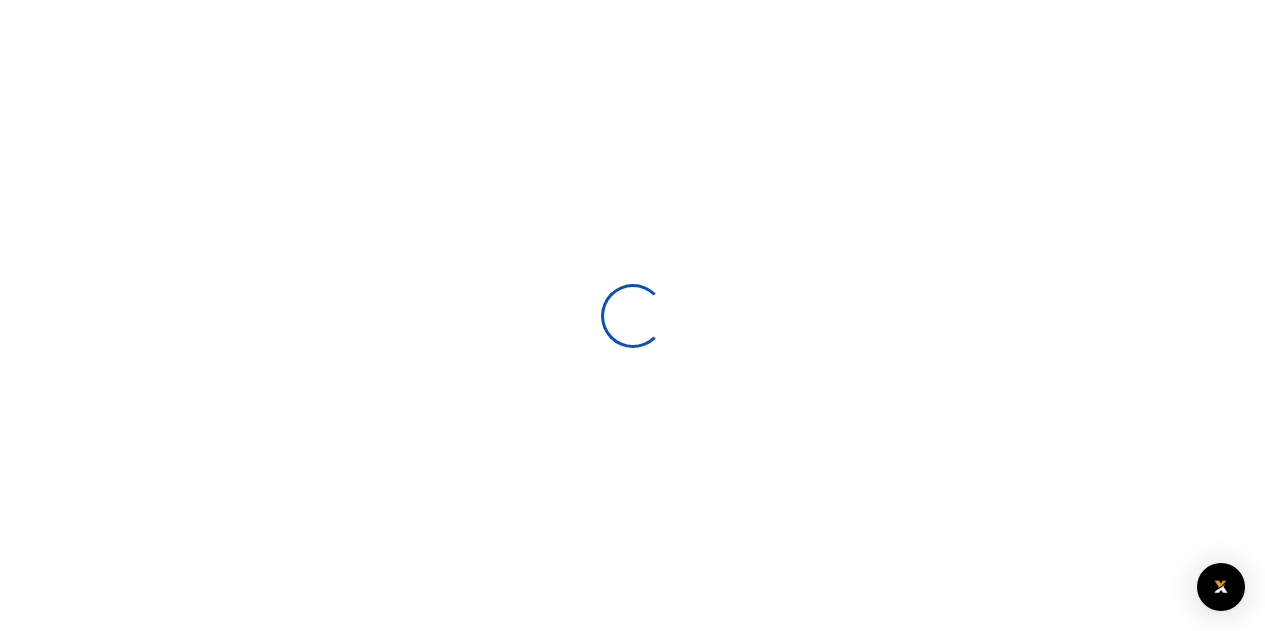 scroll, scrollTop: 0, scrollLeft: 0, axis: both 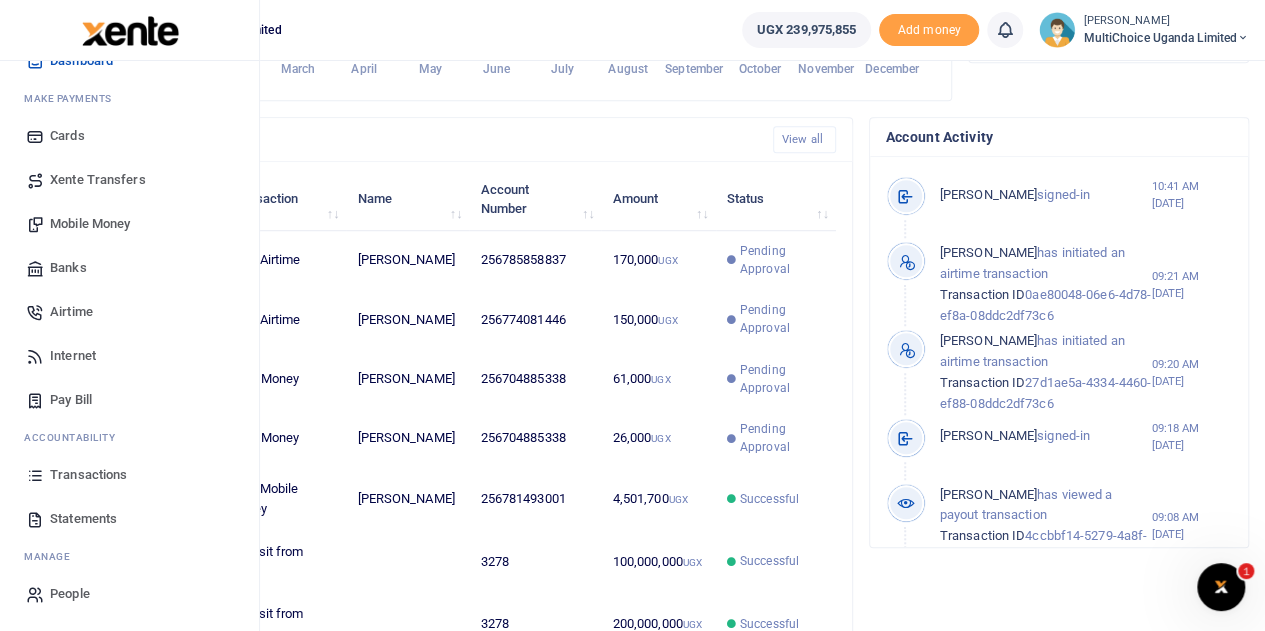 click on "Mobile Money" at bounding box center [90, 224] 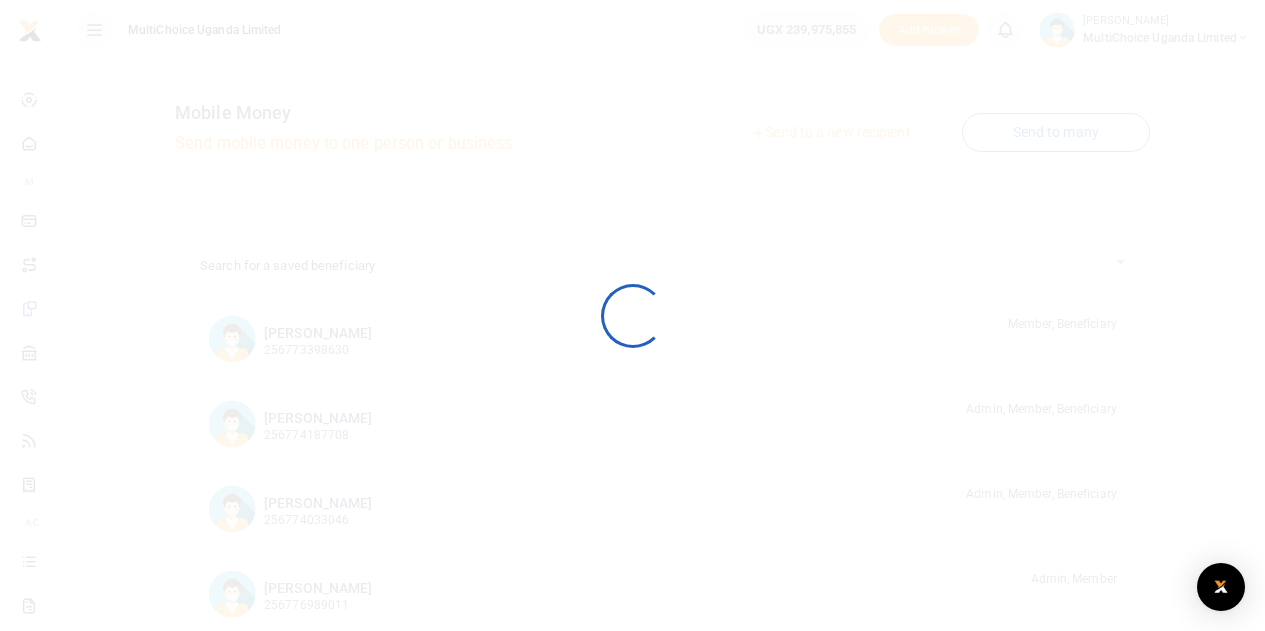 scroll, scrollTop: 0, scrollLeft: 0, axis: both 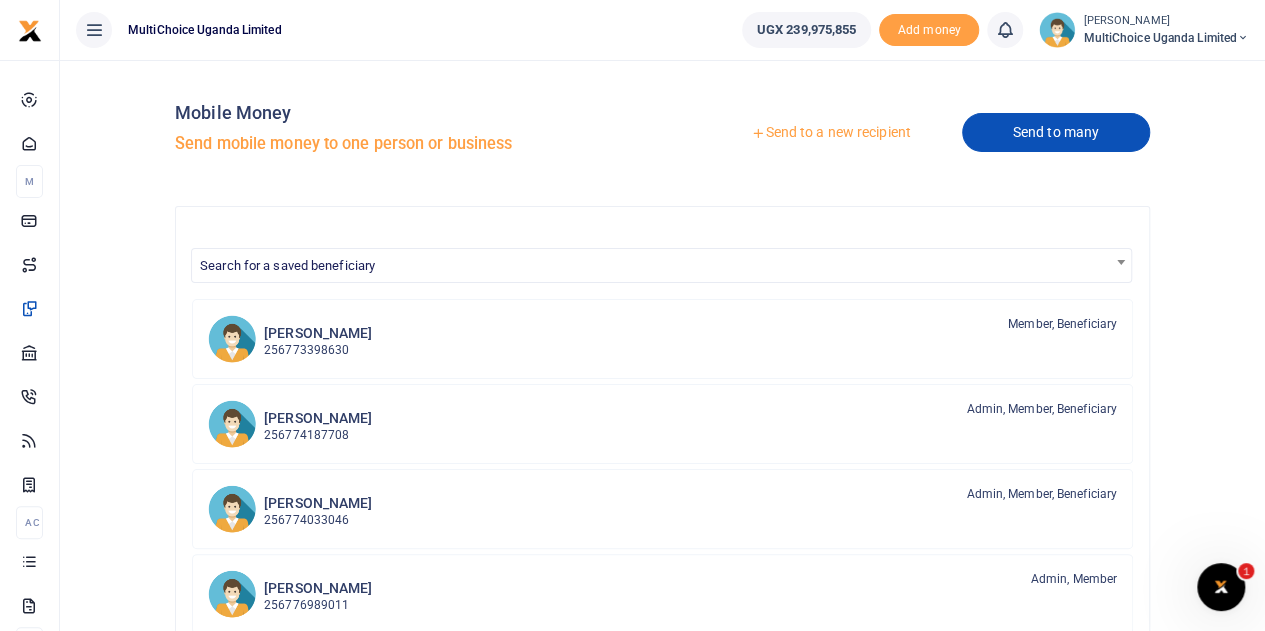 click on "Send to many" at bounding box center (1056, 132) 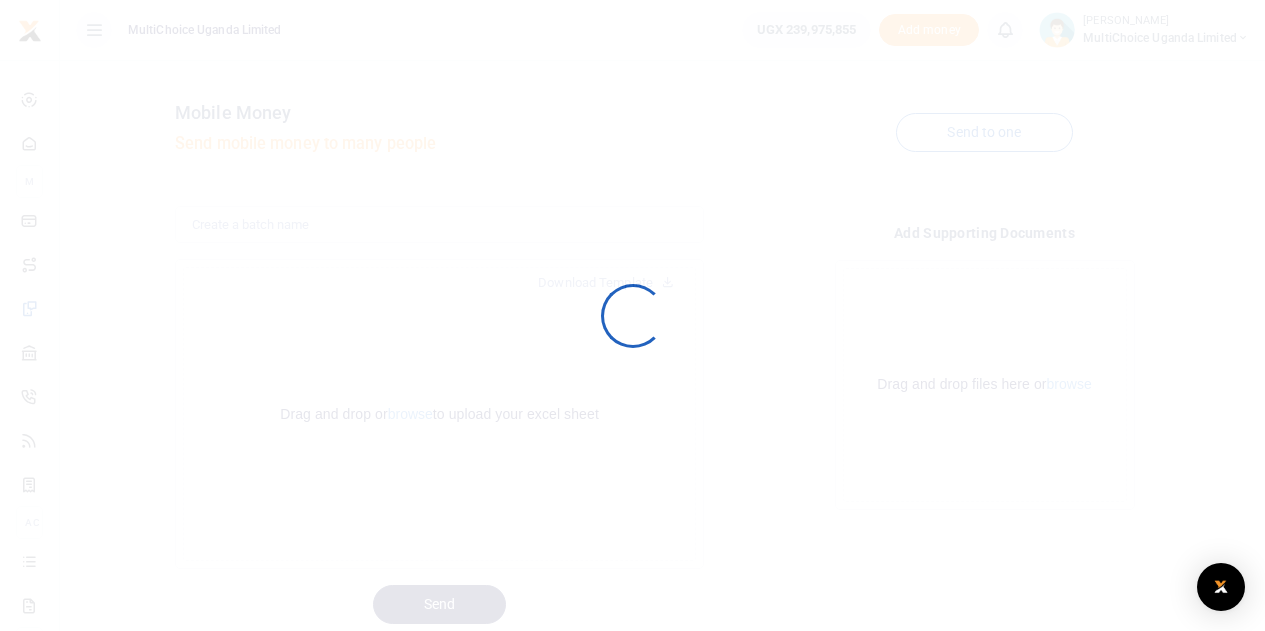 scroll, scrollTop: 0, scrollLeft: 0, axis: both 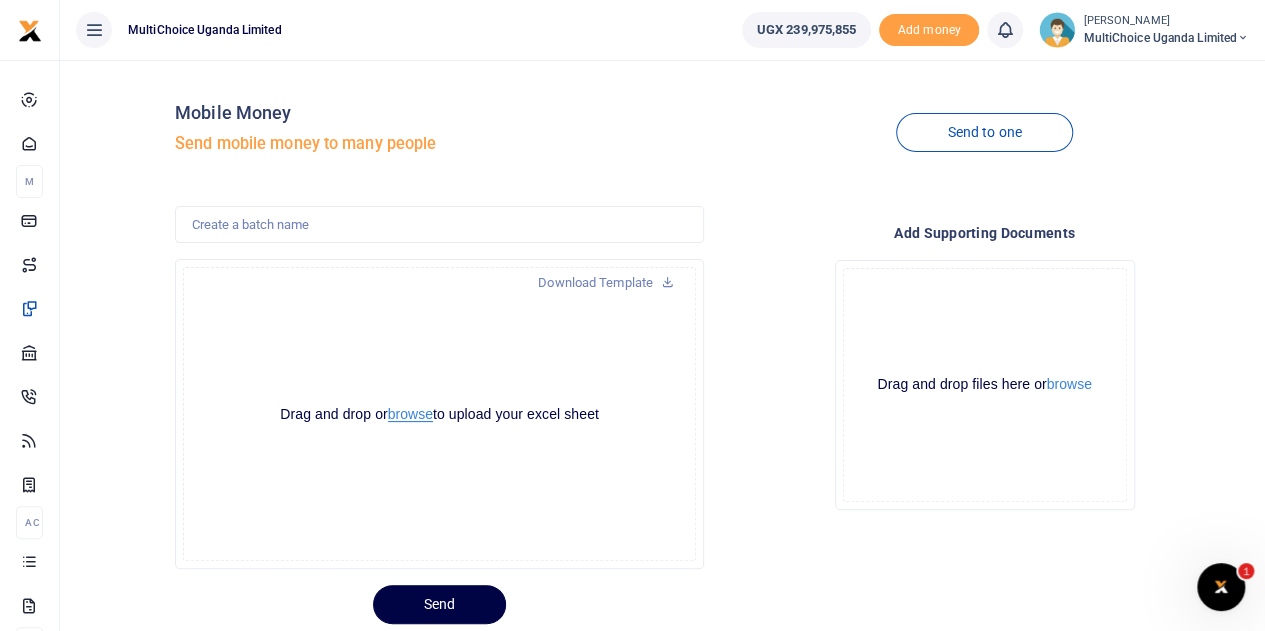 click on "browse" at bounding box center [410, 414] 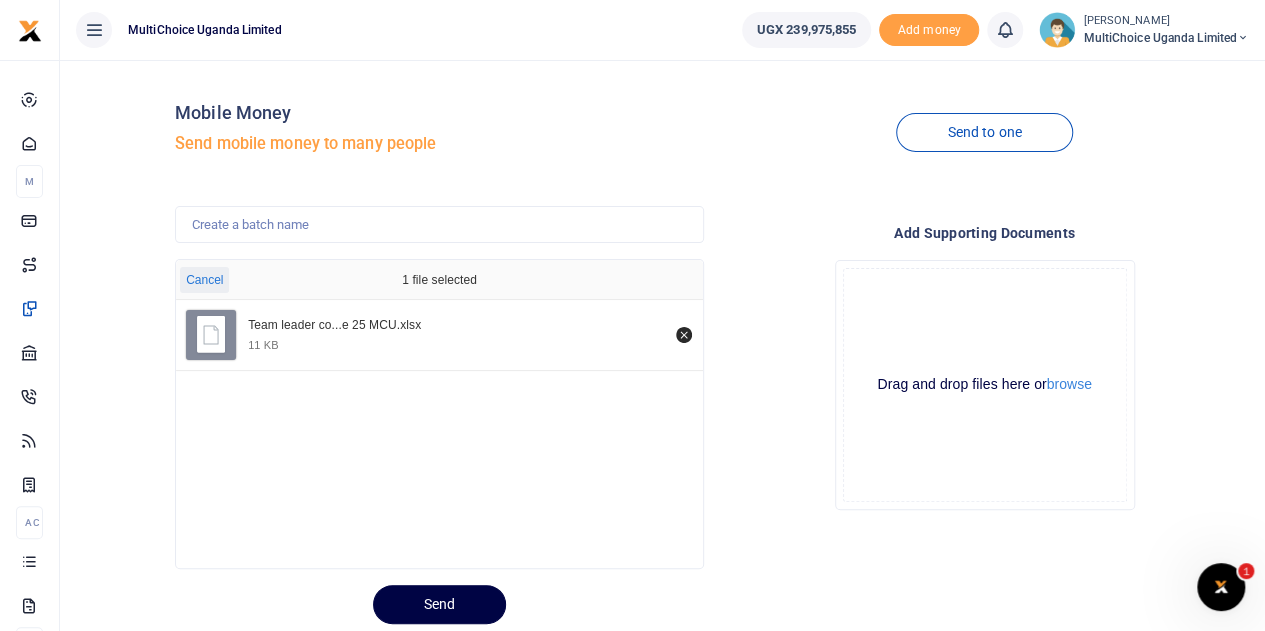 scroll, scrollTop: 60, scrollLeft: 0, axis: vertical 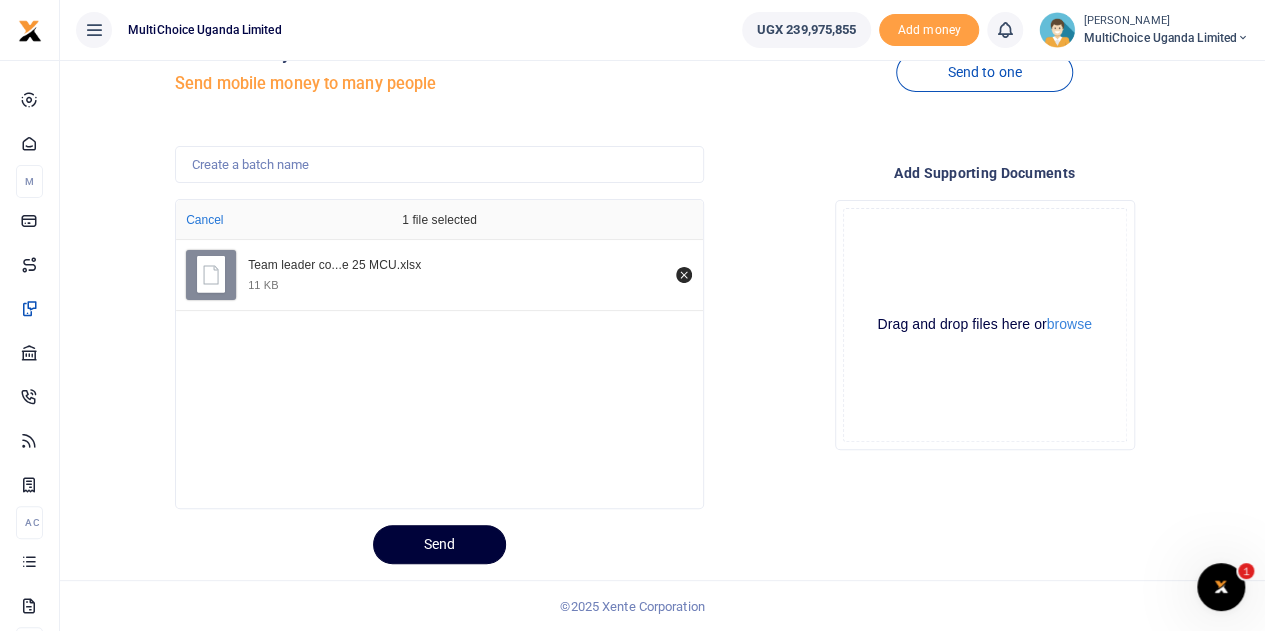 click on "Send" at bounding box center (439, 544) 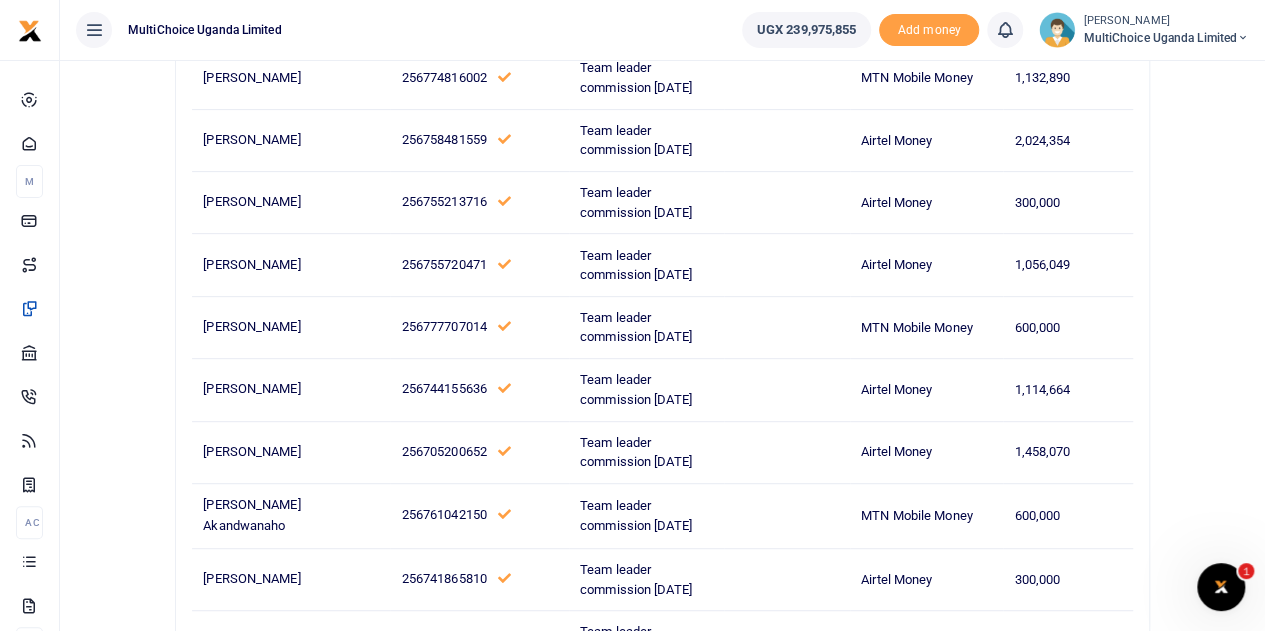 scroll, scrollTop: 568, scrollLeft: 0, axis: vertical 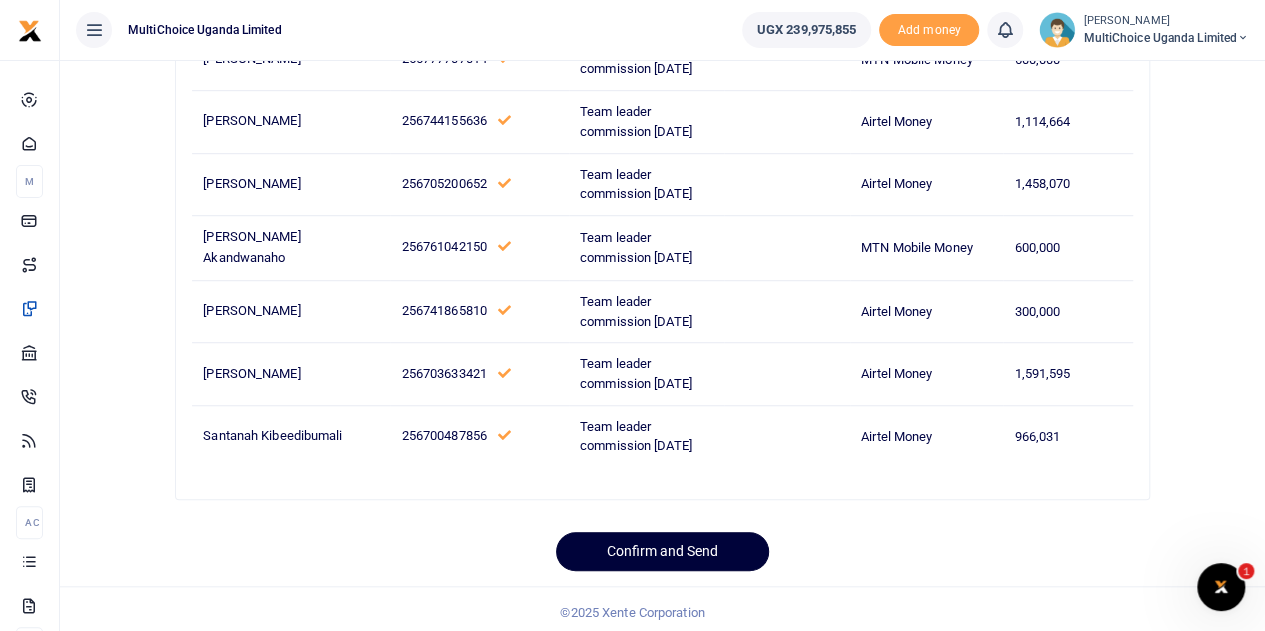 click on "Confirm and Send" at bounding box center (662, 551) 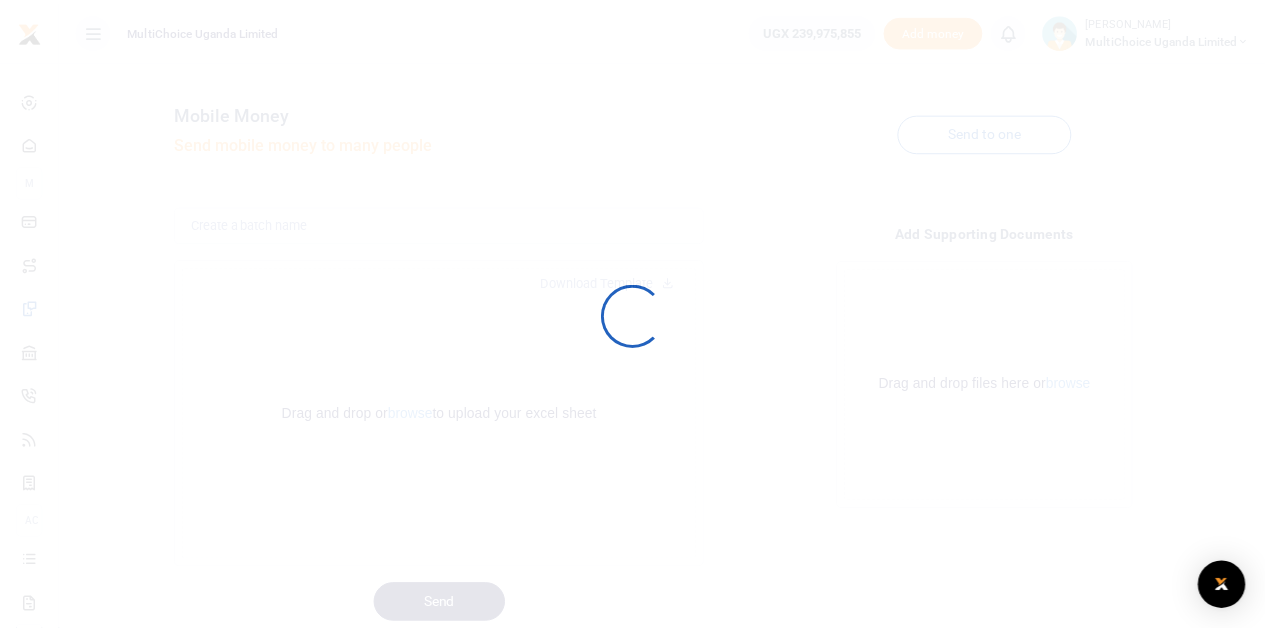 scroll, scrollTop: 60, scrollLeft: 0, axis: vertical 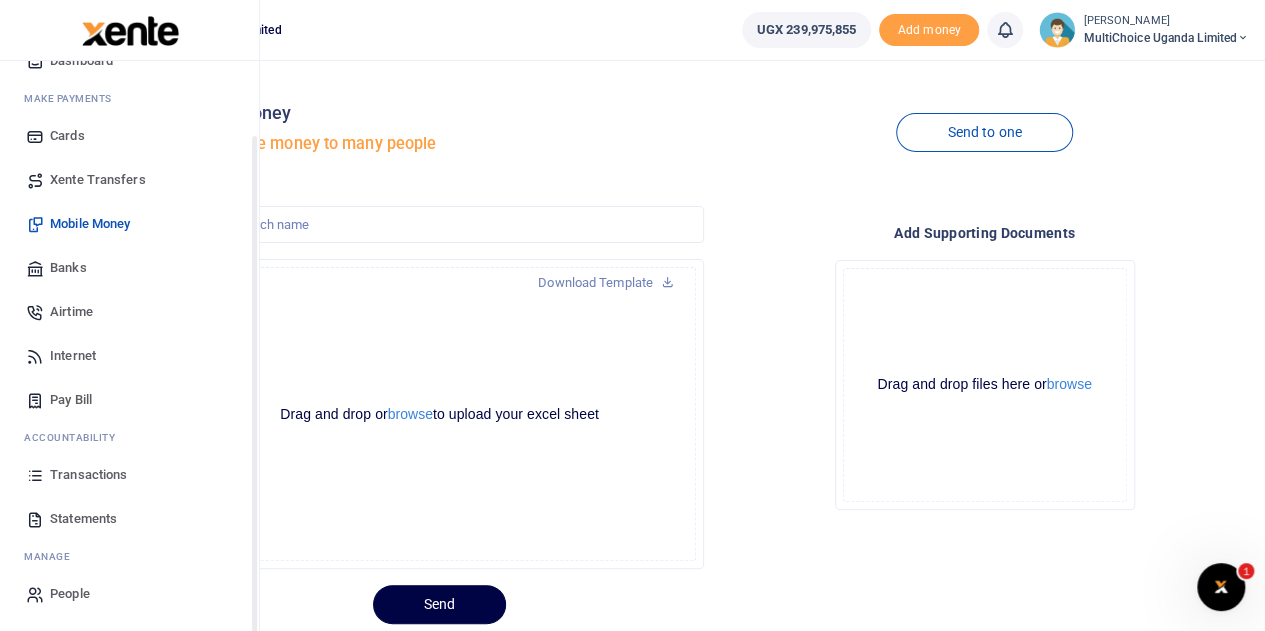 click on "Transactions" at bounding box center [88, 475] 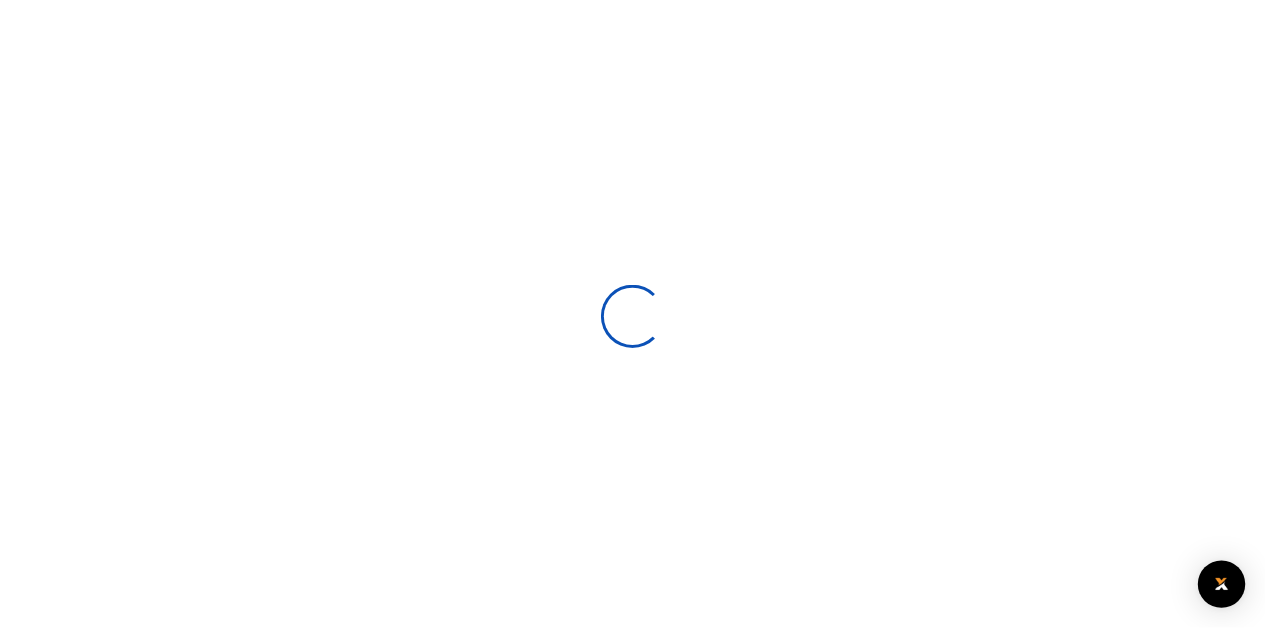 scroll, scrollTop: 0, scrollLeft: 0, axis: both 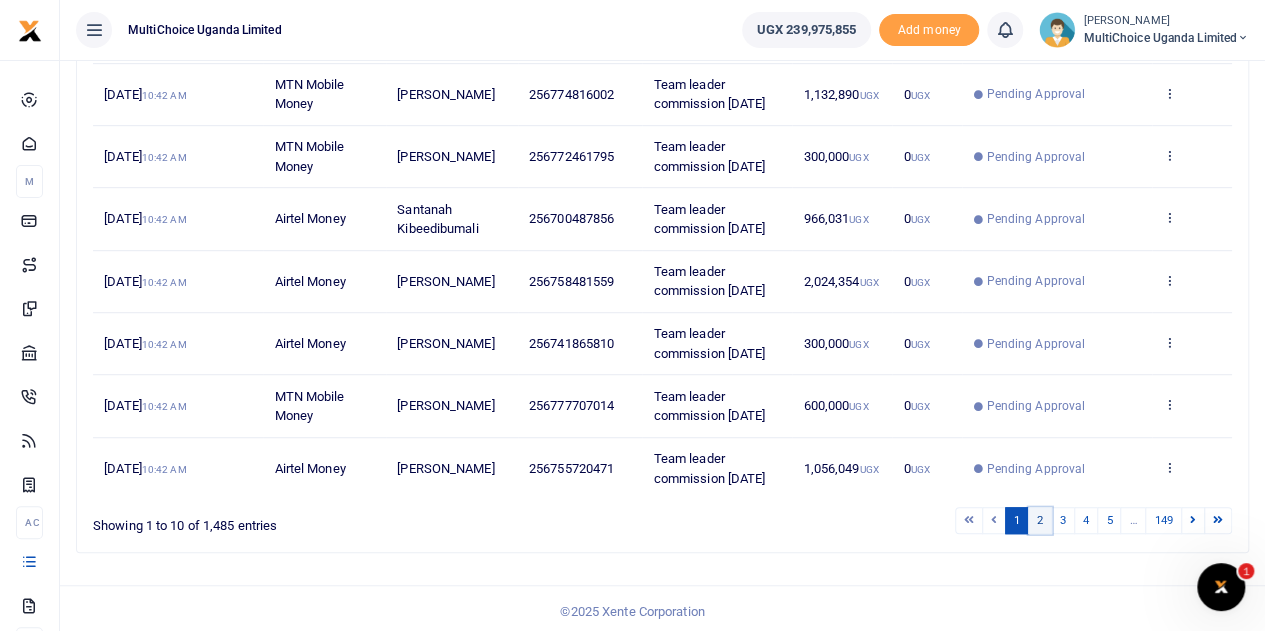 click on "2" at bounding box center (1040, 520) 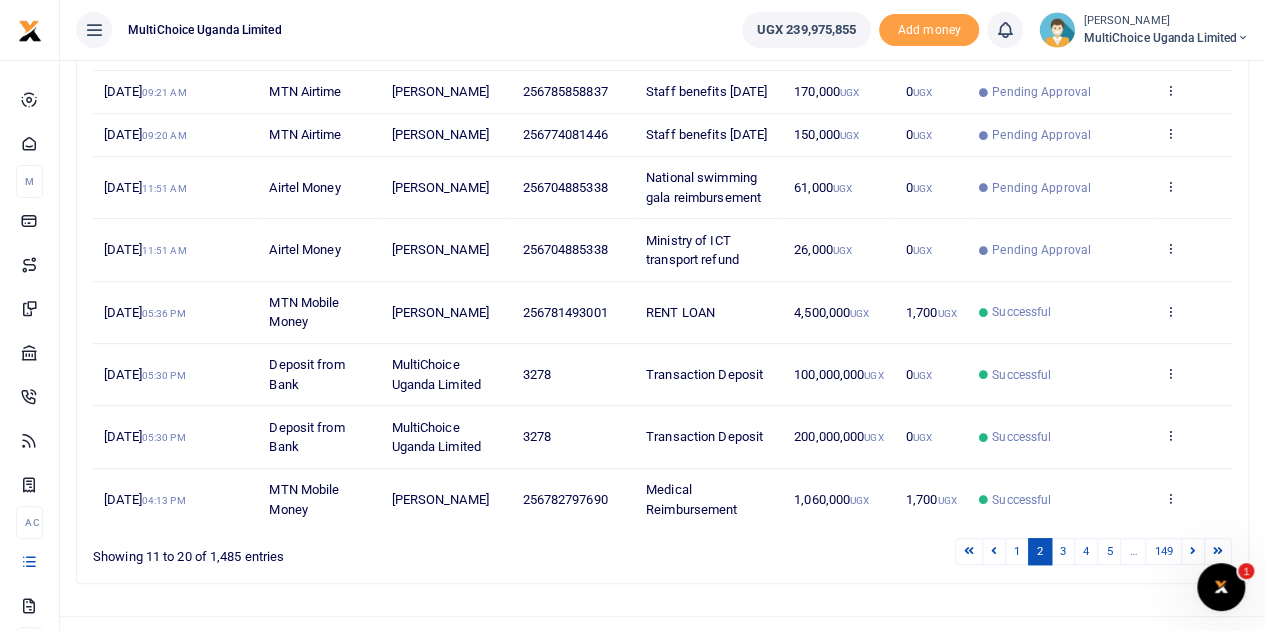 scroll, scrollTop: 458, scrollLeft: 0, axis: vertical 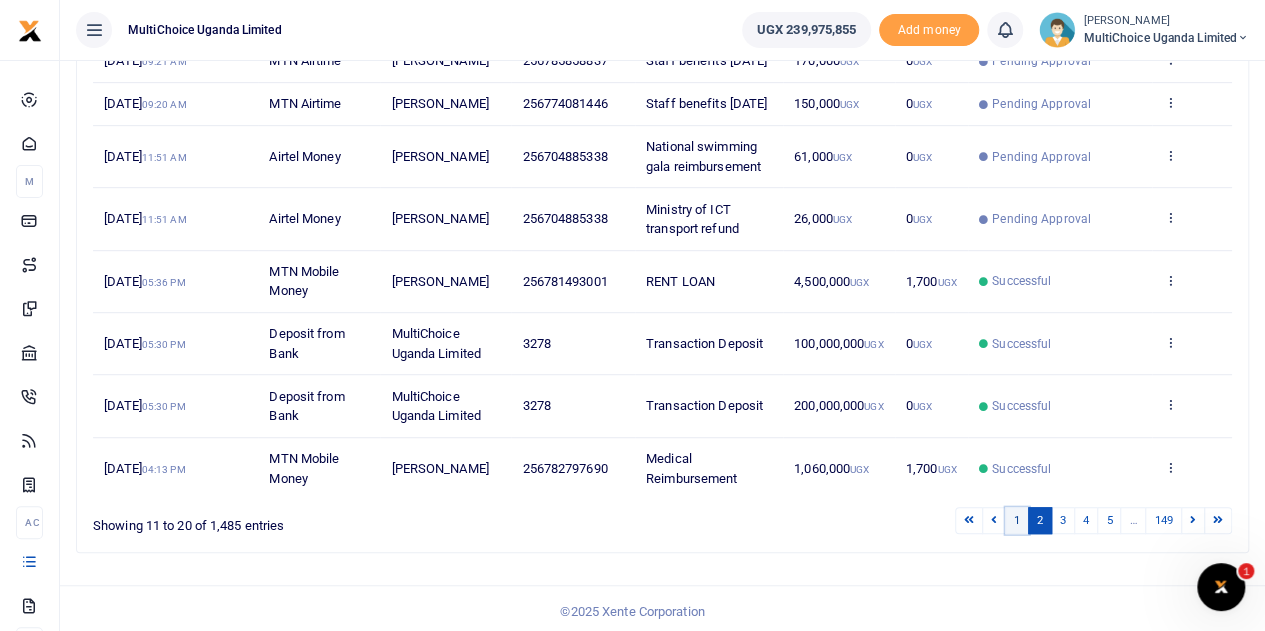 click on "1" at bounding box center [1017, 520] 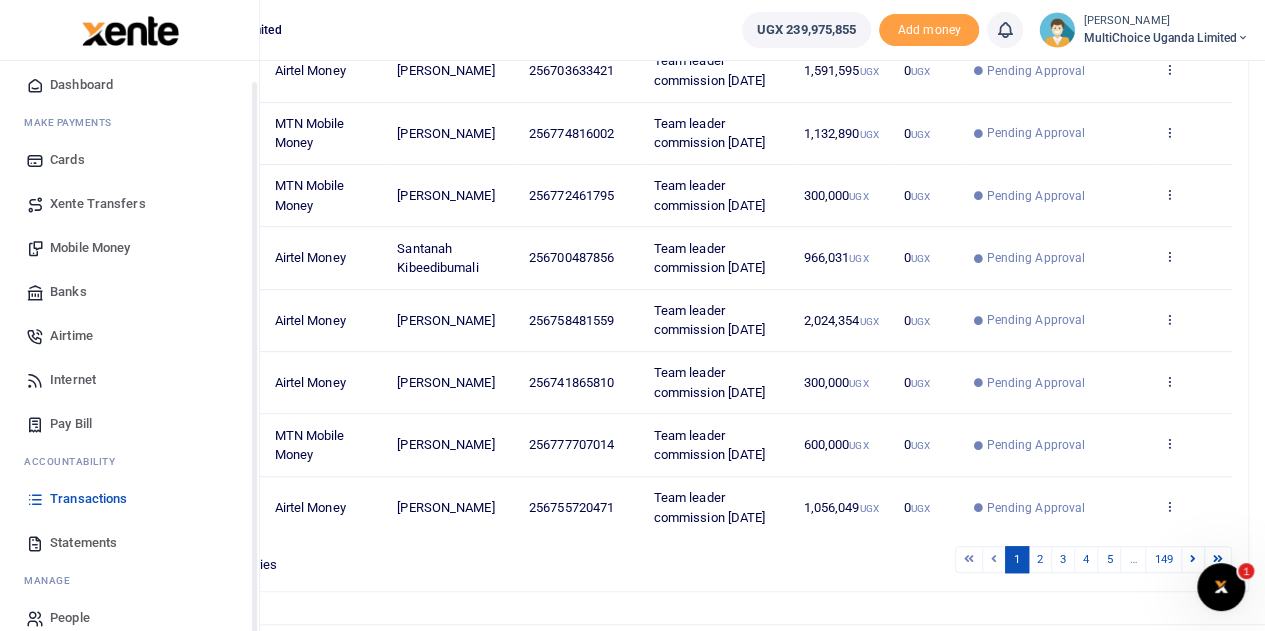scroll, scrollTop: 82, scrollLeft: 0, axis: vertical 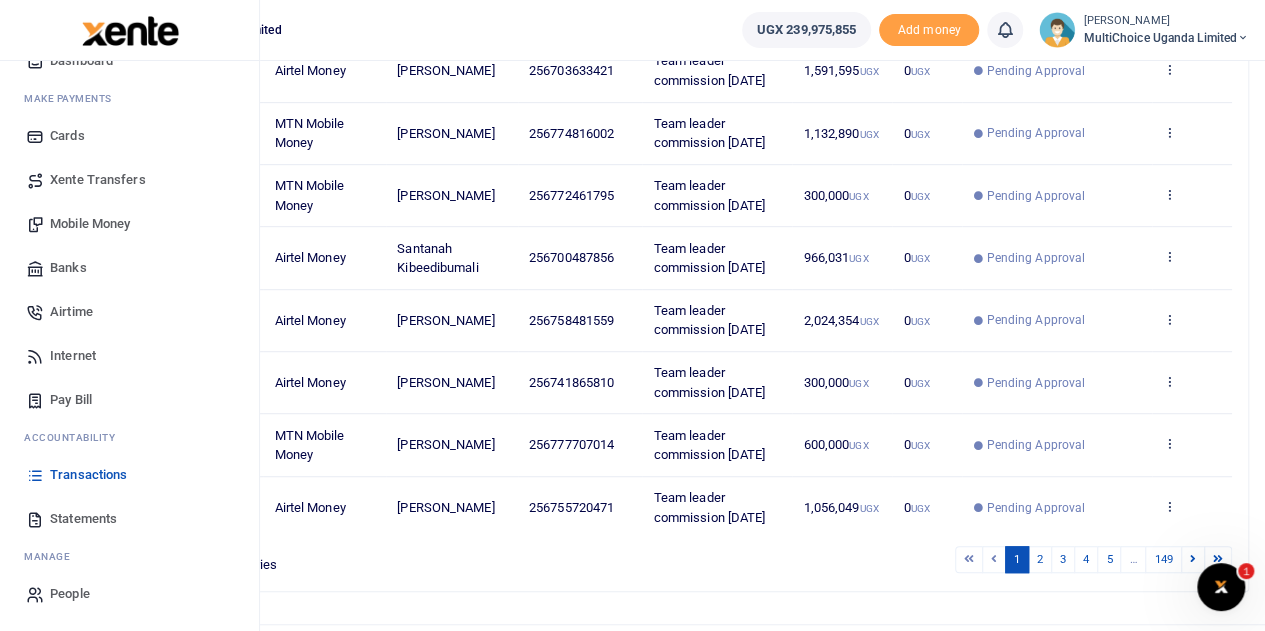 click on "Mobile Money" at bounding box center [90, 224] 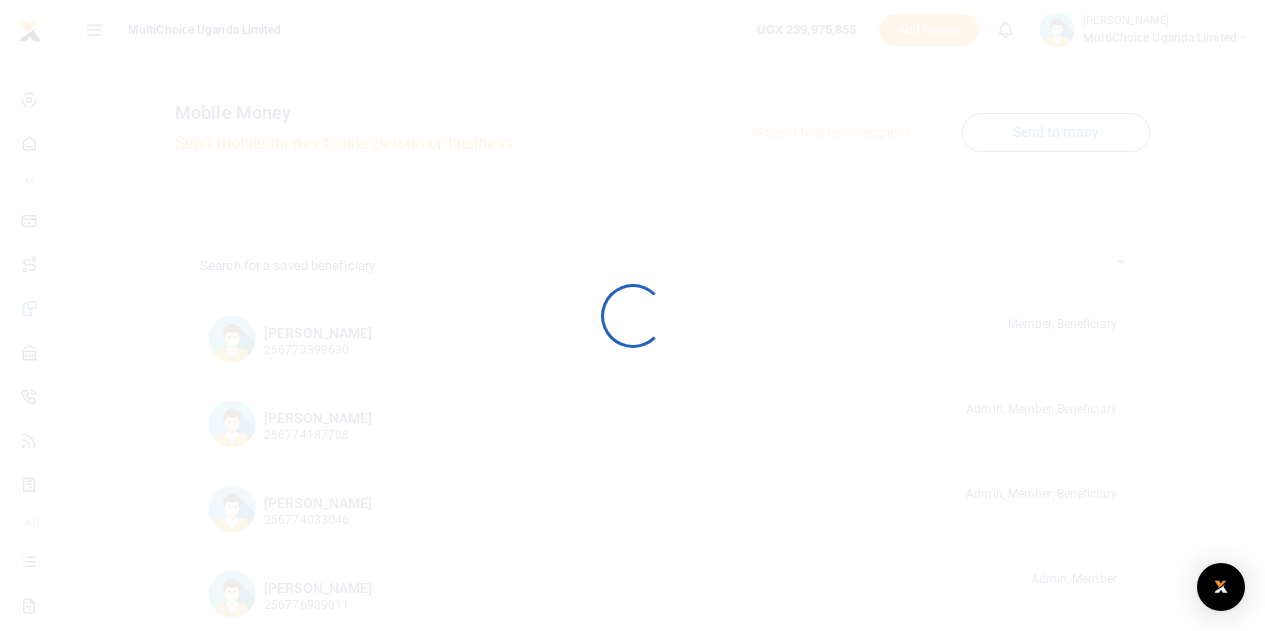 scroll, scrollTop: 0, scrollLeft: 0, axis: both 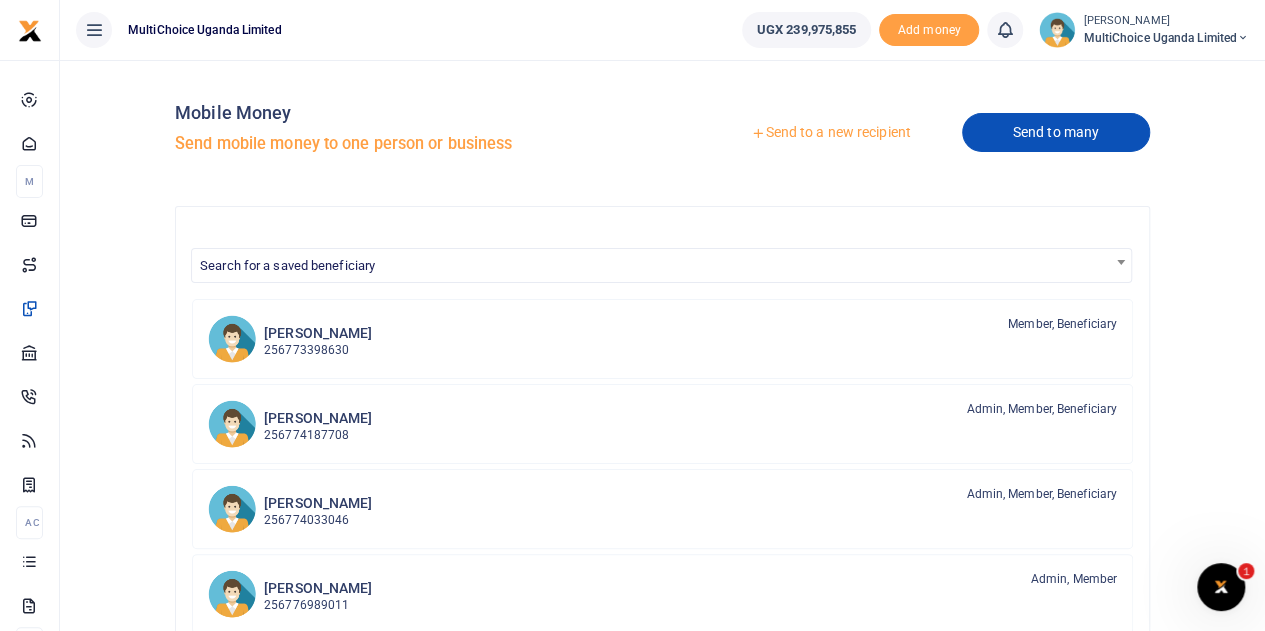 click on "Send to many" at bounding box center (1056, 132) 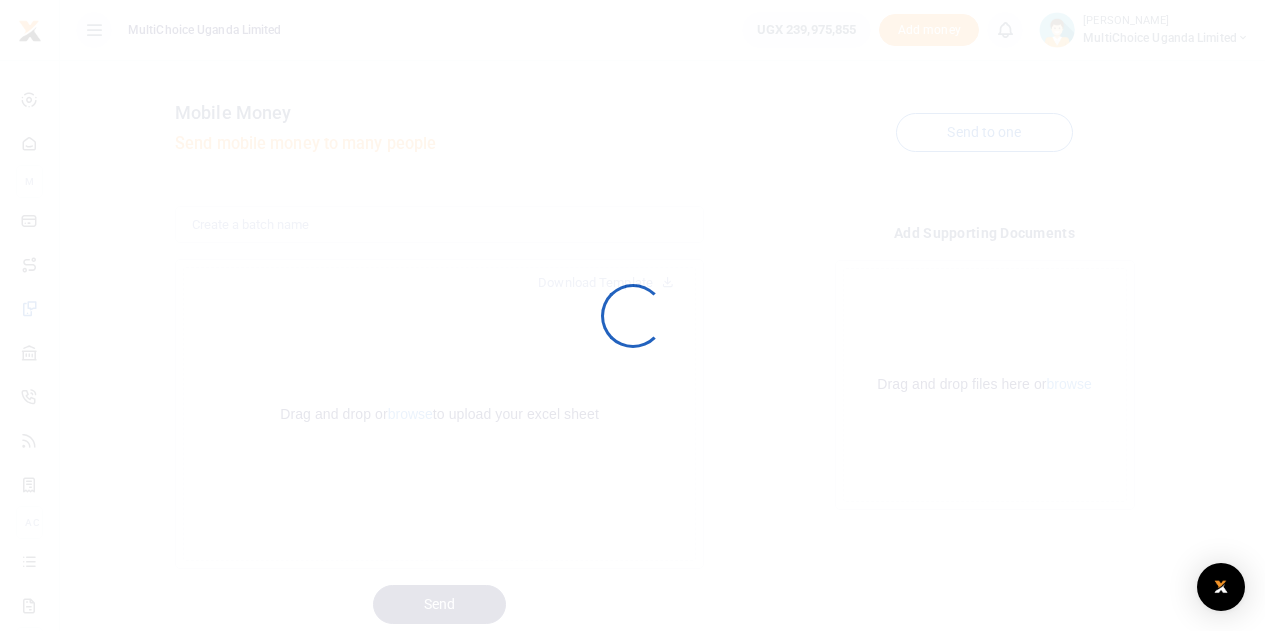 scroll, scrollTop: 0, scrollLeft: 0, axis: both 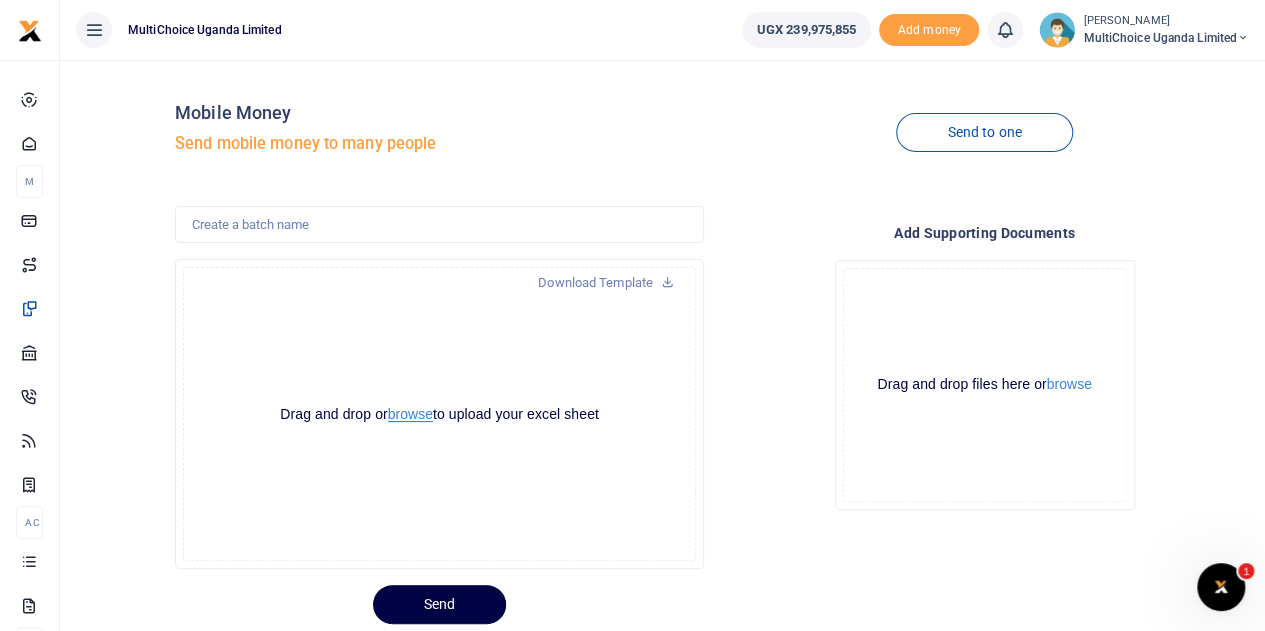 click on "browse" at bounding box center (410, 414) 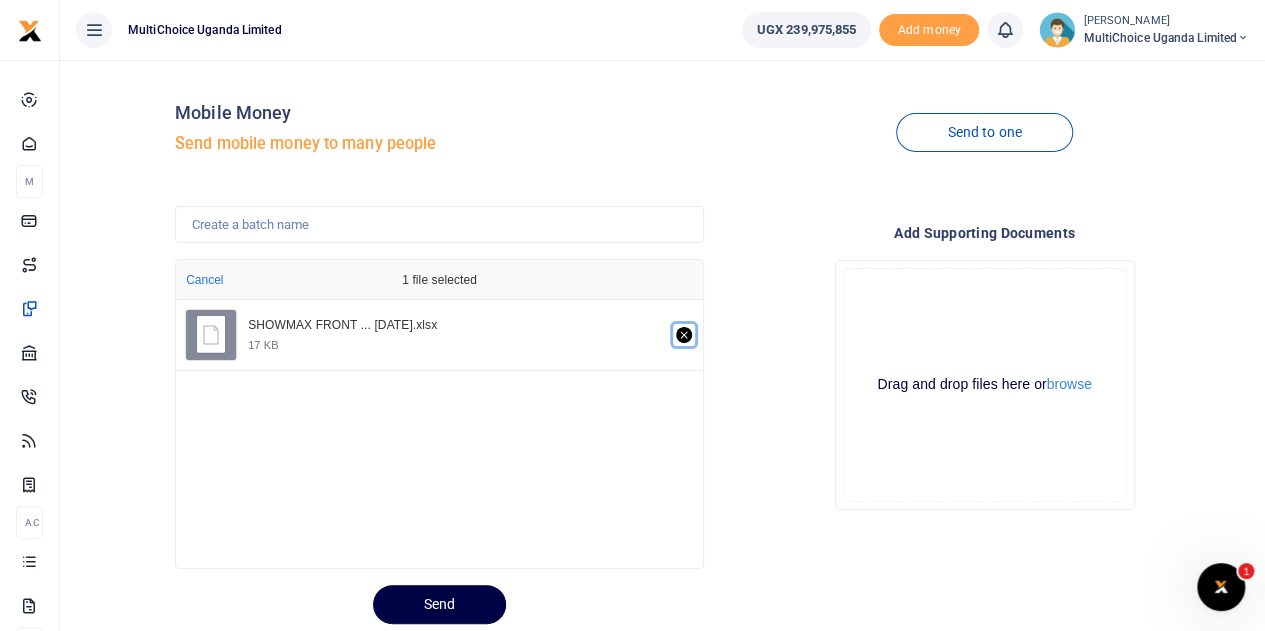 click 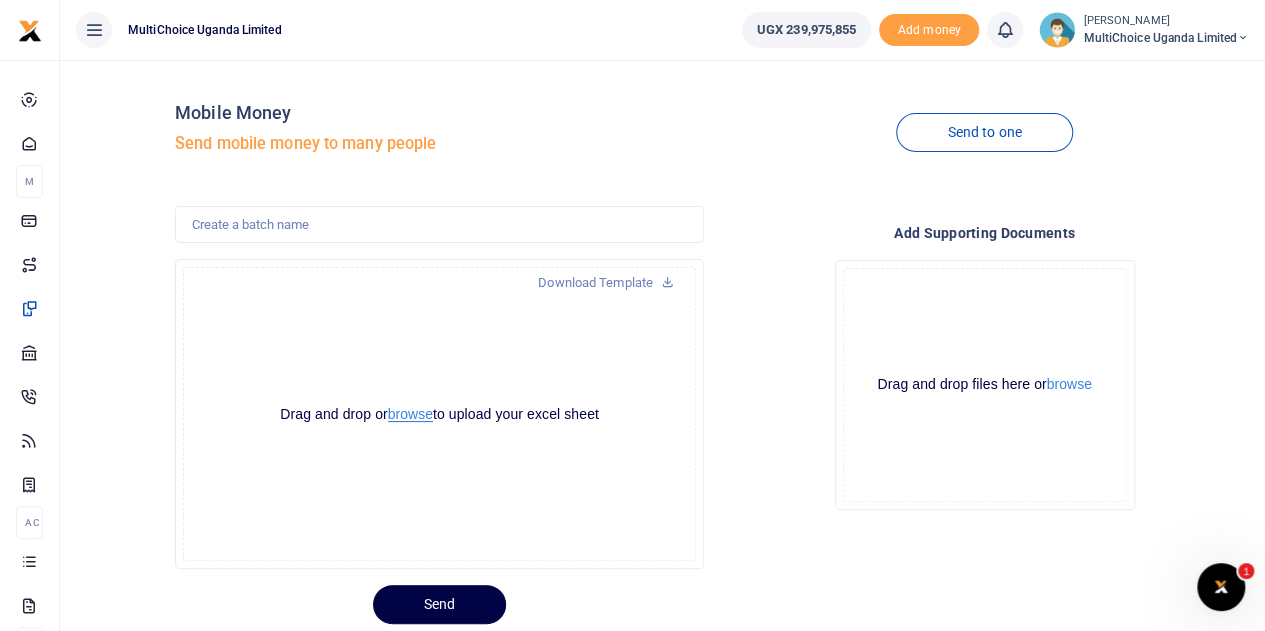 click on "browse" at bounding box center (410, 414) 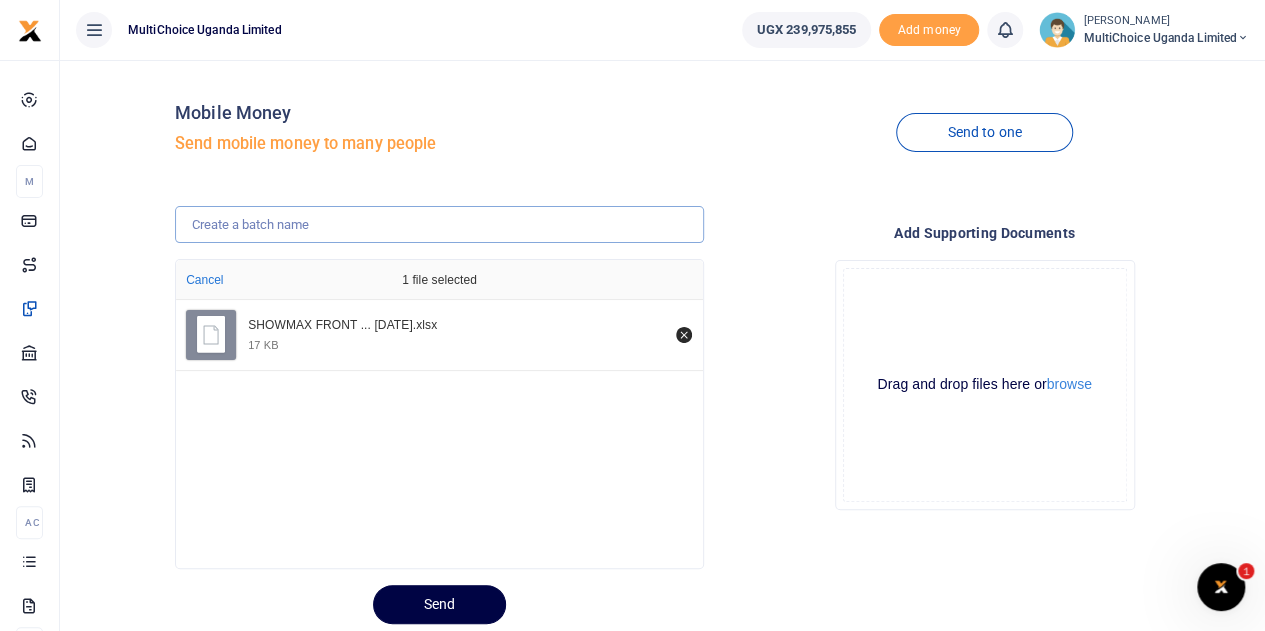 click at bounding box center (439, 225) 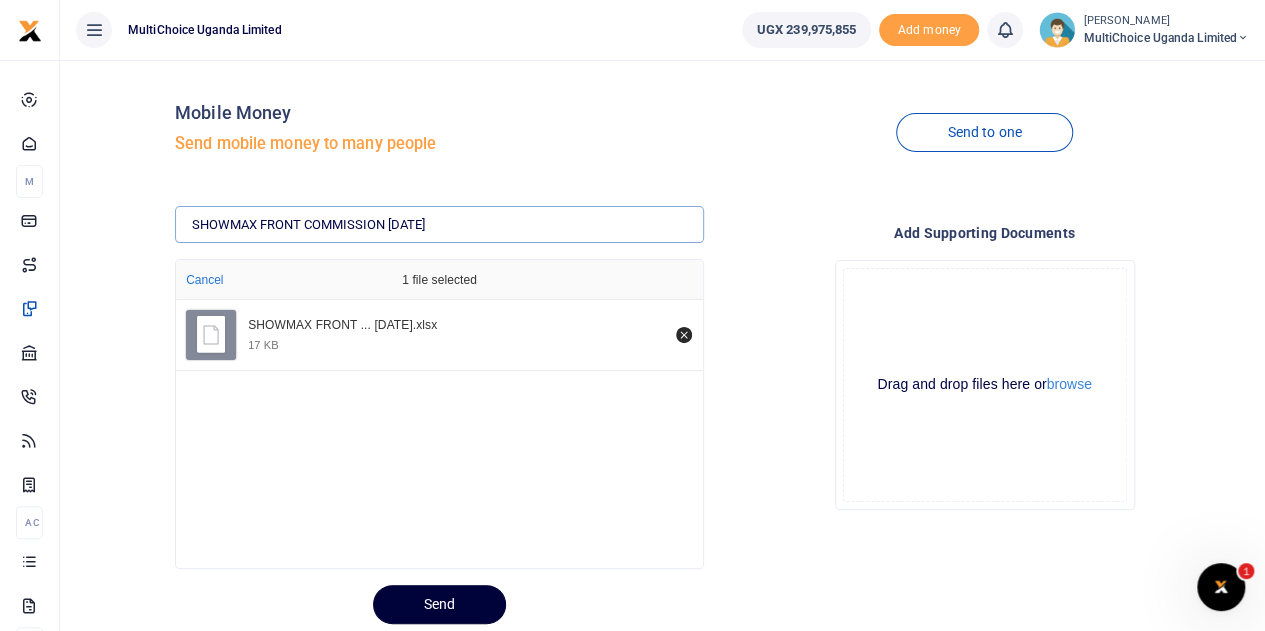 type on "SHOWMAX FRONT COMMISSION [DATE]" 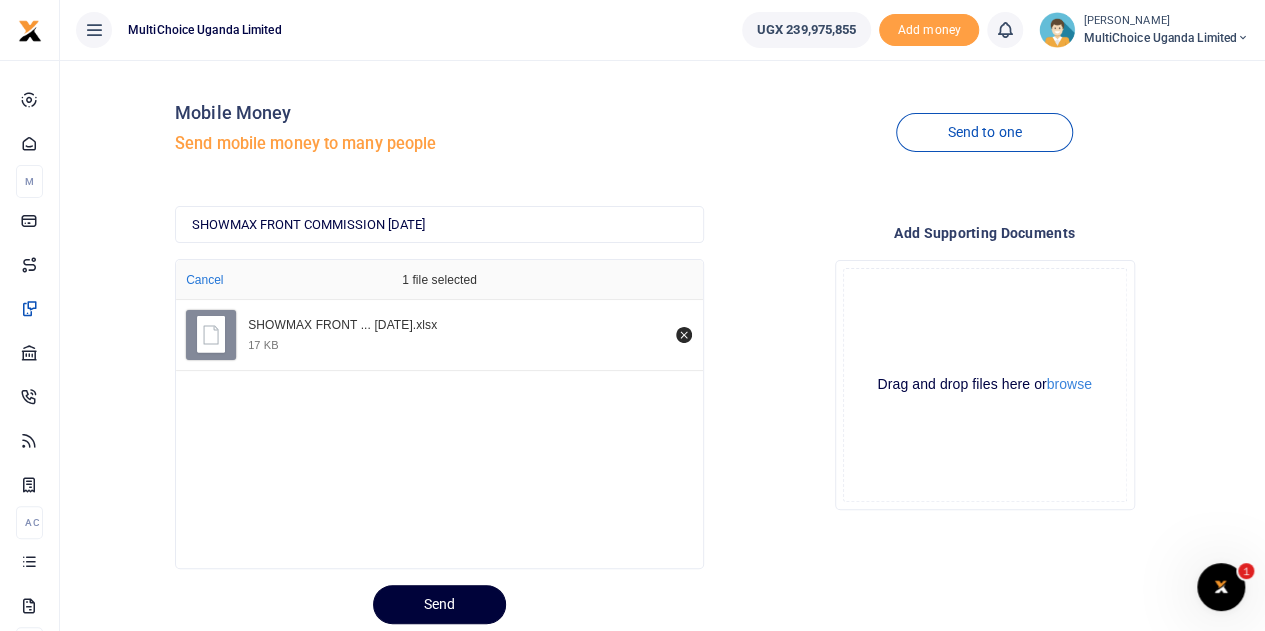 click on "Send" at bounding box center (439, 604) 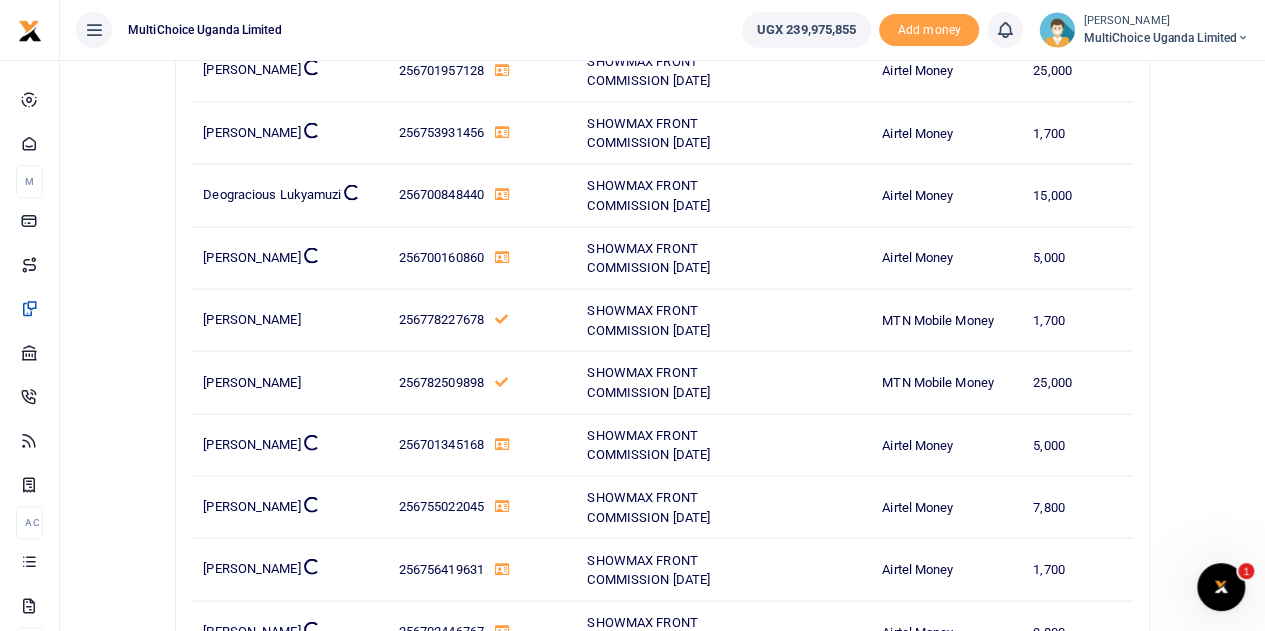 scroll, scrollTop: 2100, scrollLeft: 0, axis: vertical 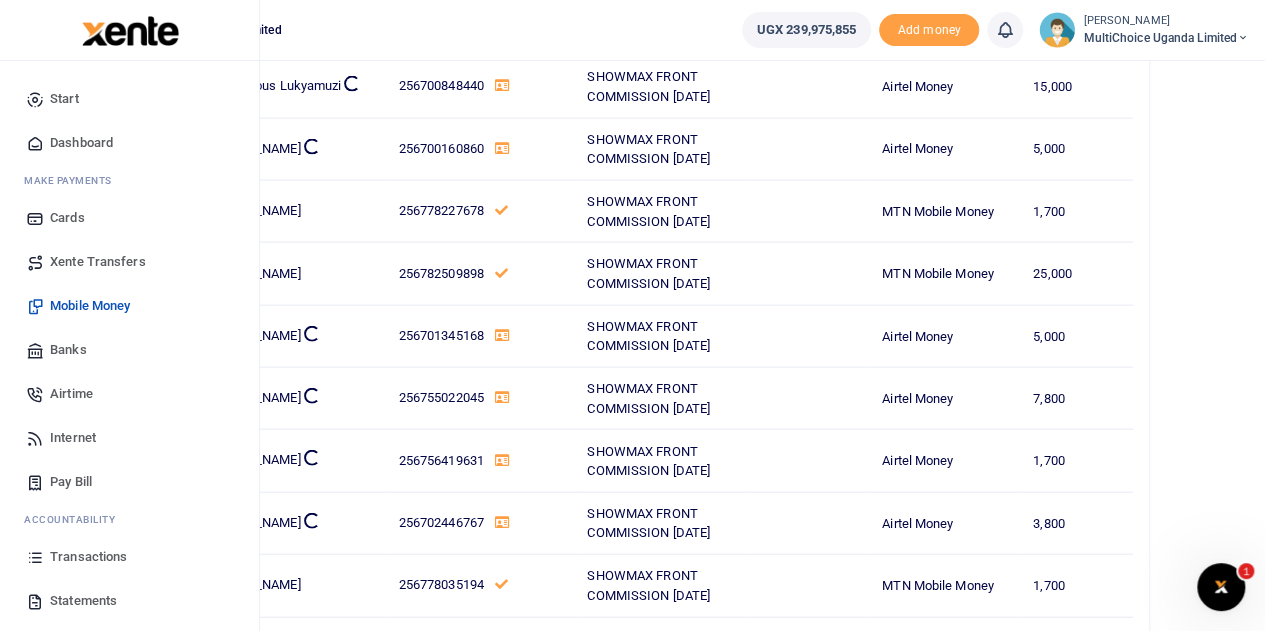 click on "Mobile Money" at bounding box center [90, 306] 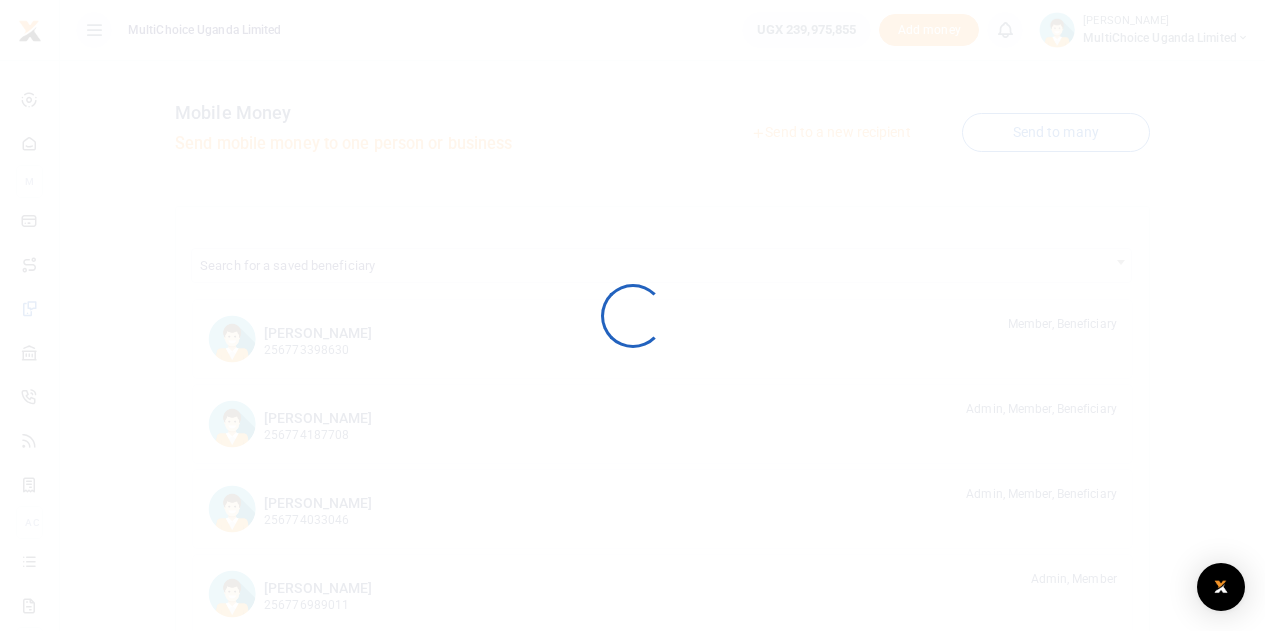 scroll, scrollTop: 0, scrollLeft: 0, axis: both 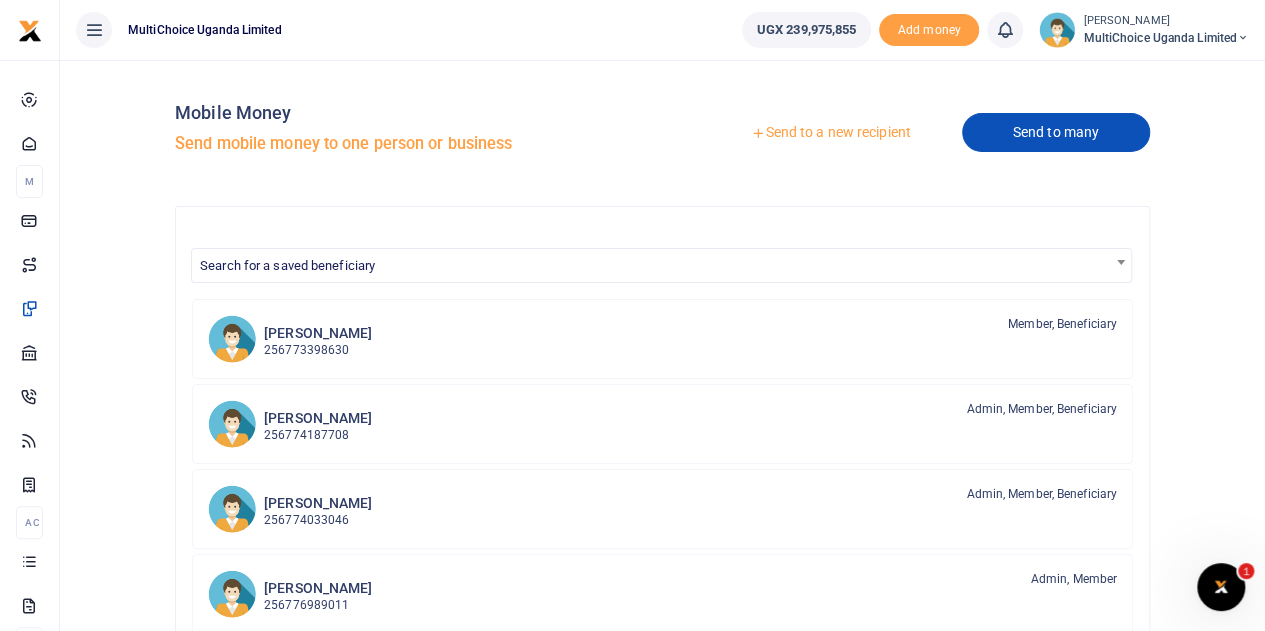 click on "Send to many" at bounding box center (1056, 132) 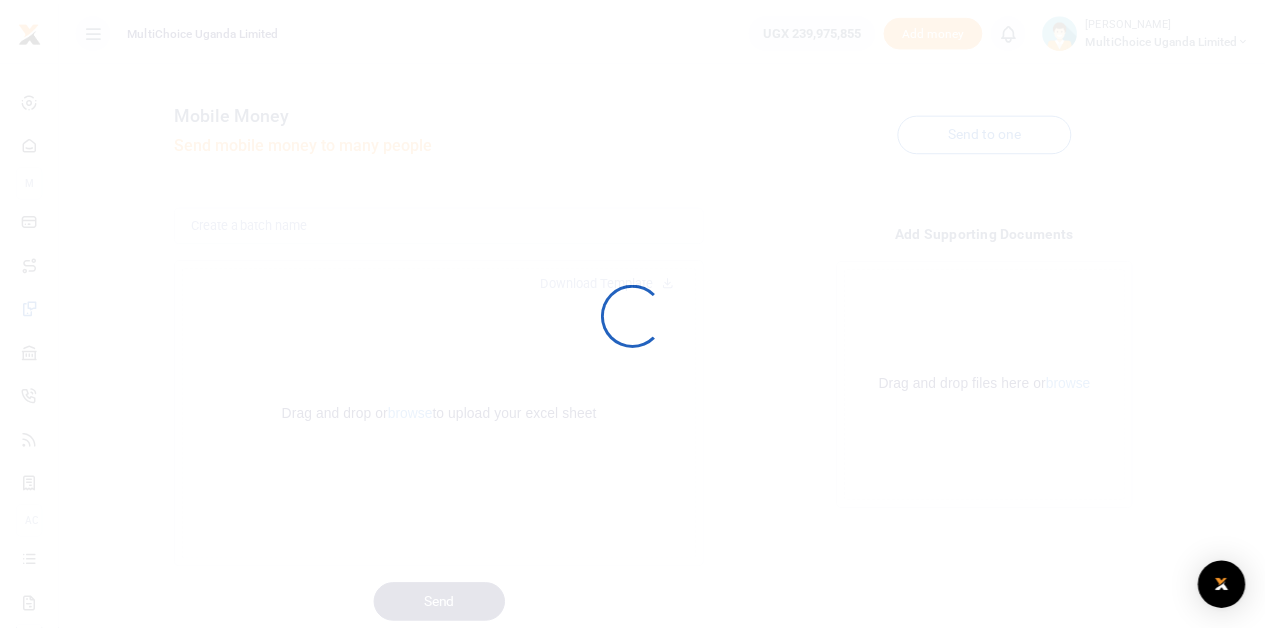 scroll, scrollTop: 0, scrollLeft: 0, axis: both 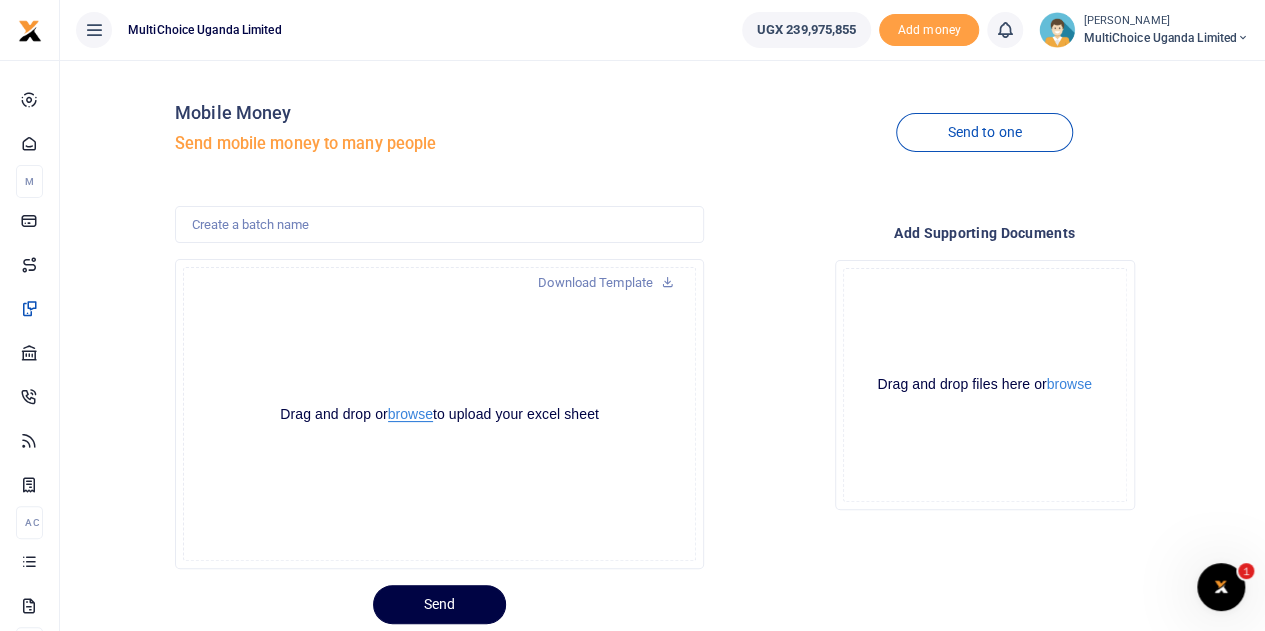 click on "browse" at bounding box center (410, 414) 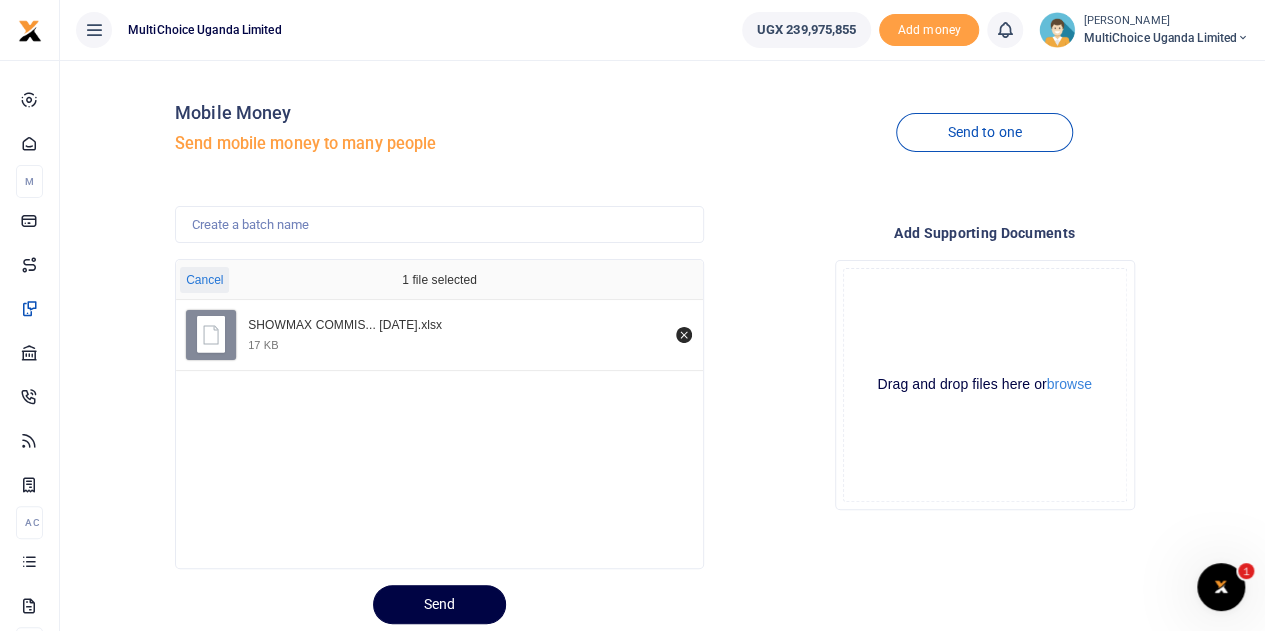 scroll, scrollTop: 60, scrollLeft: 0, axis: vertical 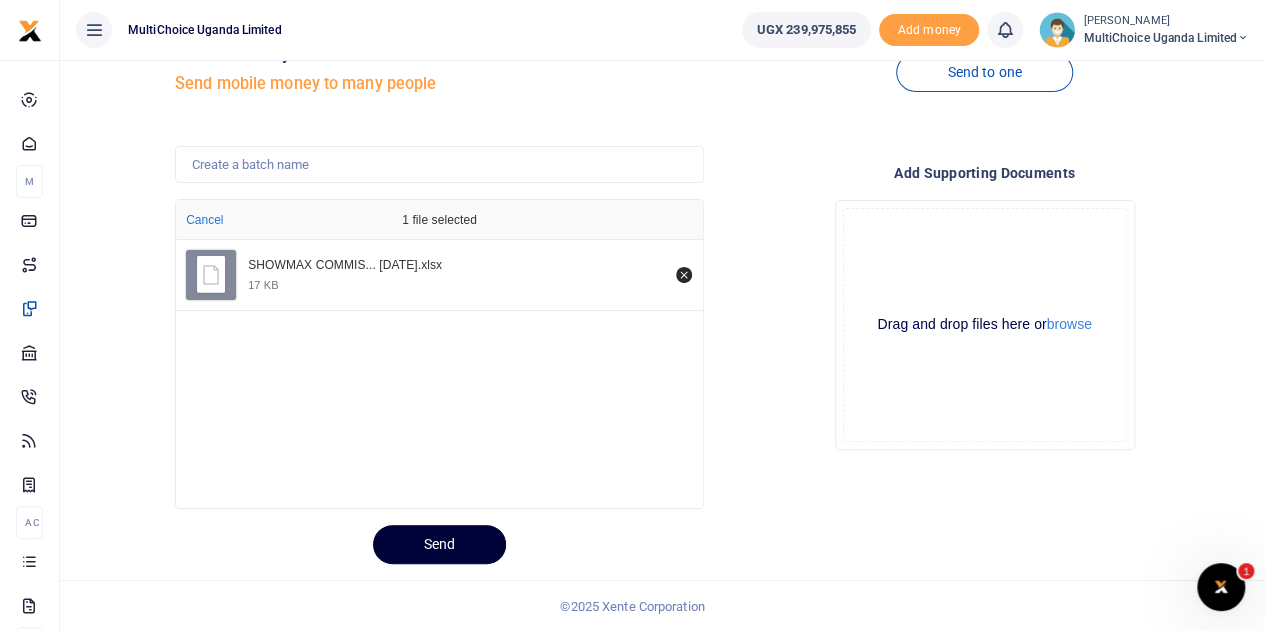 click on "Send" at bounding box center (439, 544) 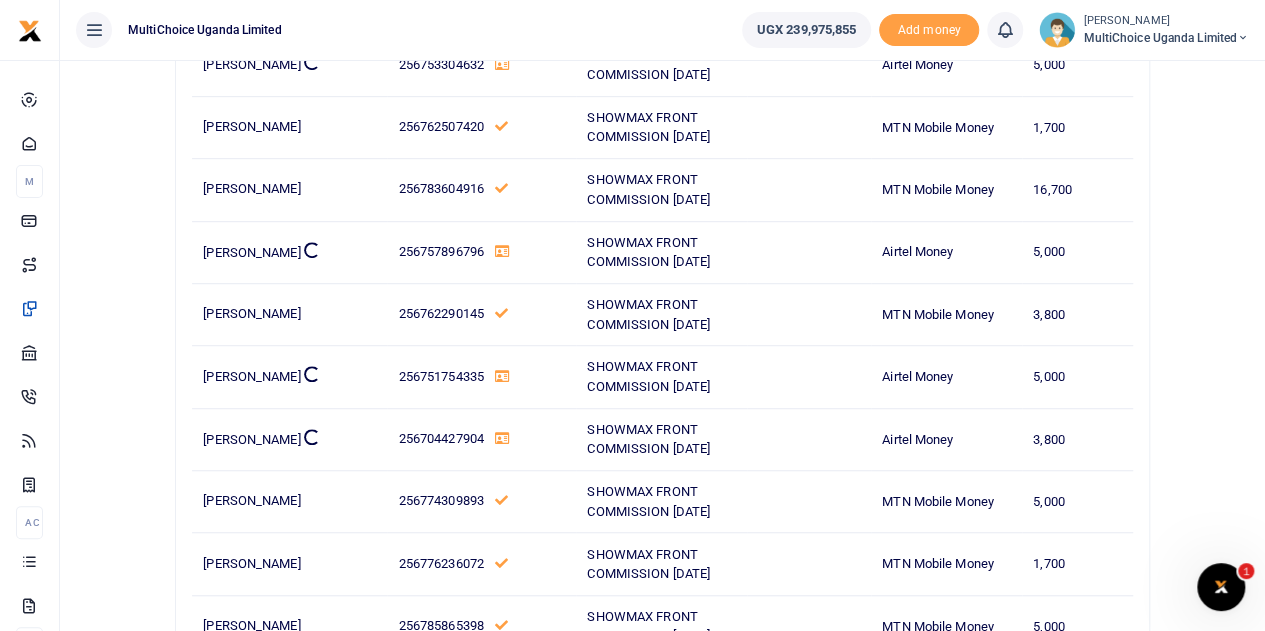 scroll, scrollTop: 0, scrollLeft: 0, axis: both 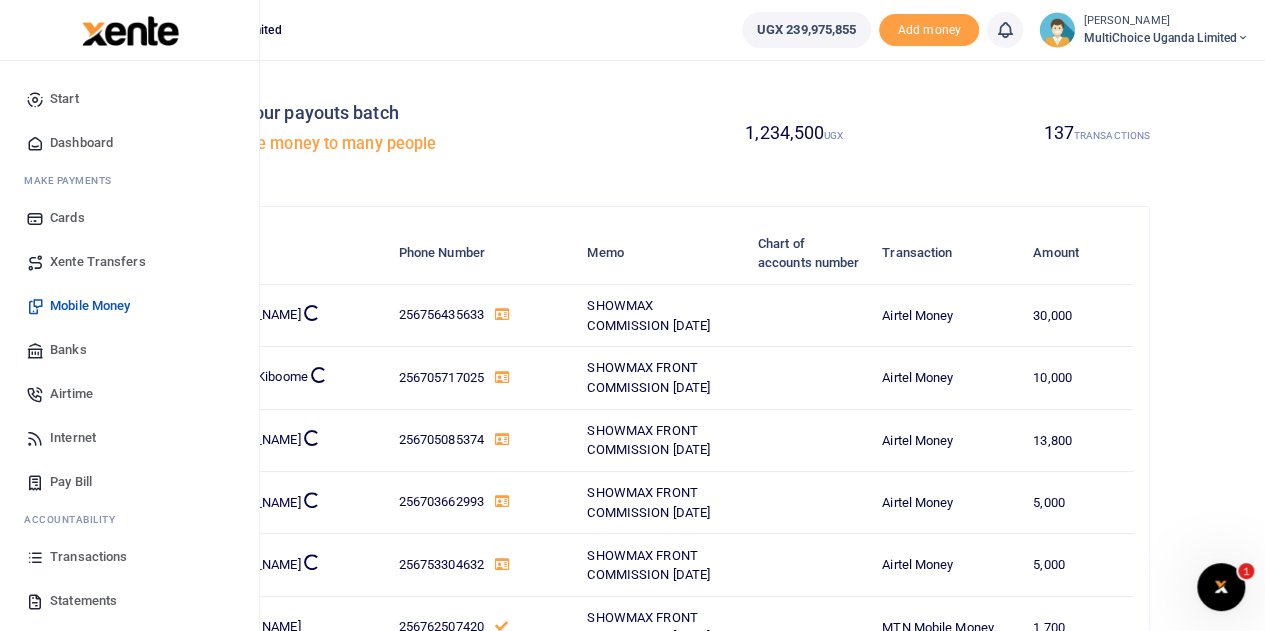 click on "Mobile Money" at bounding box center [90, 306] 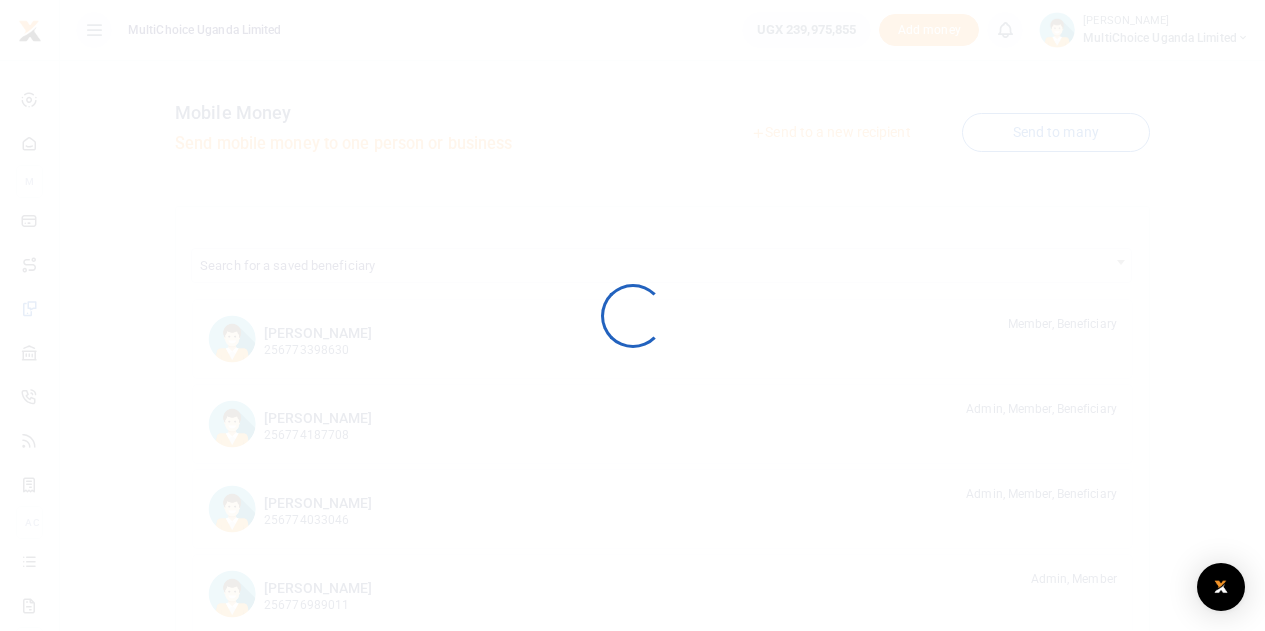 scroll, scrollTop: 0, scrollLeft: 0, axis: both 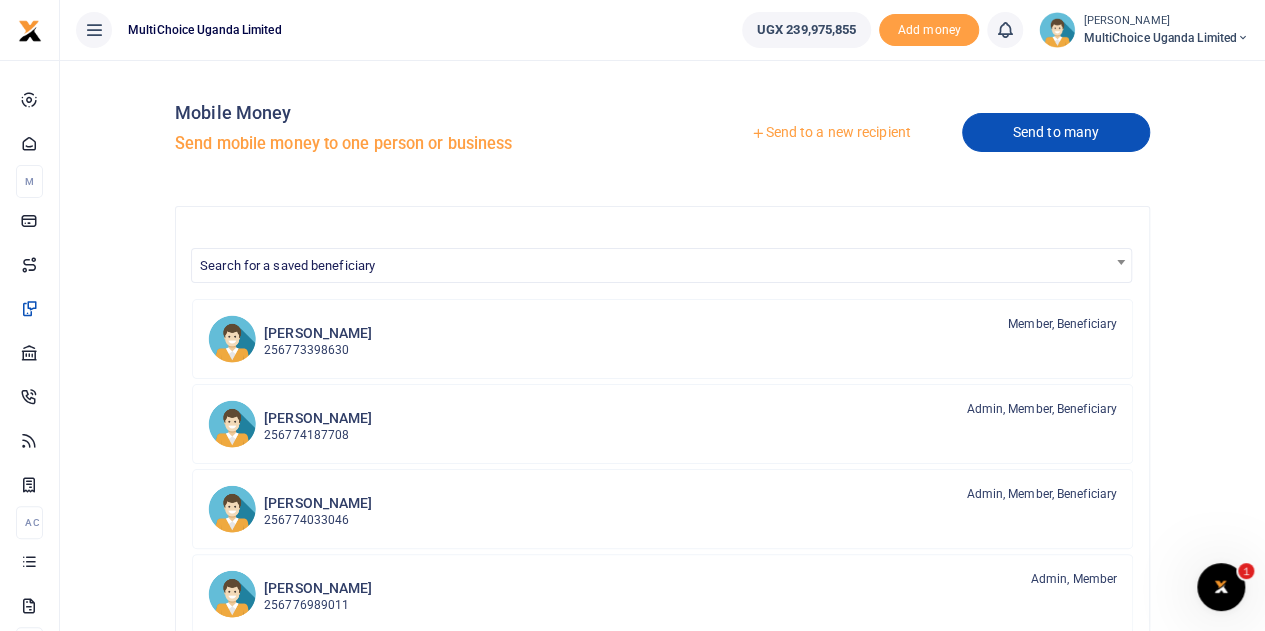 click on "Send to many" at bounding box center (1056, 132) 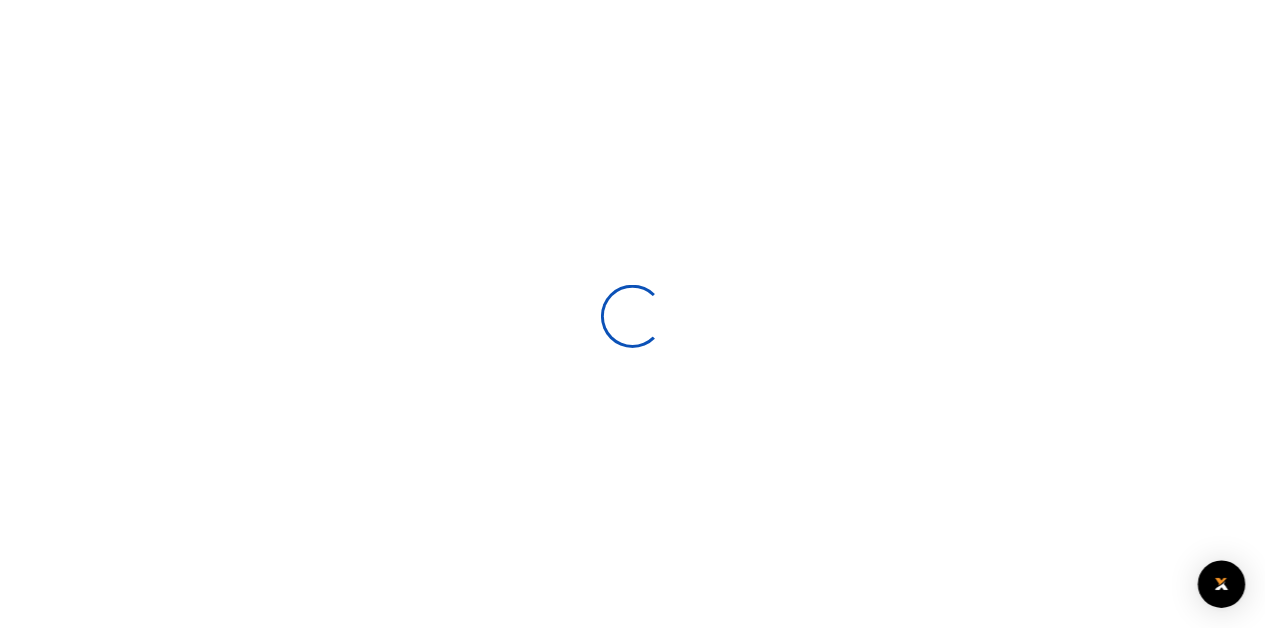 scroll, scrollTop: 0, scrollLeft: 0, axis: both 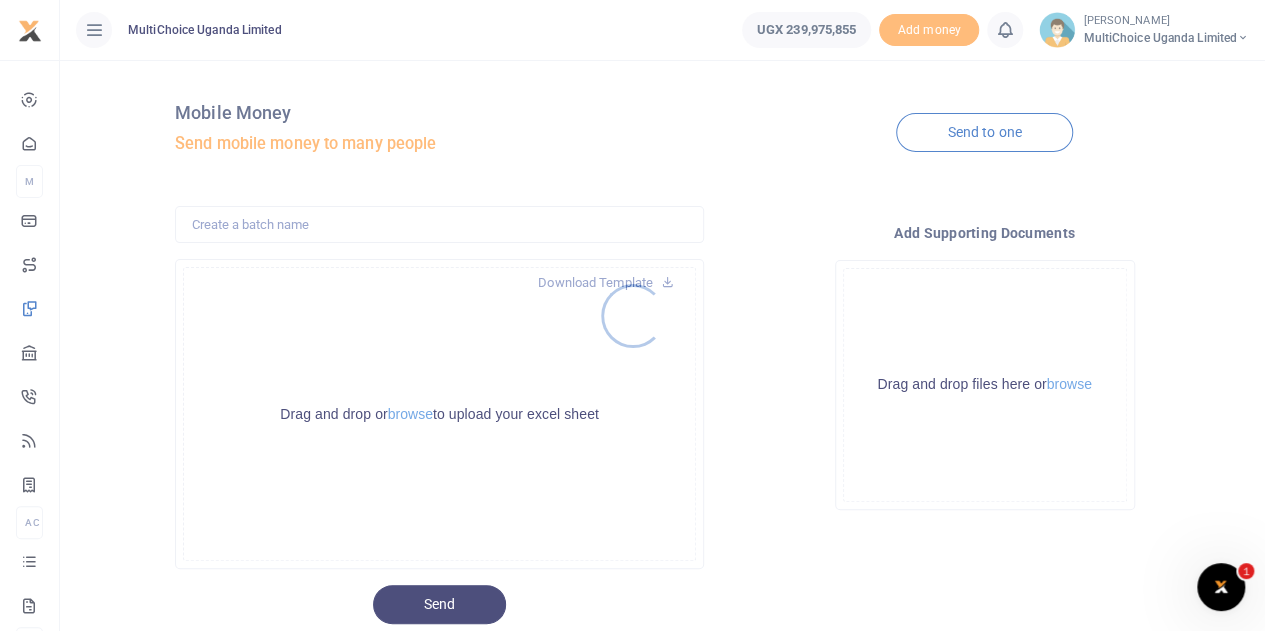click at bounding box center [632, 315] 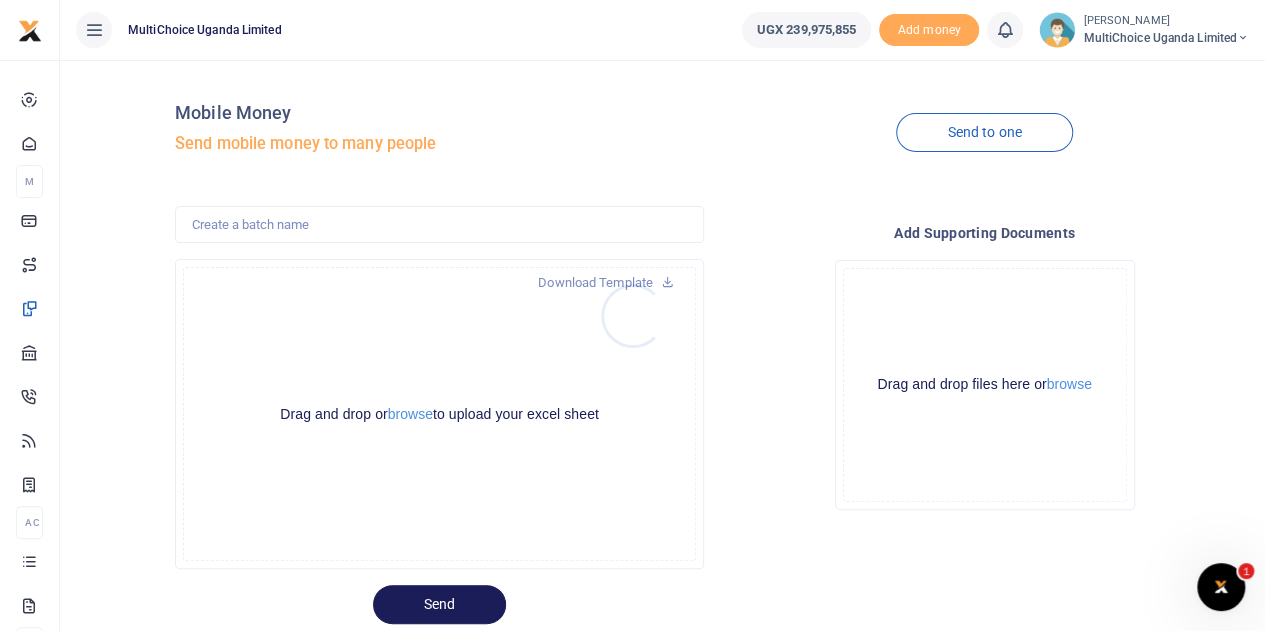 click at bounding box center [632, 315] 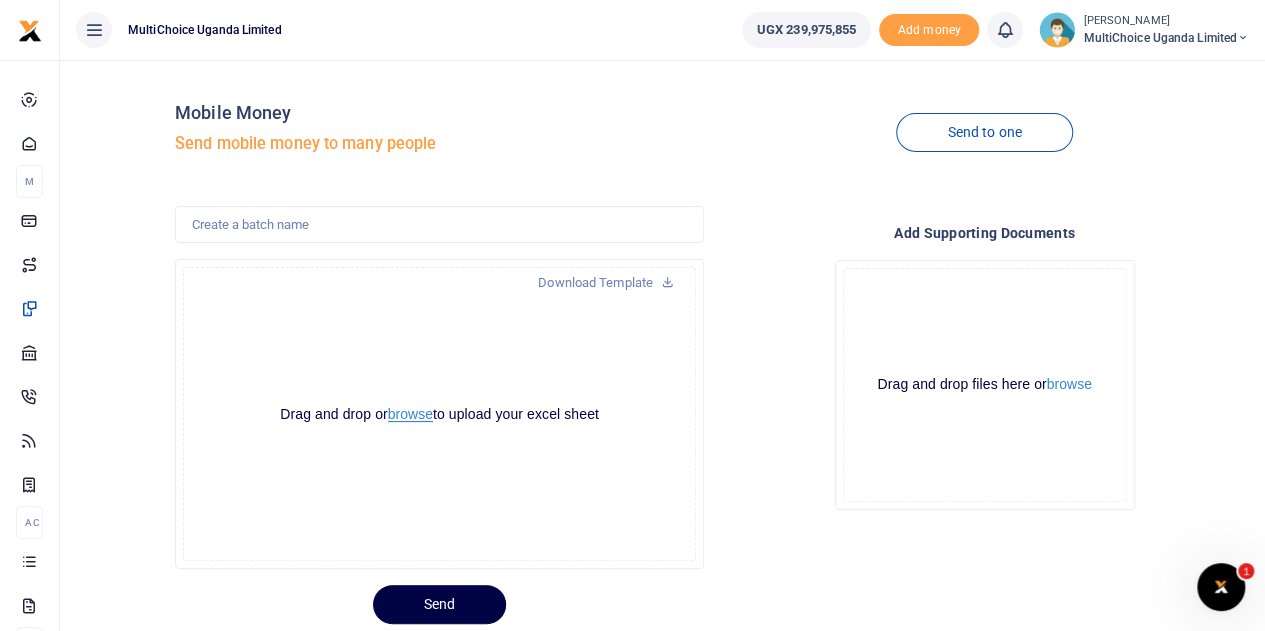 click on "browse" at bounding box center (410, 414) 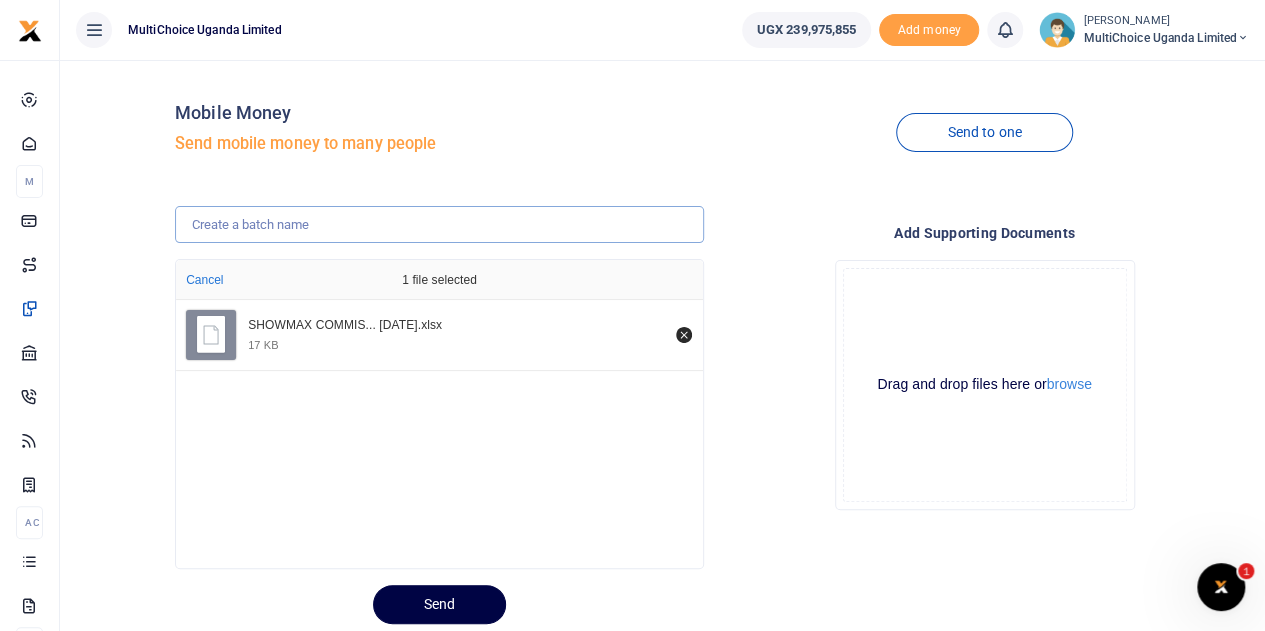 click at bounding box center (439, 225) 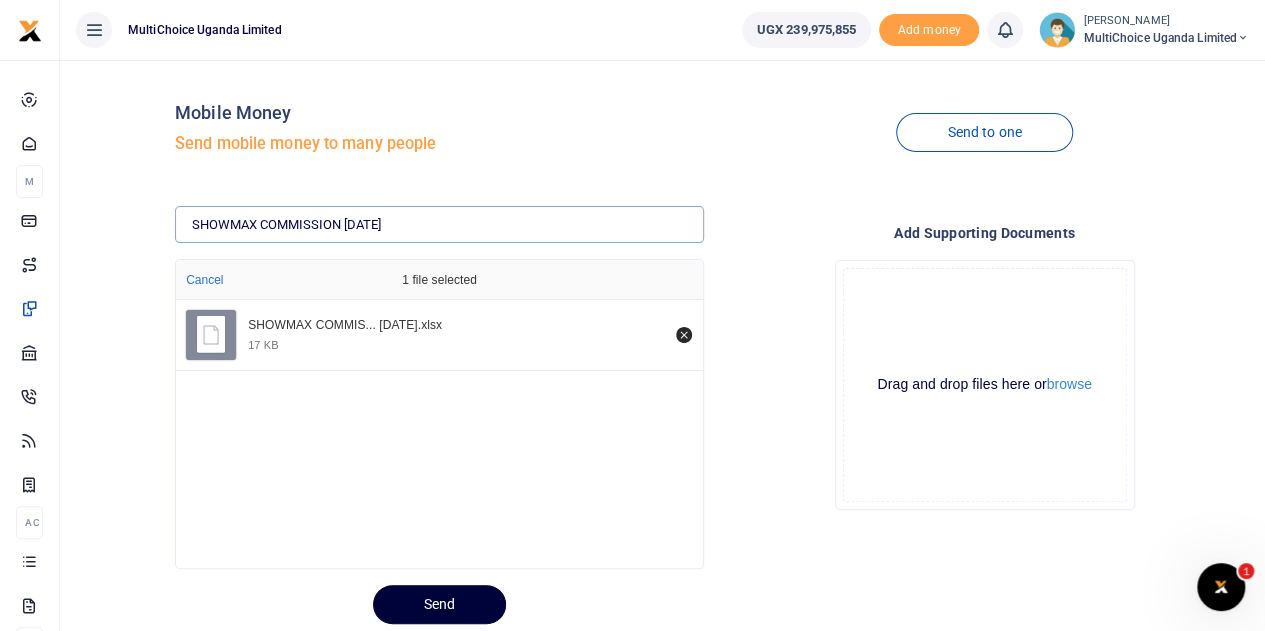 type on "SHOWMAX COMMISSION JUNE 25" 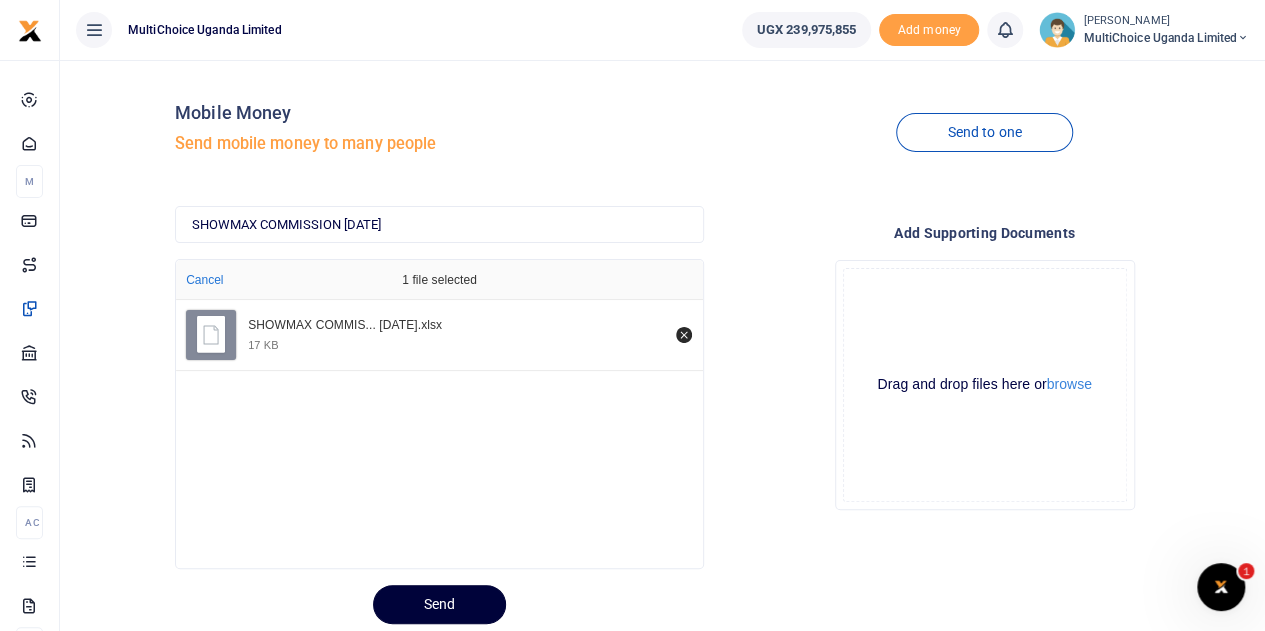 click on "Send" at bounding box center [439, 604] 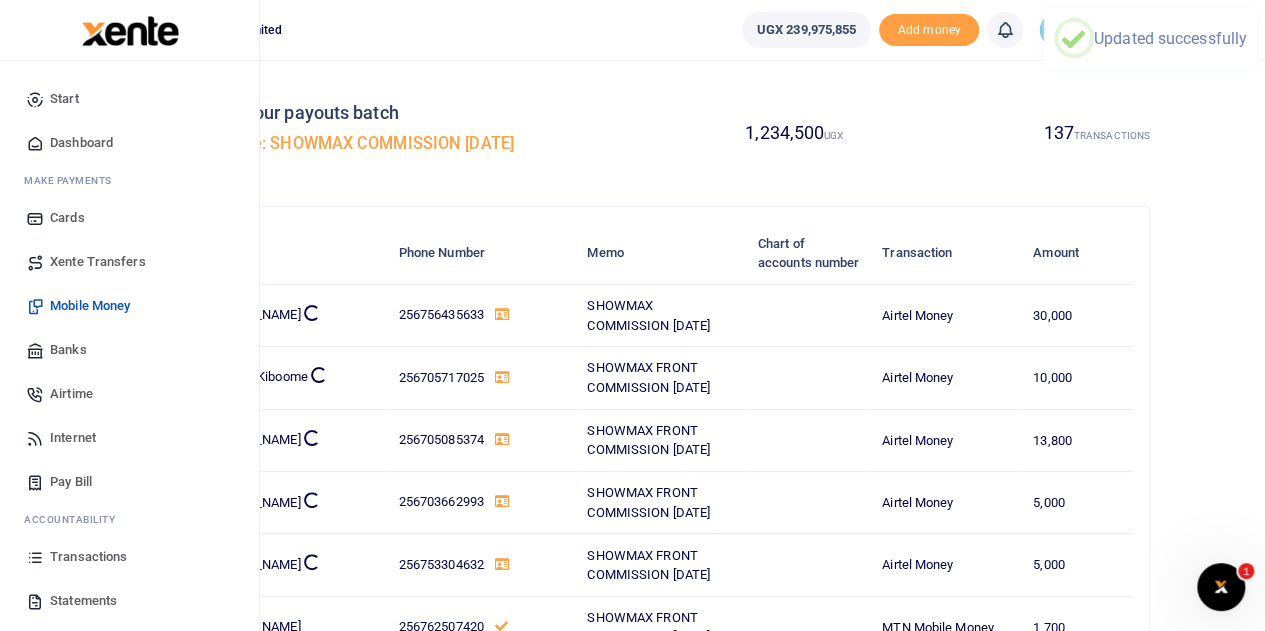 click on "Mobile Money" at bounding box center [90, 306] 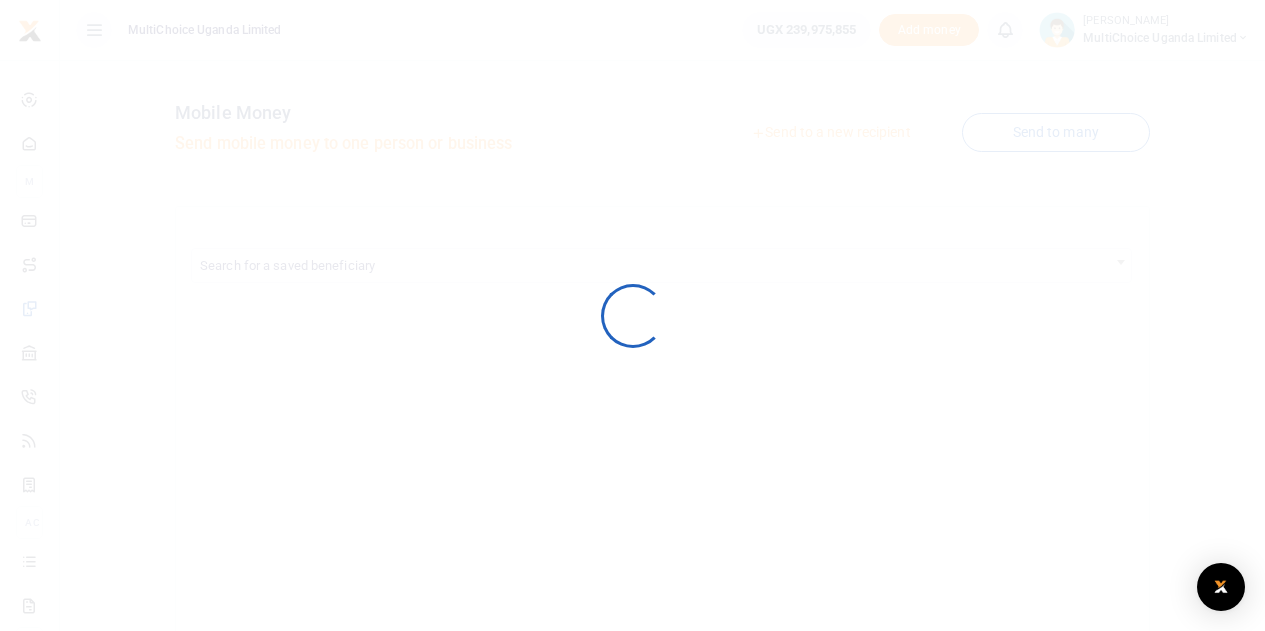 scroll, scrollTop: 0, scrollLeft: 0, axis: both 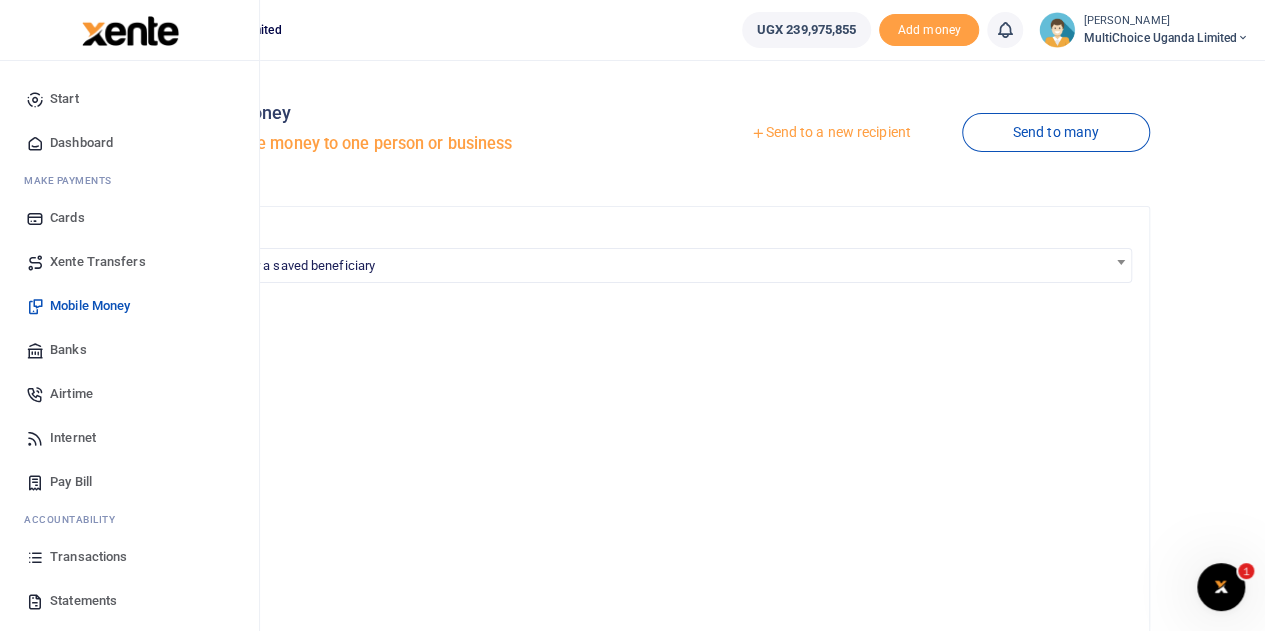 click on "Mobile Money" at bounding box center [90, 306] 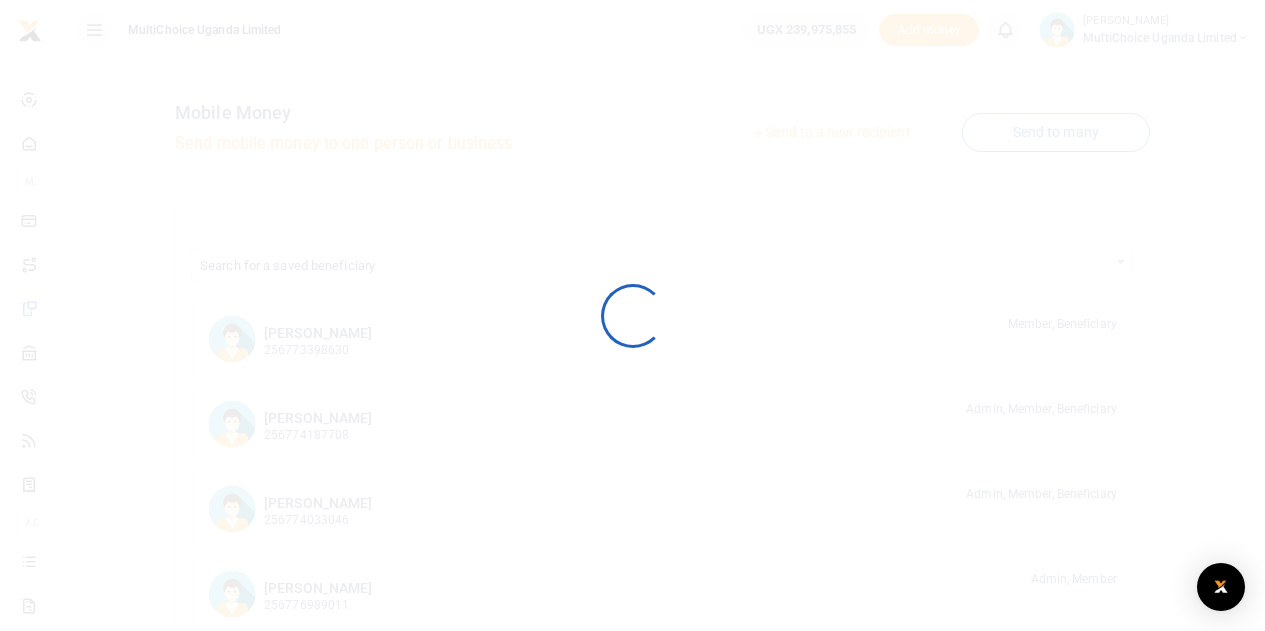 scroll, scrollTop: 0, scrollLeft: 0, axis: both 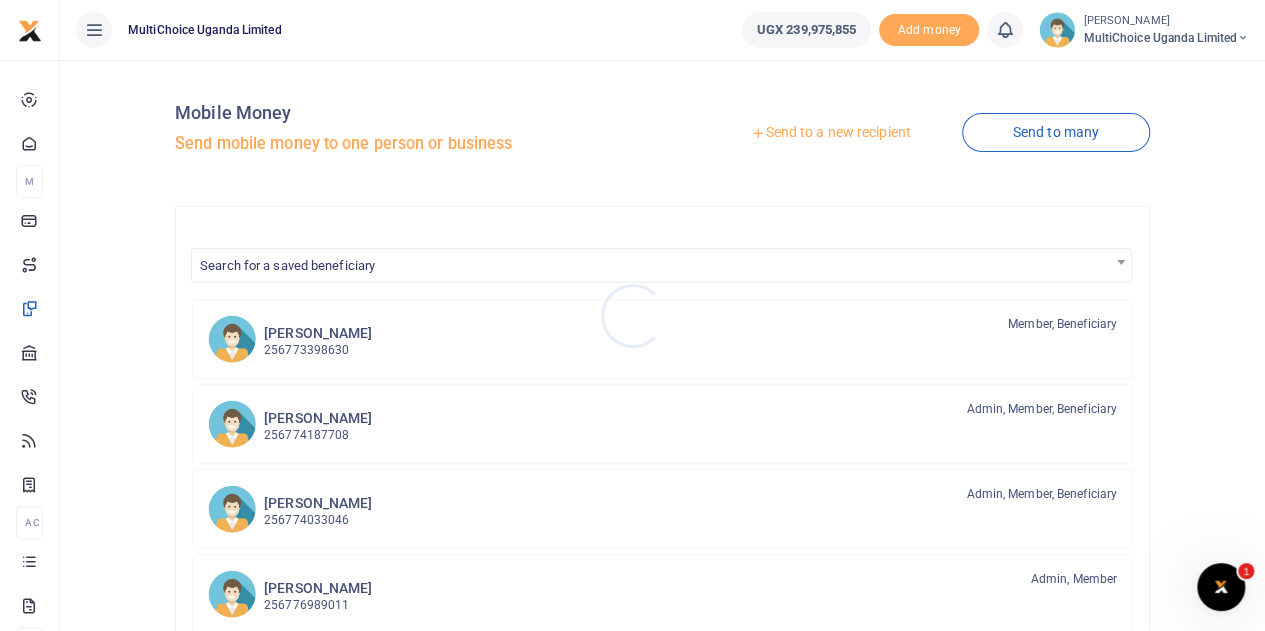 click at bounding box center [632, 315] 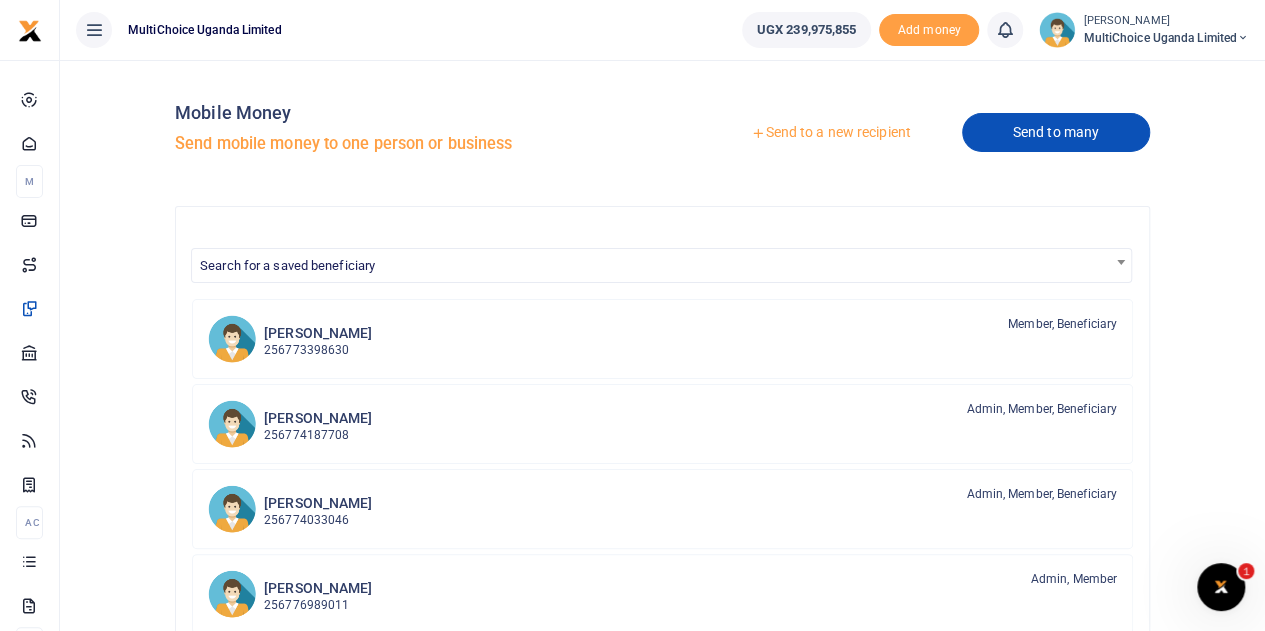 click on "Send to many" at bounding box center [1056, 132] 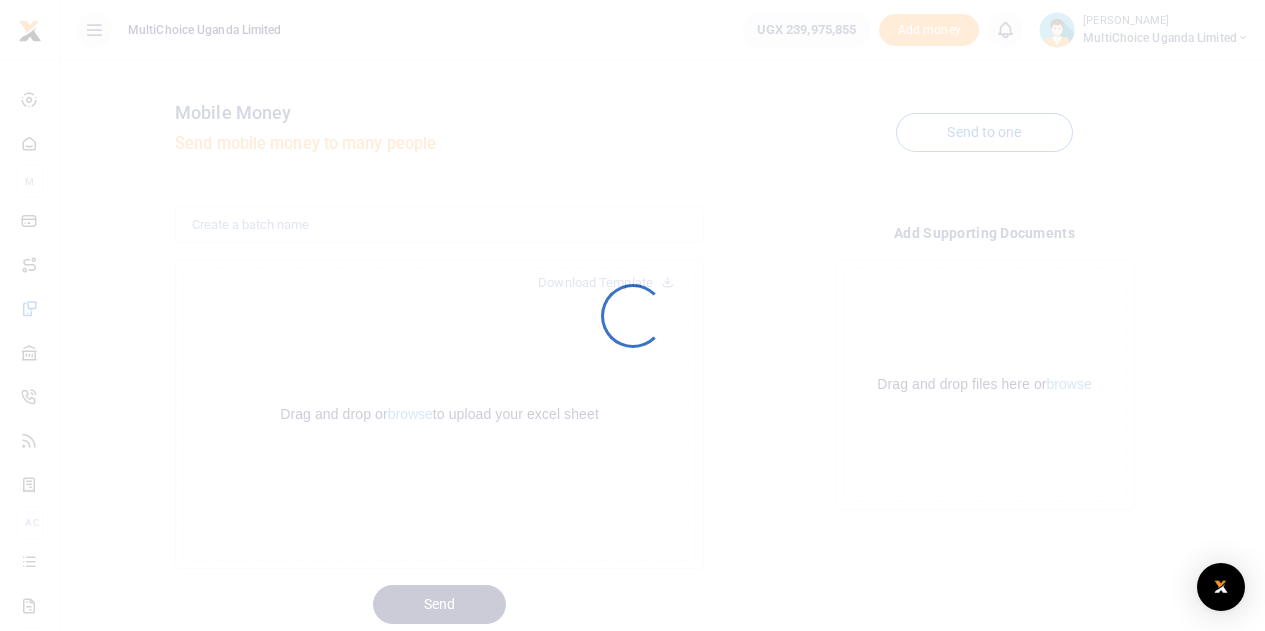 scroll, scrollTop: 0, scrollLeft: 0, axis: both 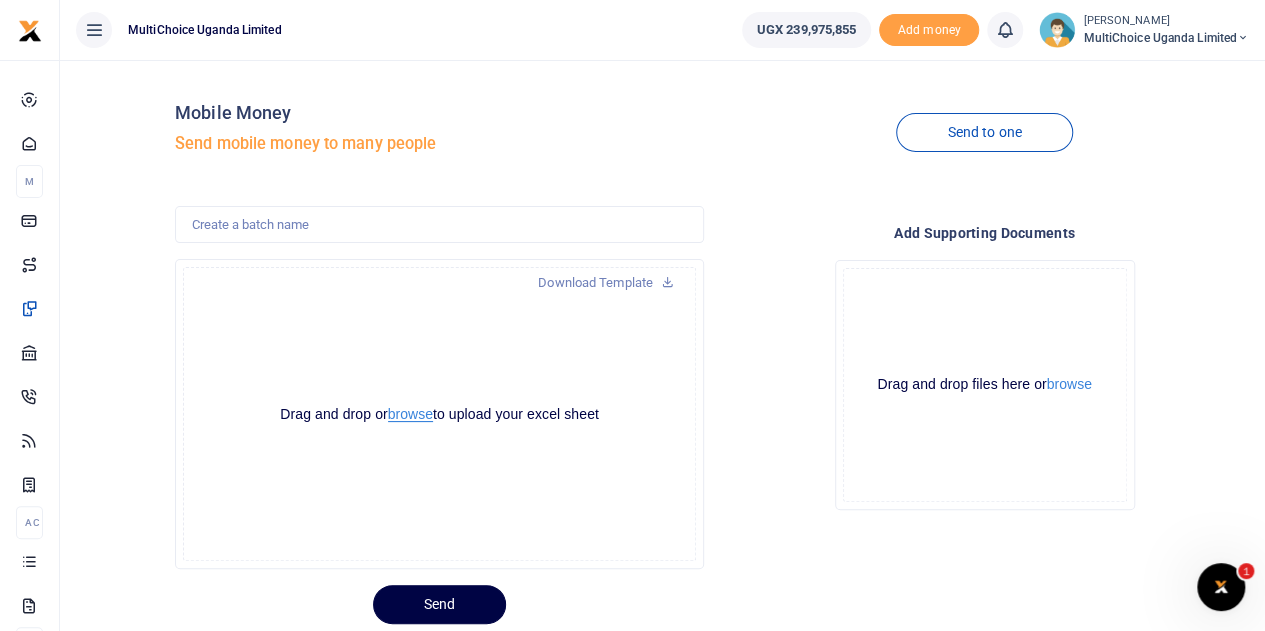 click on "browse" at bounding box center (410, 414) 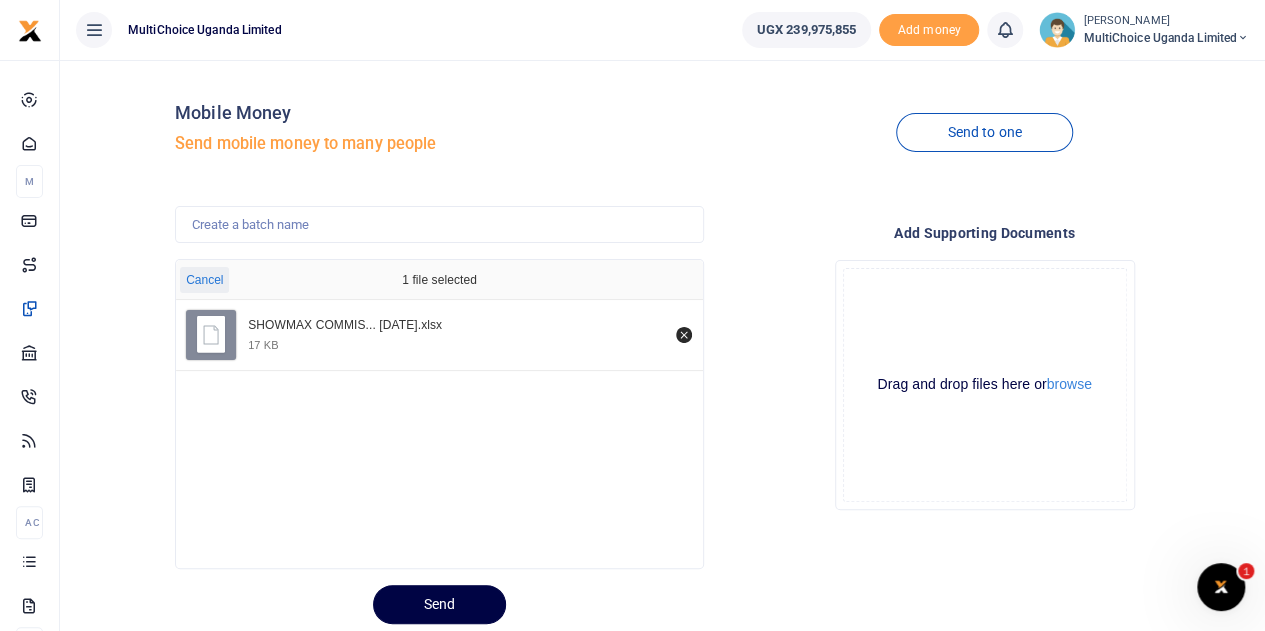 scroll, scrollTop: 60, scrollLeft: 0, axis: vertical 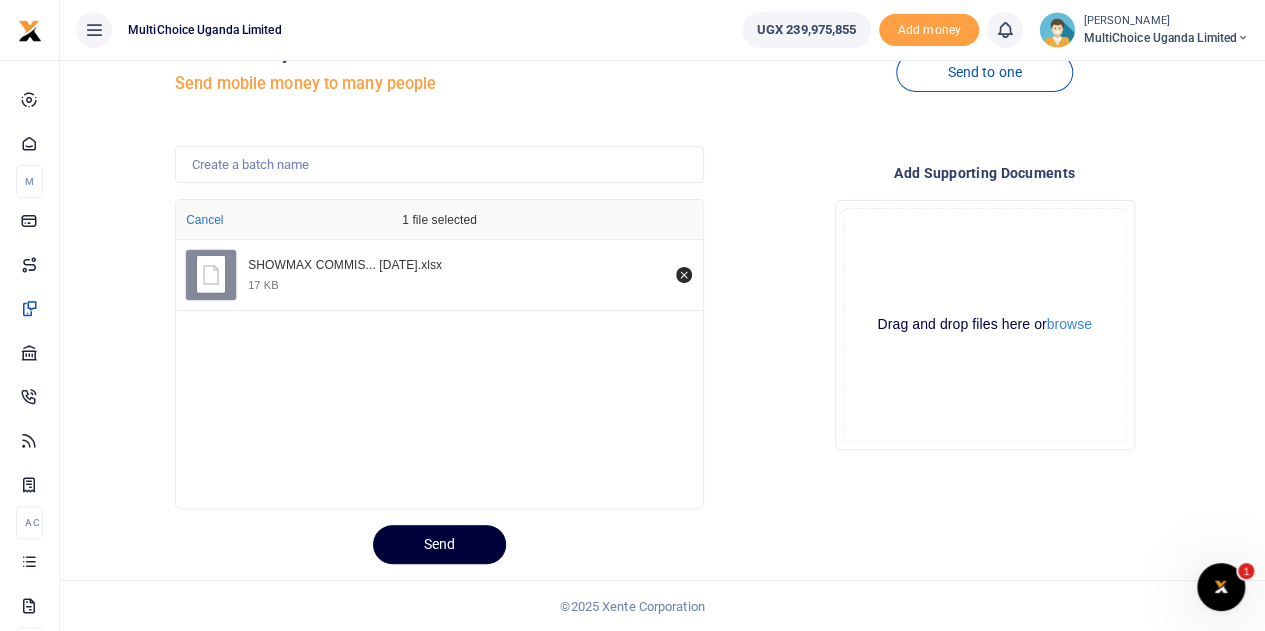 click on "Send" at bounding box center (439, 544) 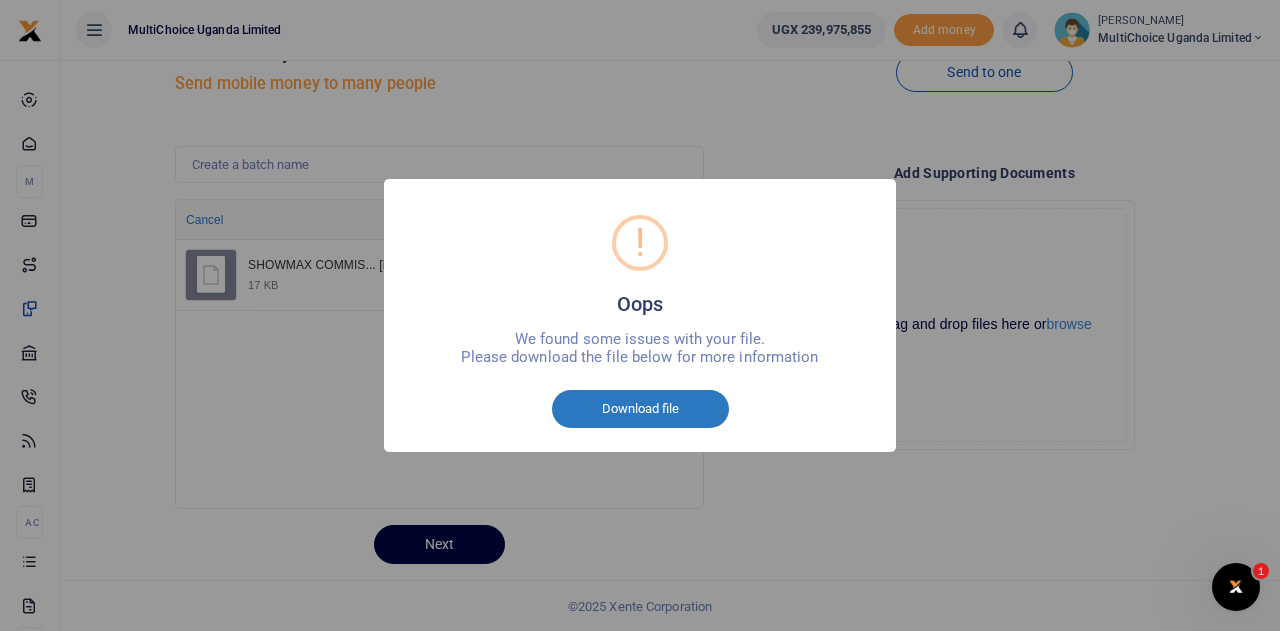click on "Download file" at bounding box center [640, 409] 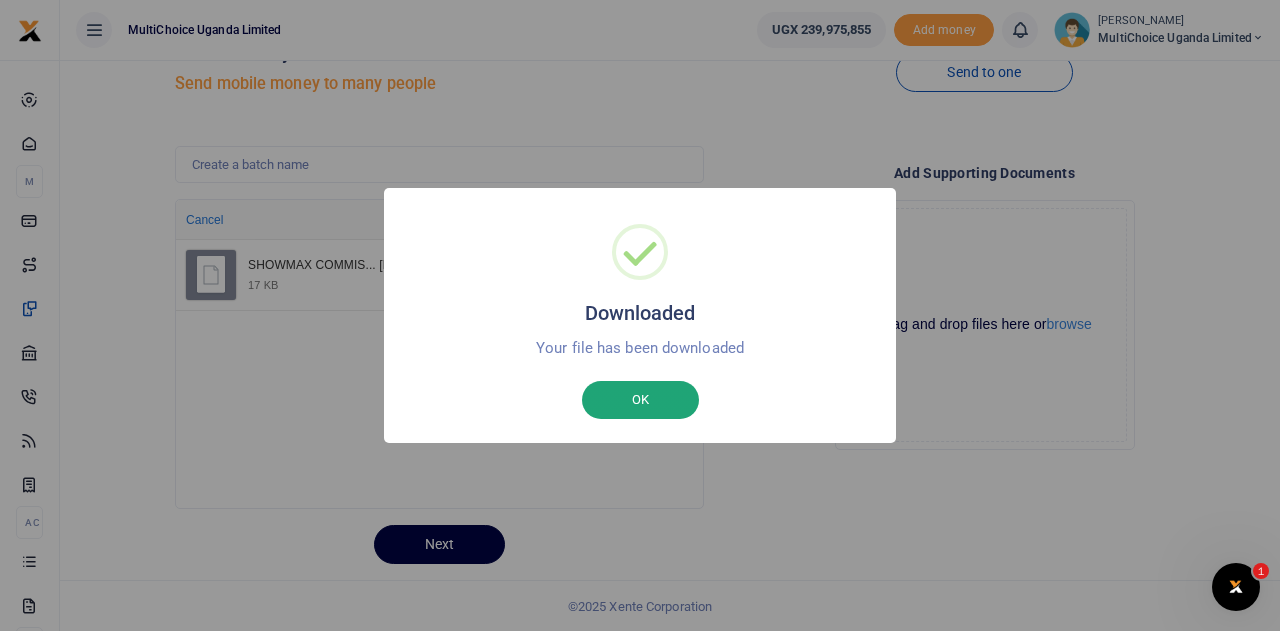 click on "OK" at bounding box center [640, 400] 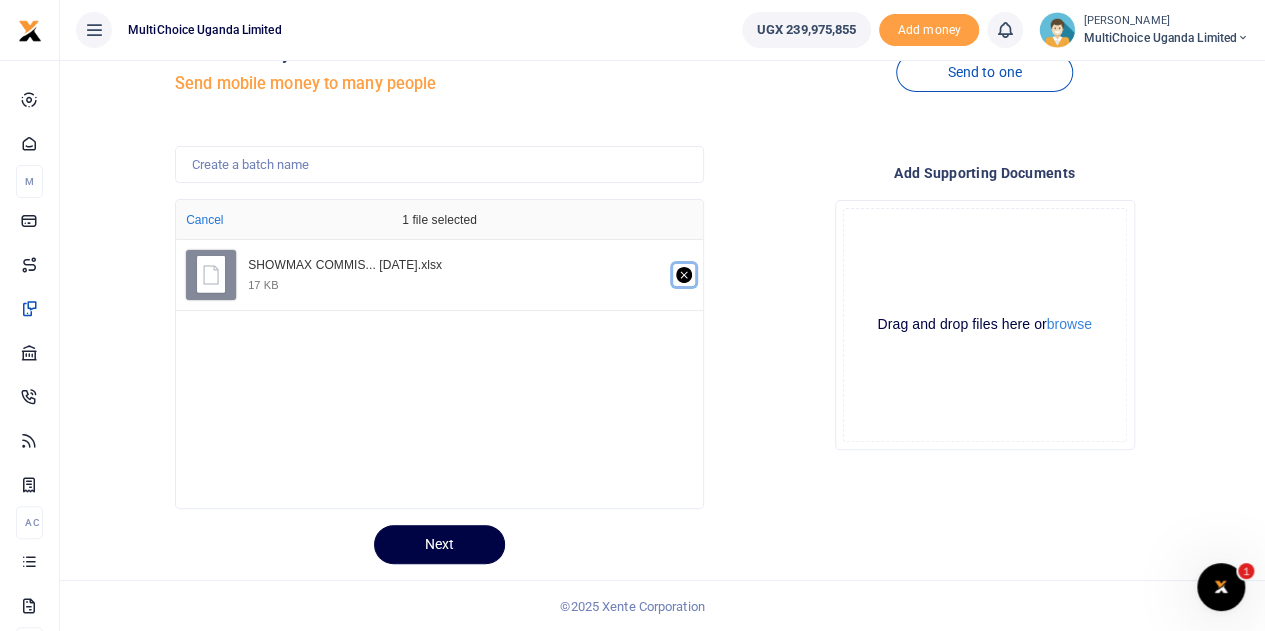 click 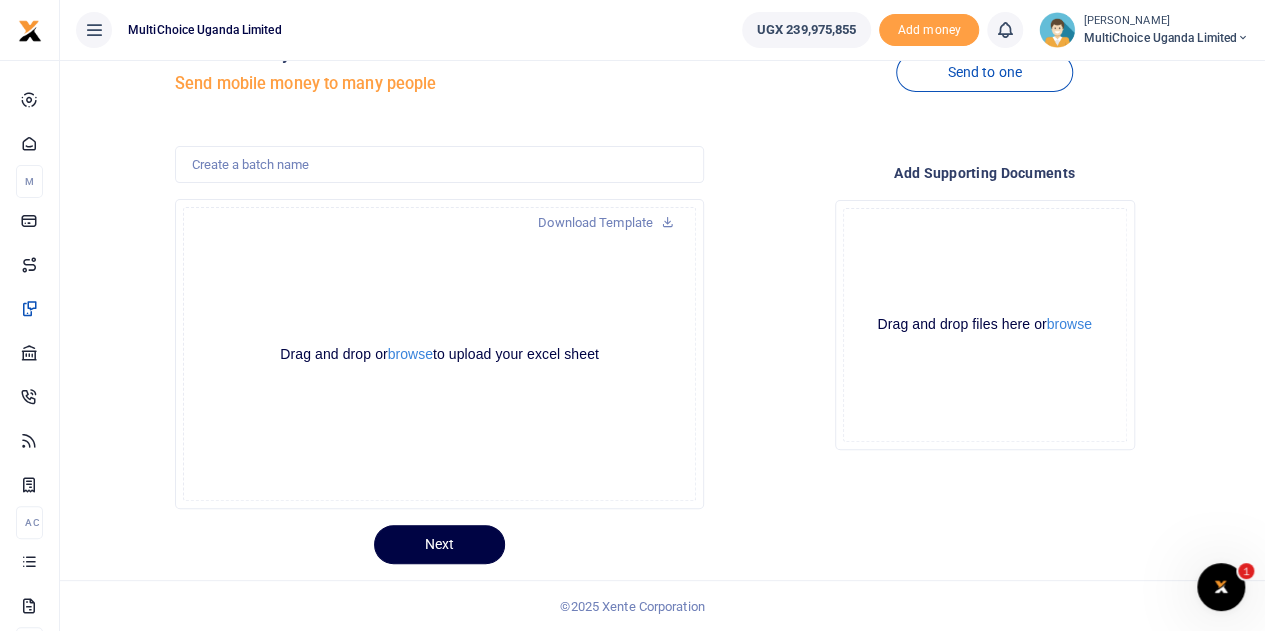 click on "Drag and drop or  browse  to upload your excel sheet Powered by  Uppy" 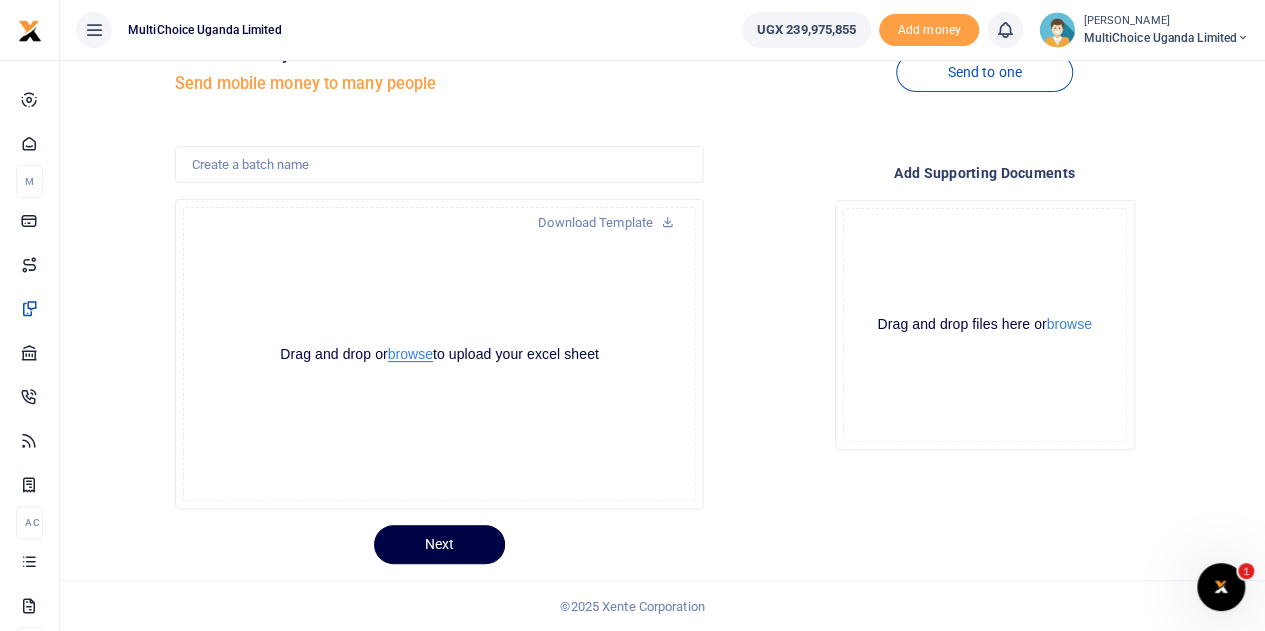 click on "browse" at bounding box center (410, 354) 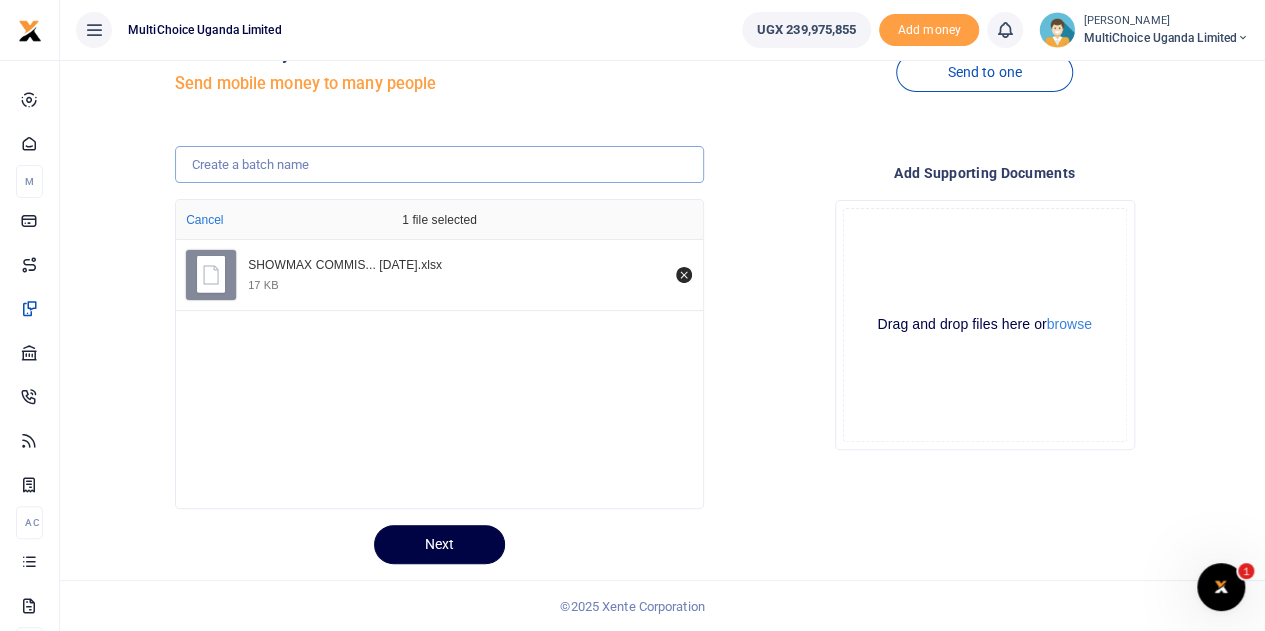 click at bounding box center [439, 165] 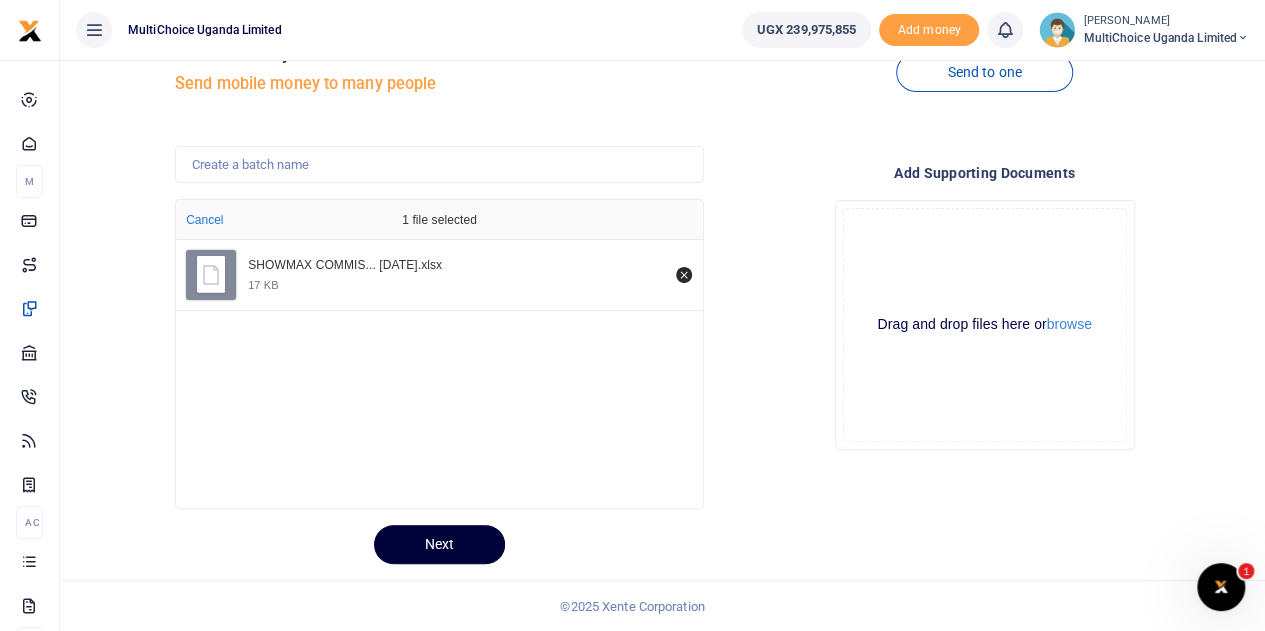 click on "Next" at bounding box center [439, 544] 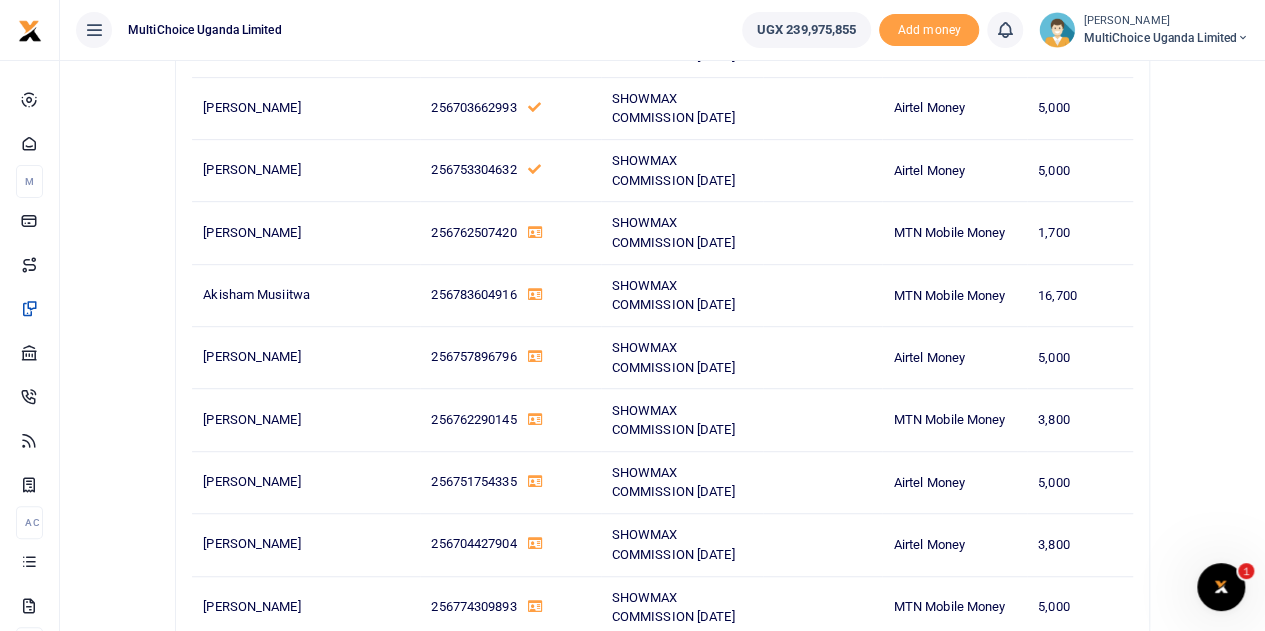 scroll, scrollTop: 460, scrollLeft: 0, axis: vertical 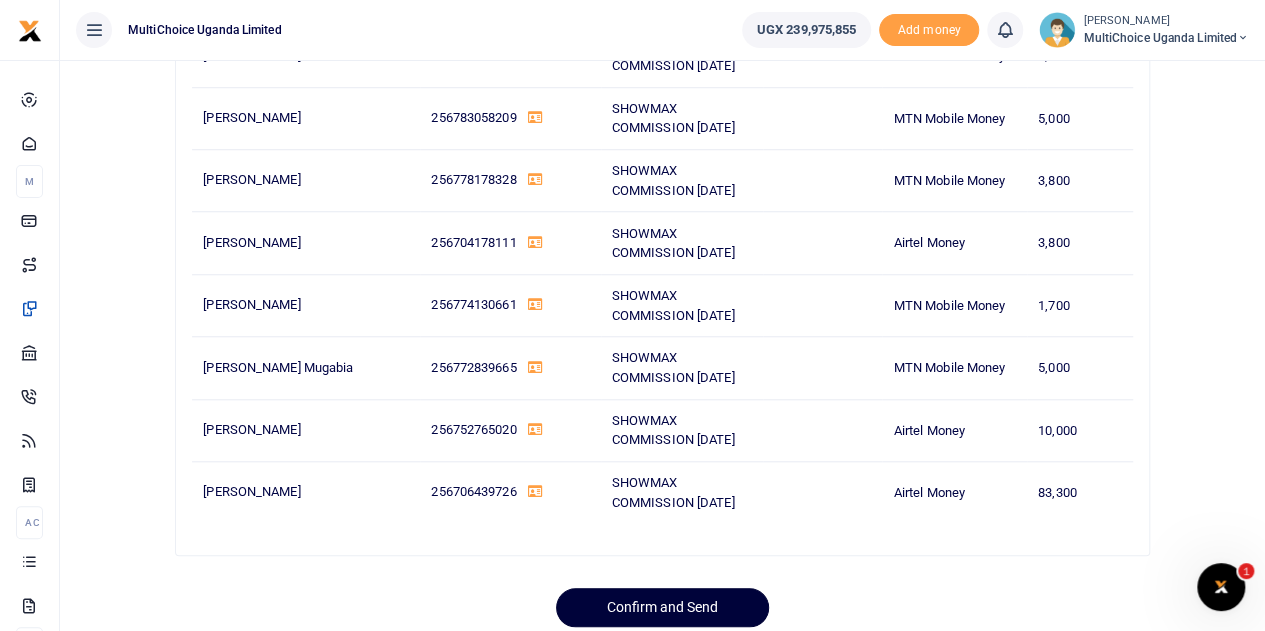 click on "Confirm and Send" at bounding box center [662, 607] 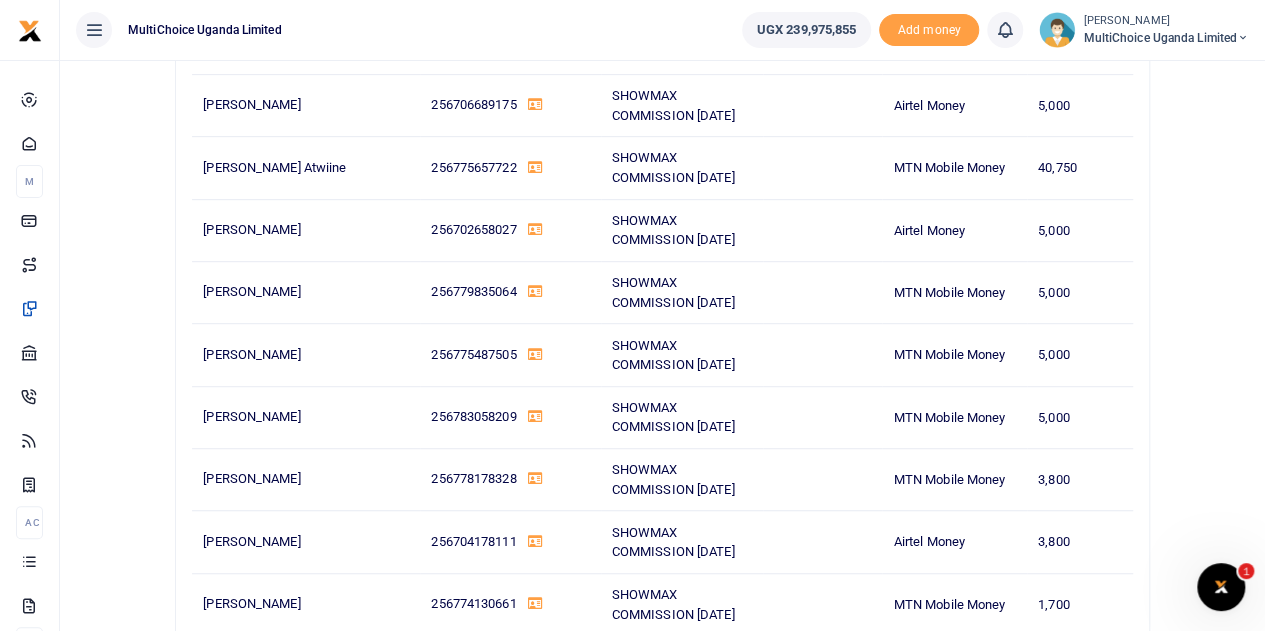 scroll, scrollTop: 7998, scrollLeft: 0, axis: vertical 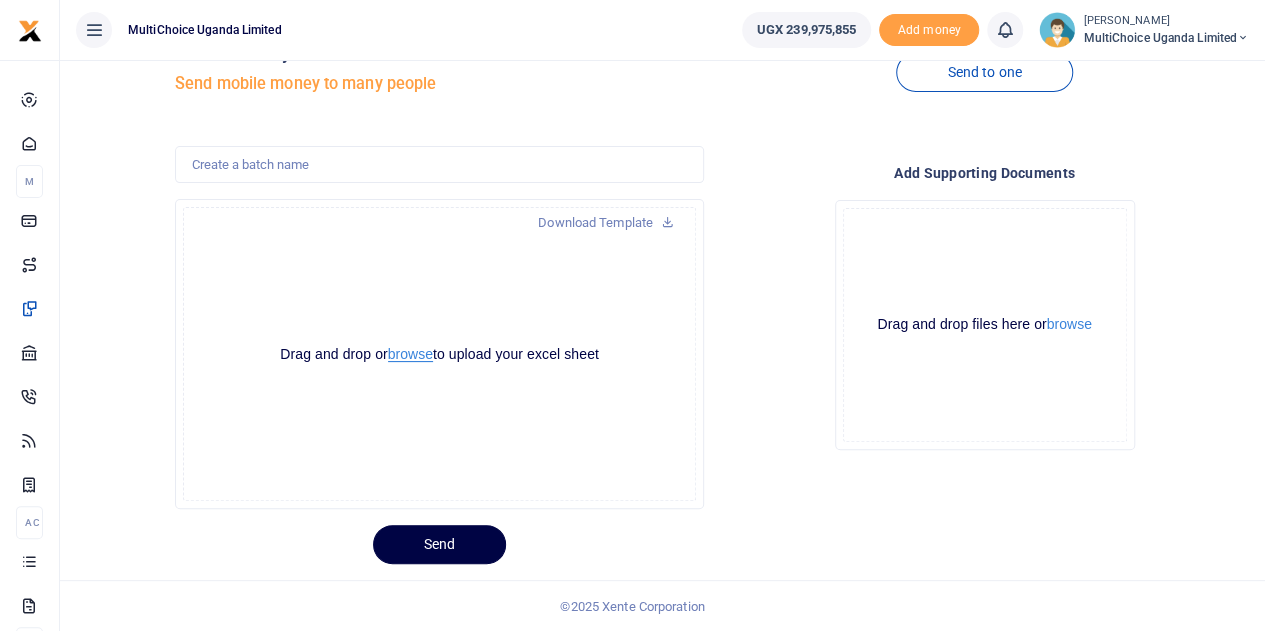 click on "browse" at bounding box center (410, 354) 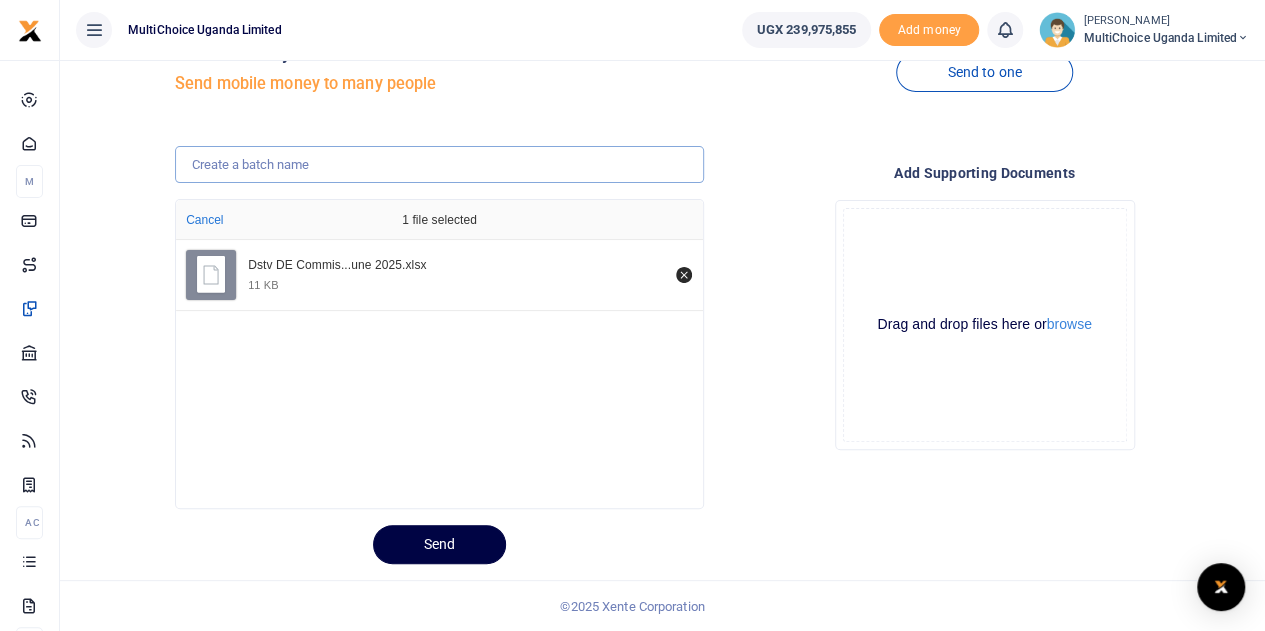 click at bounding box center (439, 165) 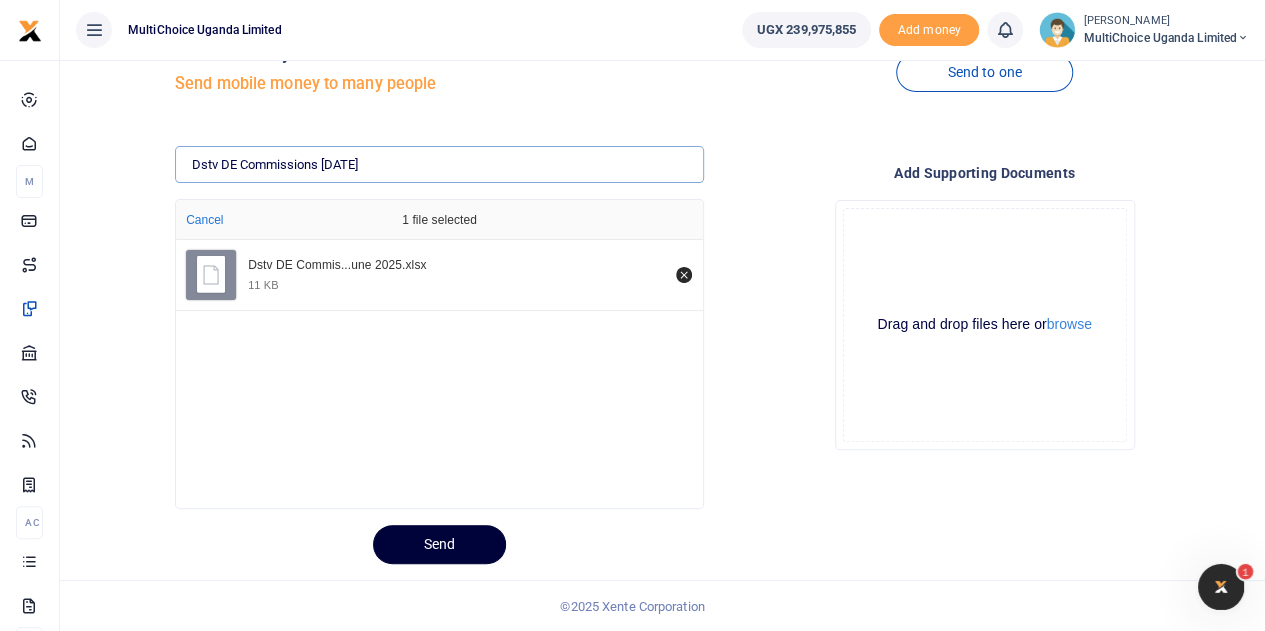 scroll, scrollTop: 0, scrollLeft: 0, axis: both 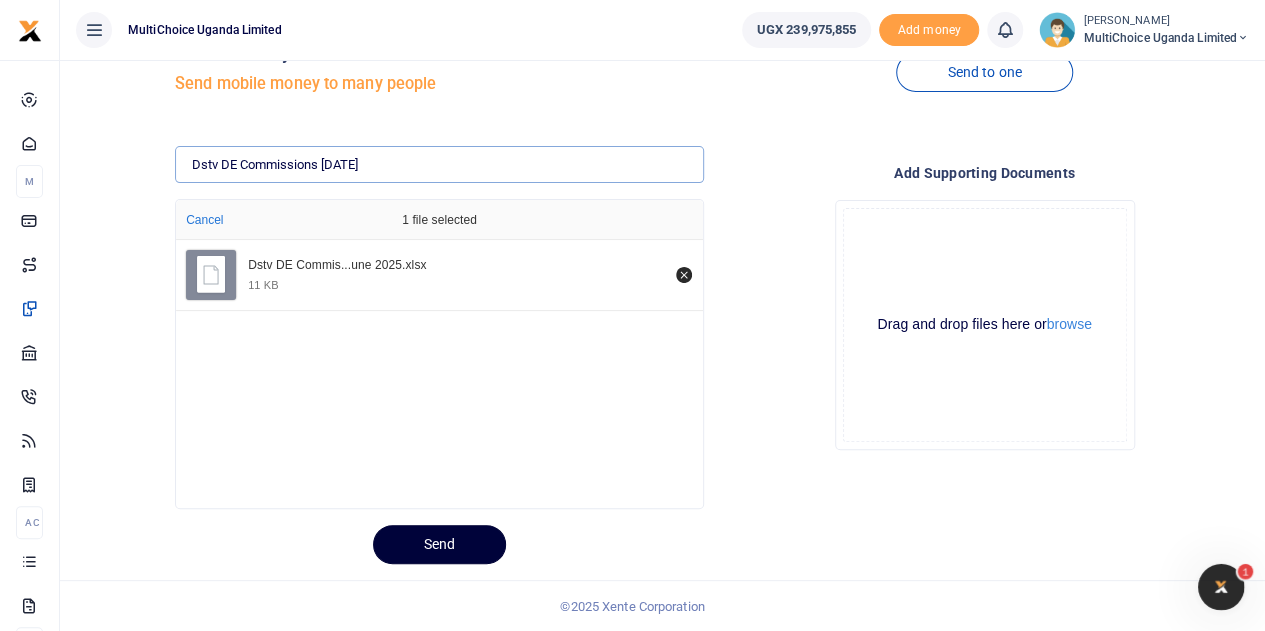 type on "Dstv DE Commissions June 2025" 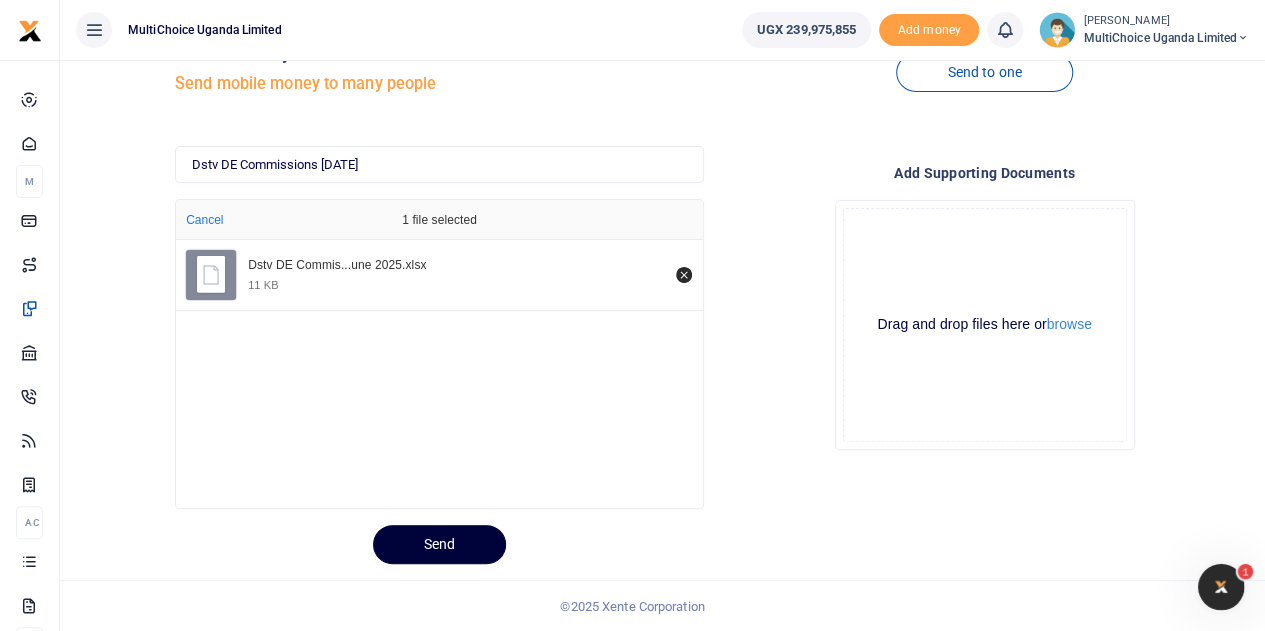 click on "Send" at bounding box center (439, 544) 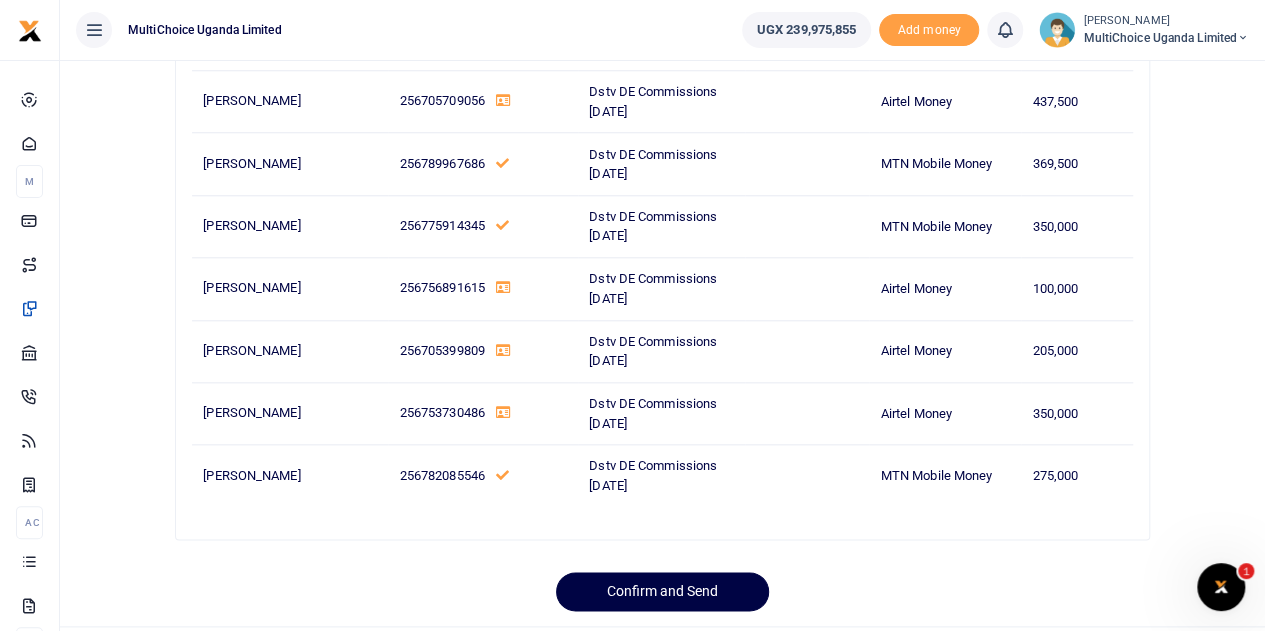 scroll, scrollTop: 945, scrollLeft: 0, axis: vertical 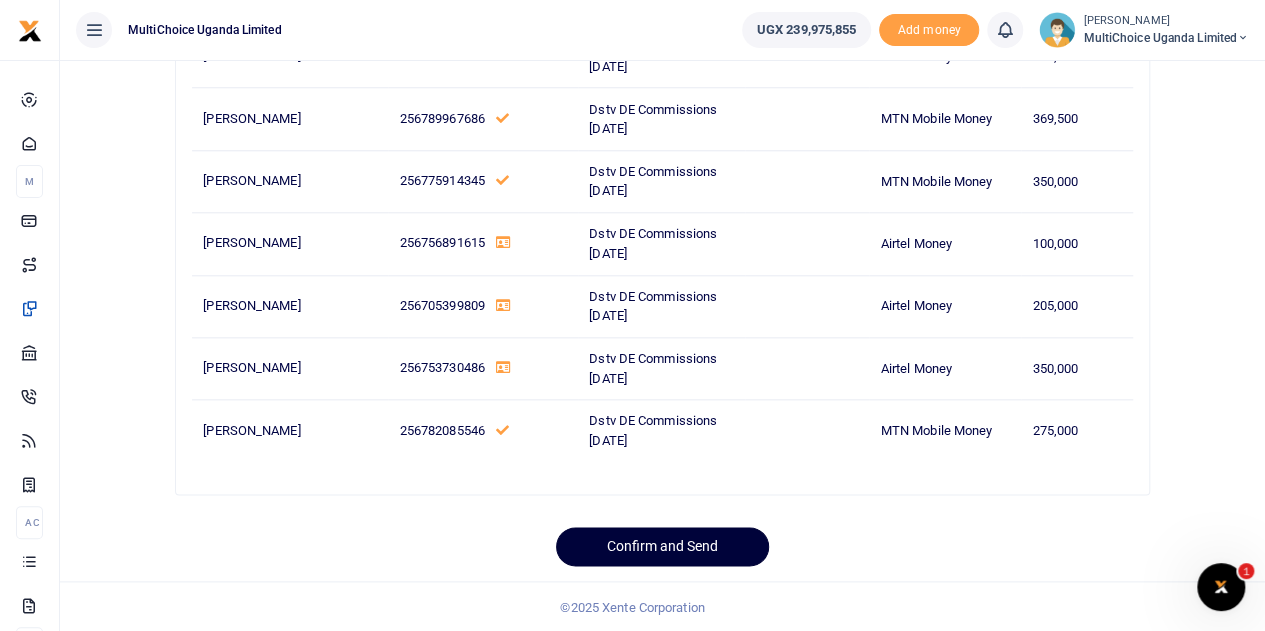 click on "Confirm and Send" at bounding box center (662, 546) 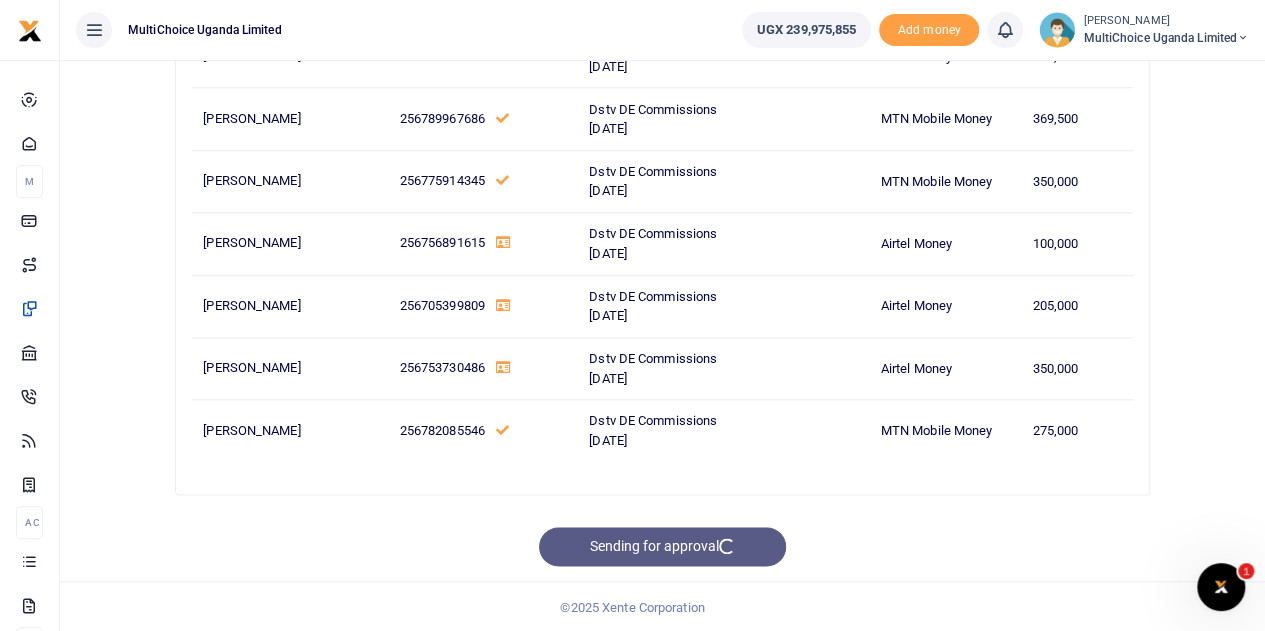 scroll, scrollTop: 942, scrollLeft: 0, axis: vertical 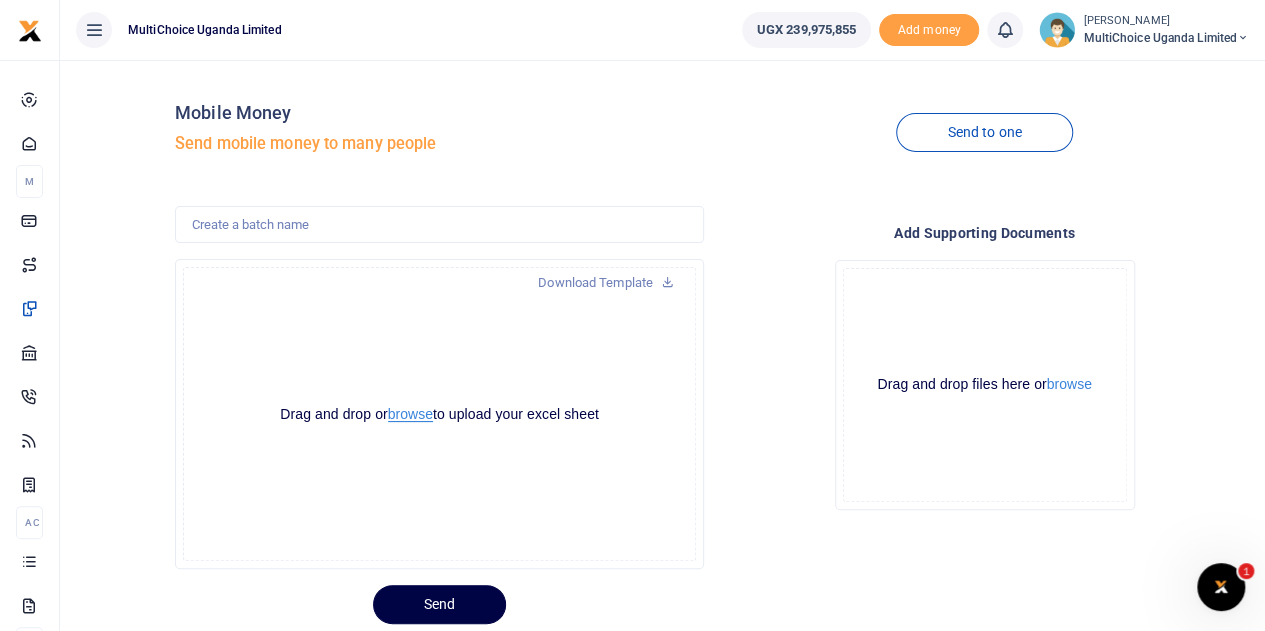 click on "browse" at bounding box center [410, 414] 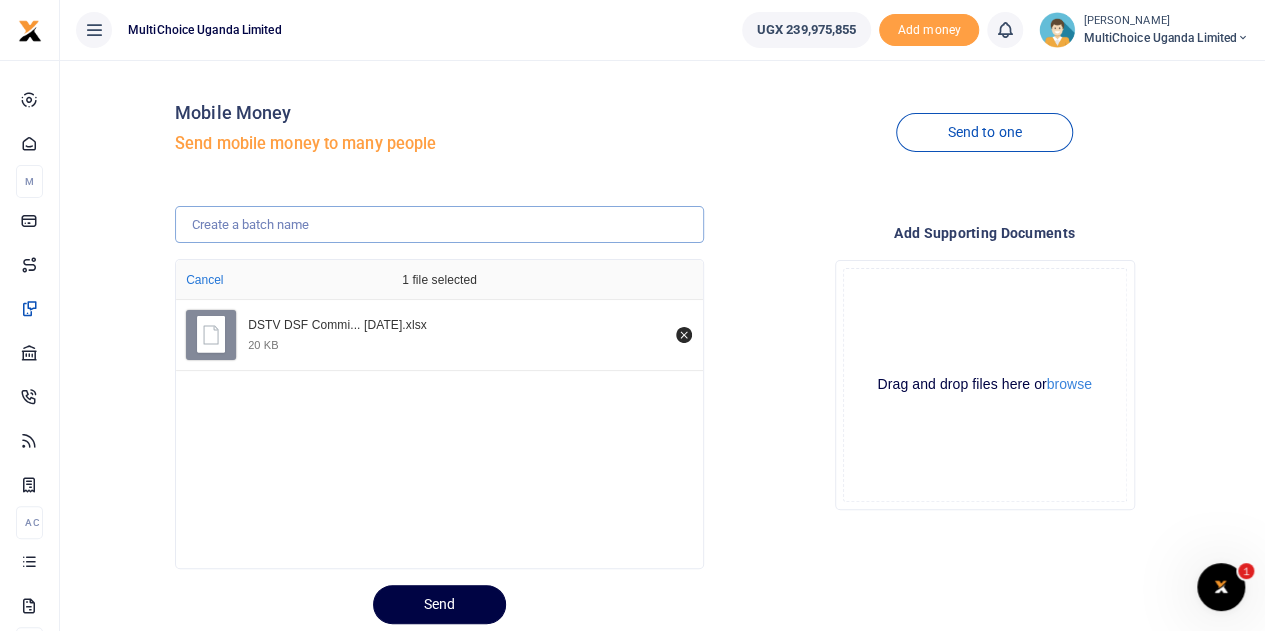 click at bounding box center [439, 225] 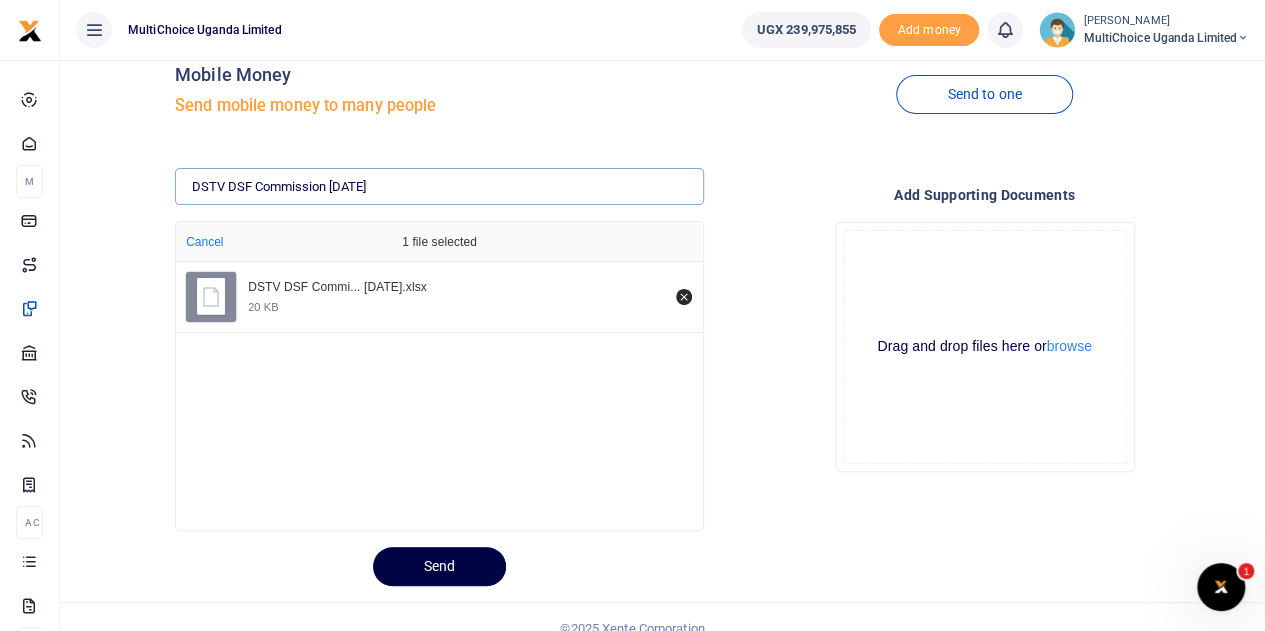 scroll, scrollTop: 60, scrollLeft: 0, axis: vertical 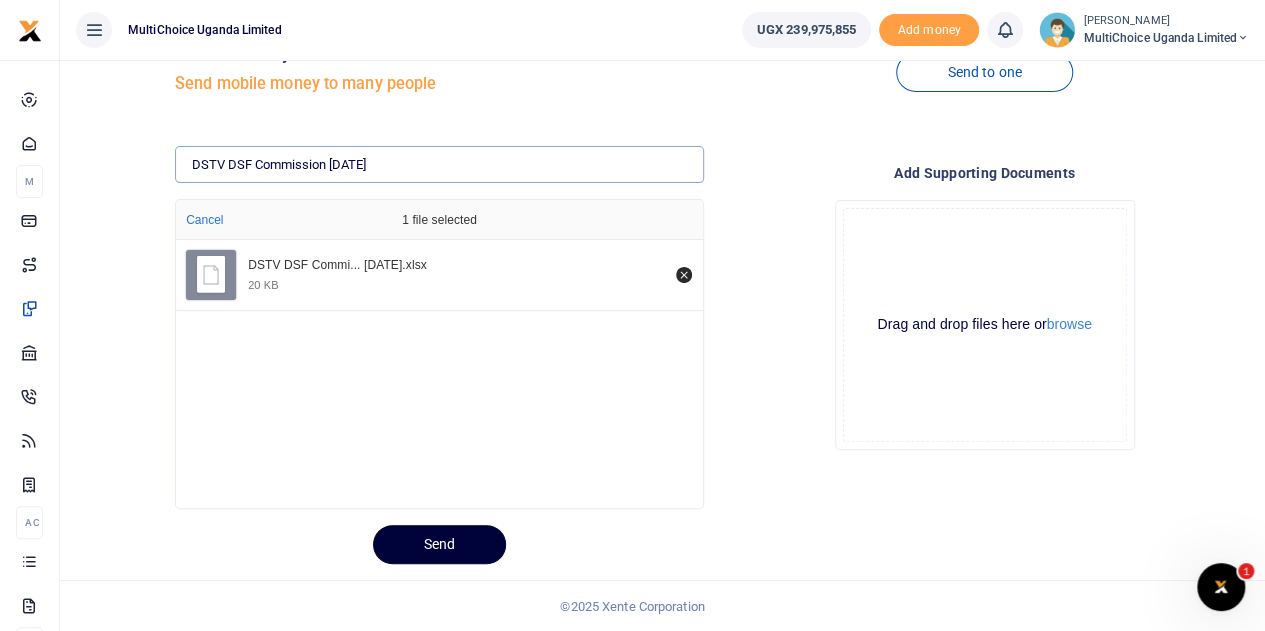 type on "DSTV DSF Commission [DATE]" 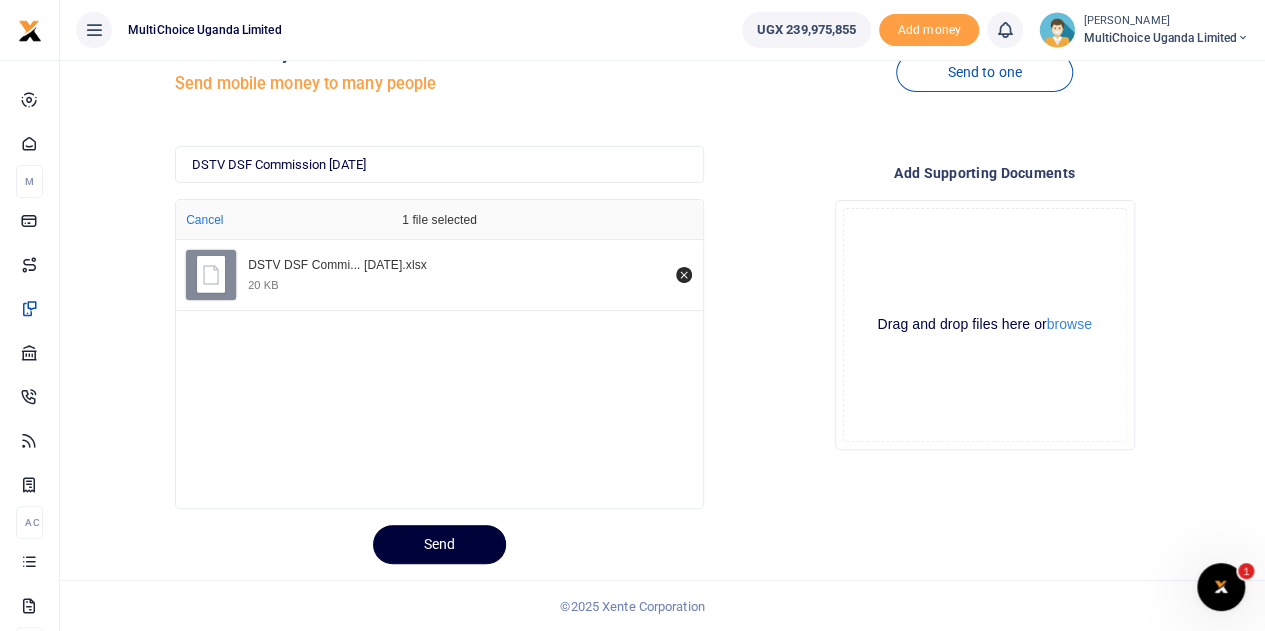 click on "Send" at bounding box center [439, 544] 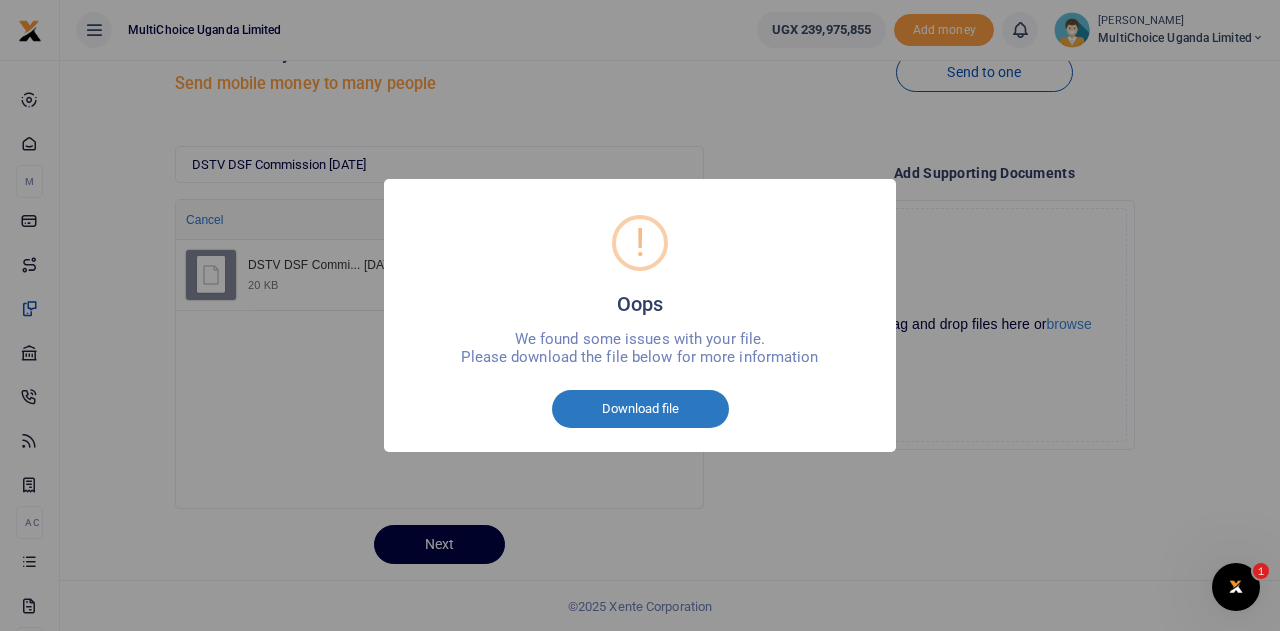 click on "Download file" at bounding box center (640, 409) 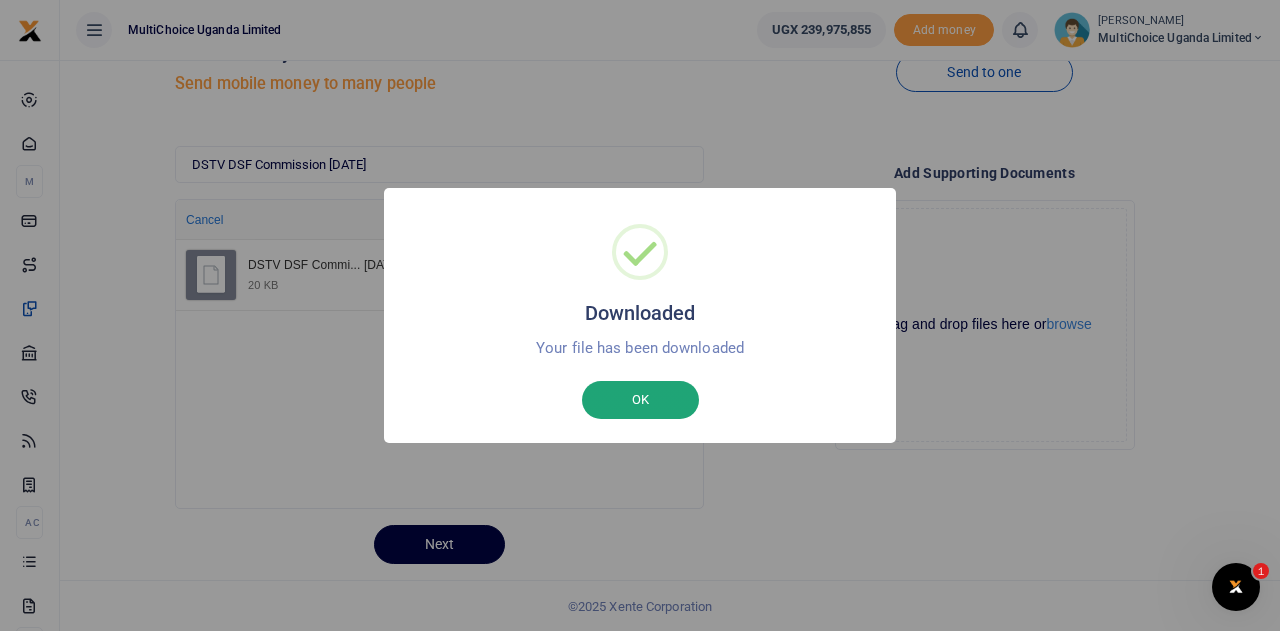 click on "OK" at bounding box center [640, 400] 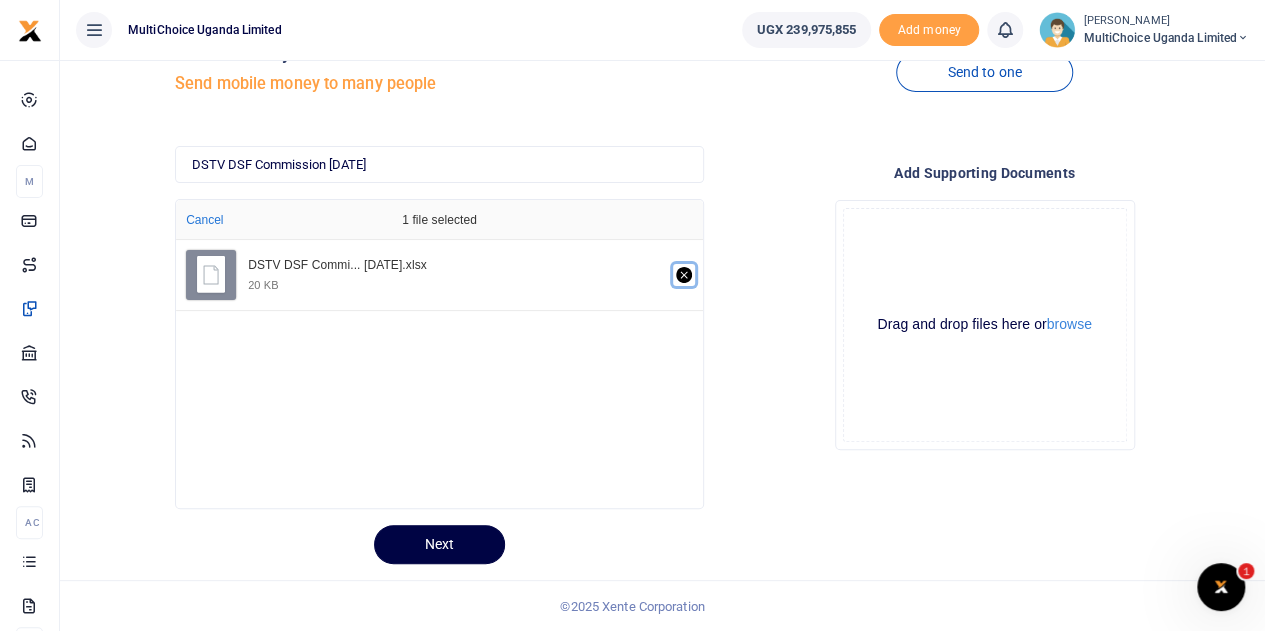 click 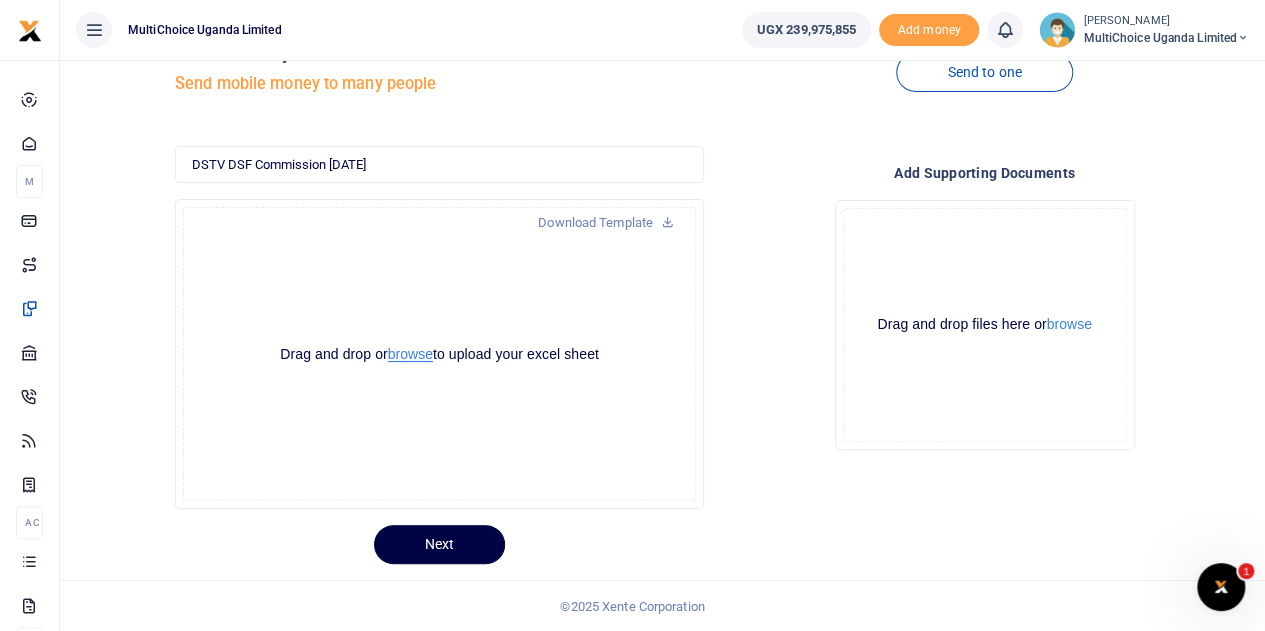 click on "browse" at bounding box center (410, 354) 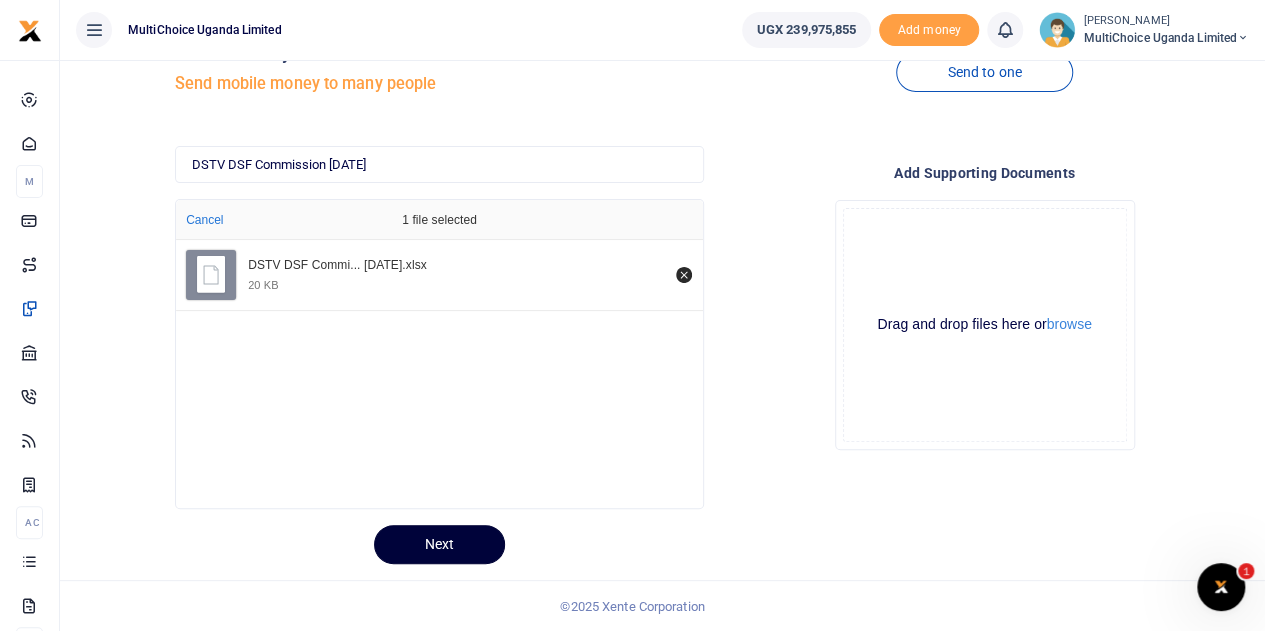 click on "Next" at bounding box center [439, 544] 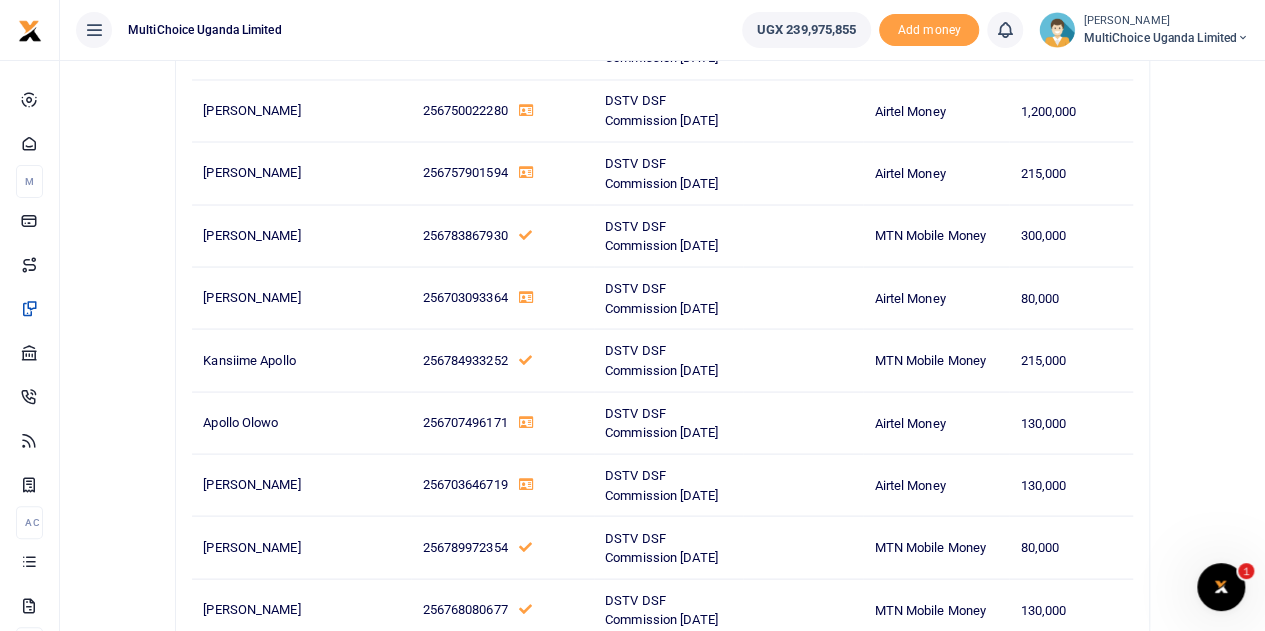 scroll, scrollTop: 1900, scrollLeft: 0, axis: vertical 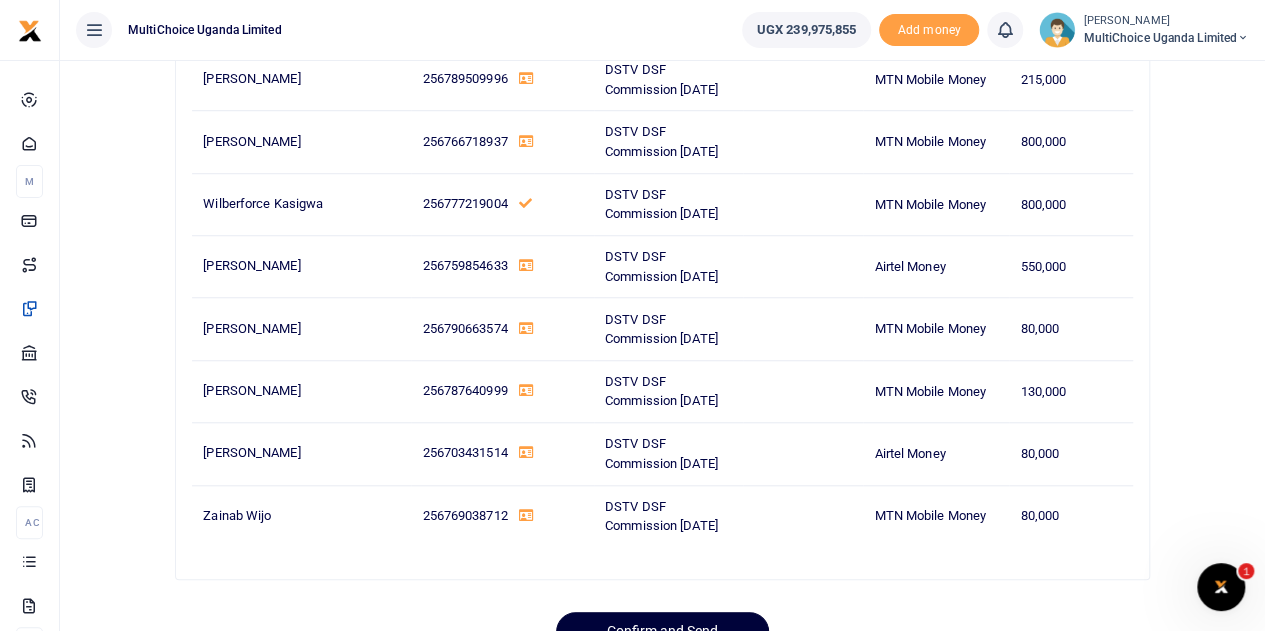 click on "Confirm and Send" at bounding box center (662, 631) 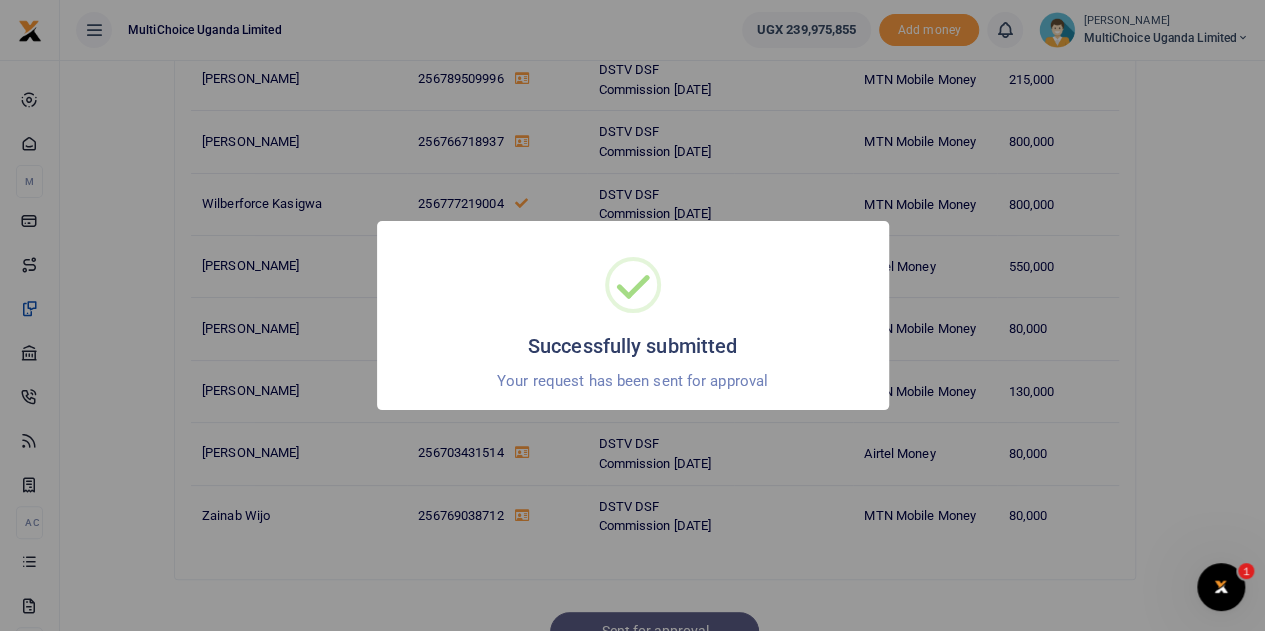 scroll, scrollTop: 15854, scrollLeft: 0, axis: vertical 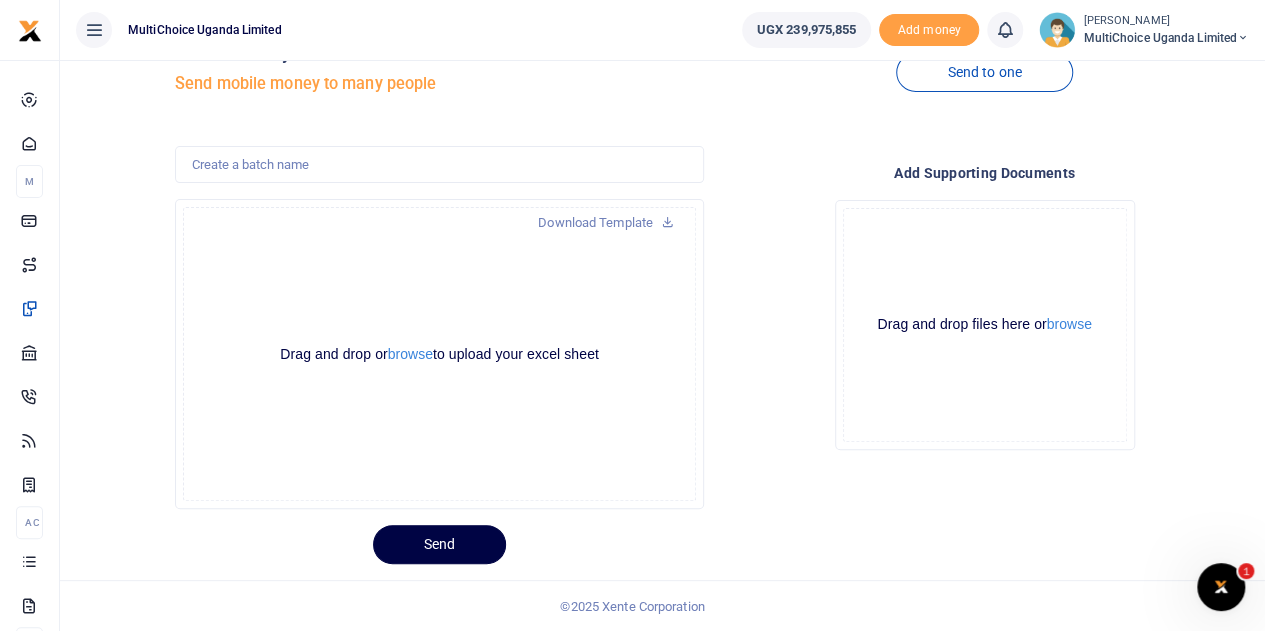 click on "Drag and drop or  browse  to upload your excel sheet Powered by  Uppy" 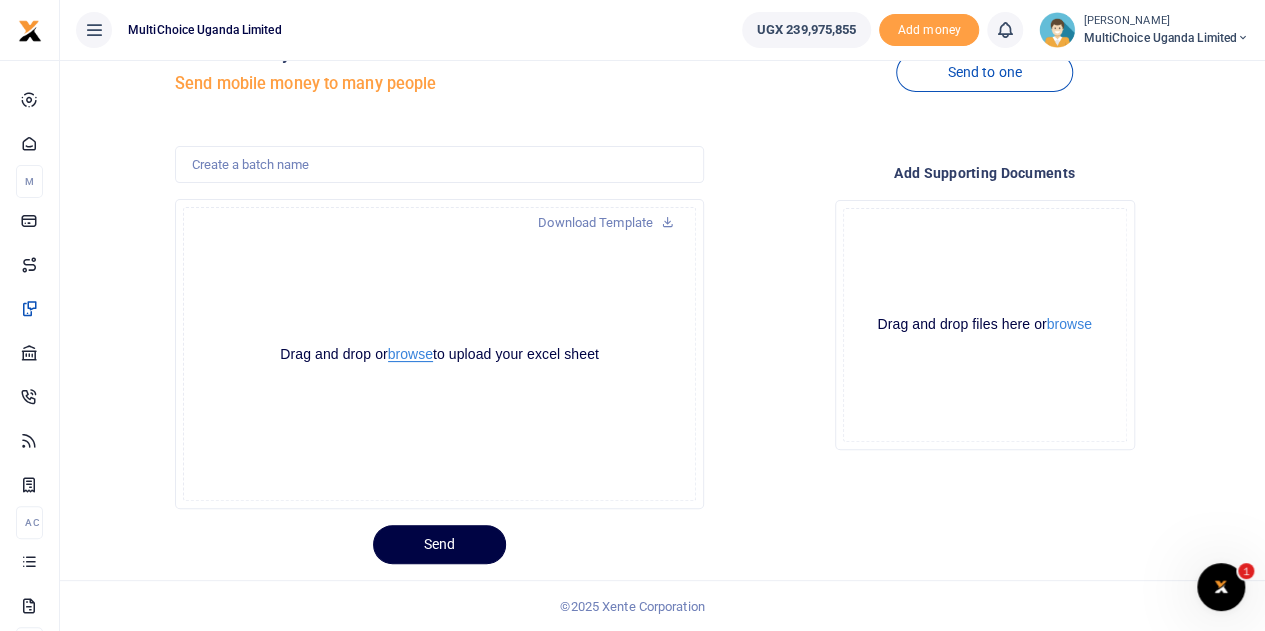 click on "browse" at bounding box center [410, 354] 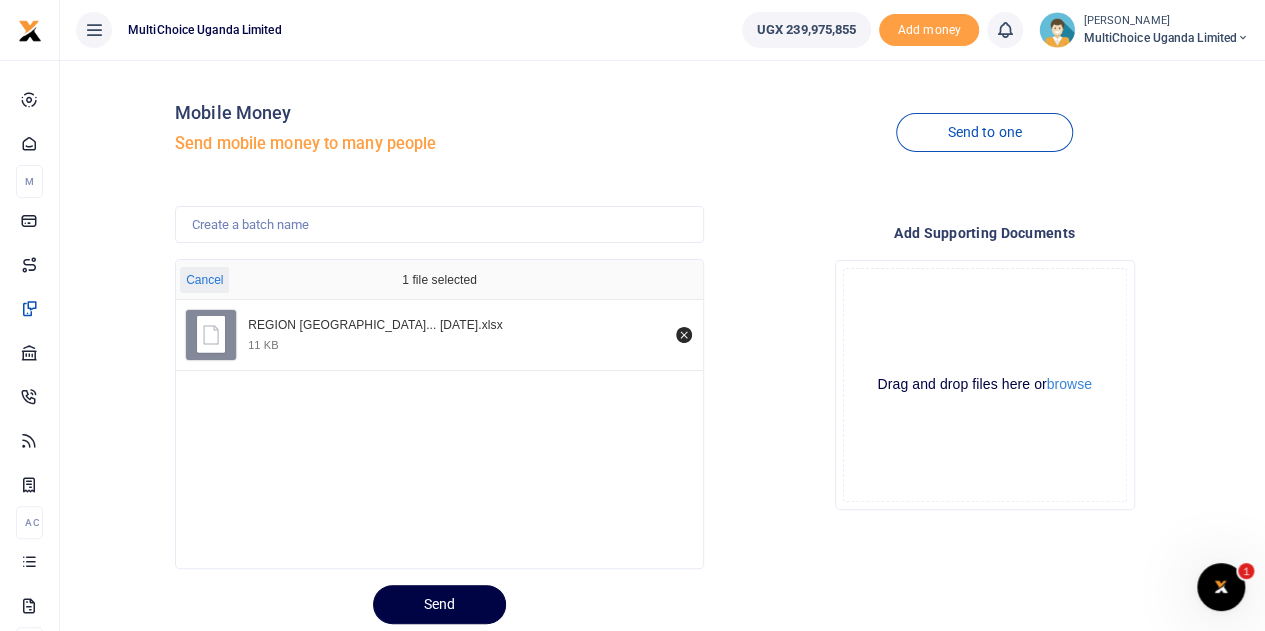 scroll, scrollTop: 0, scrollLeft: 0, axis: both 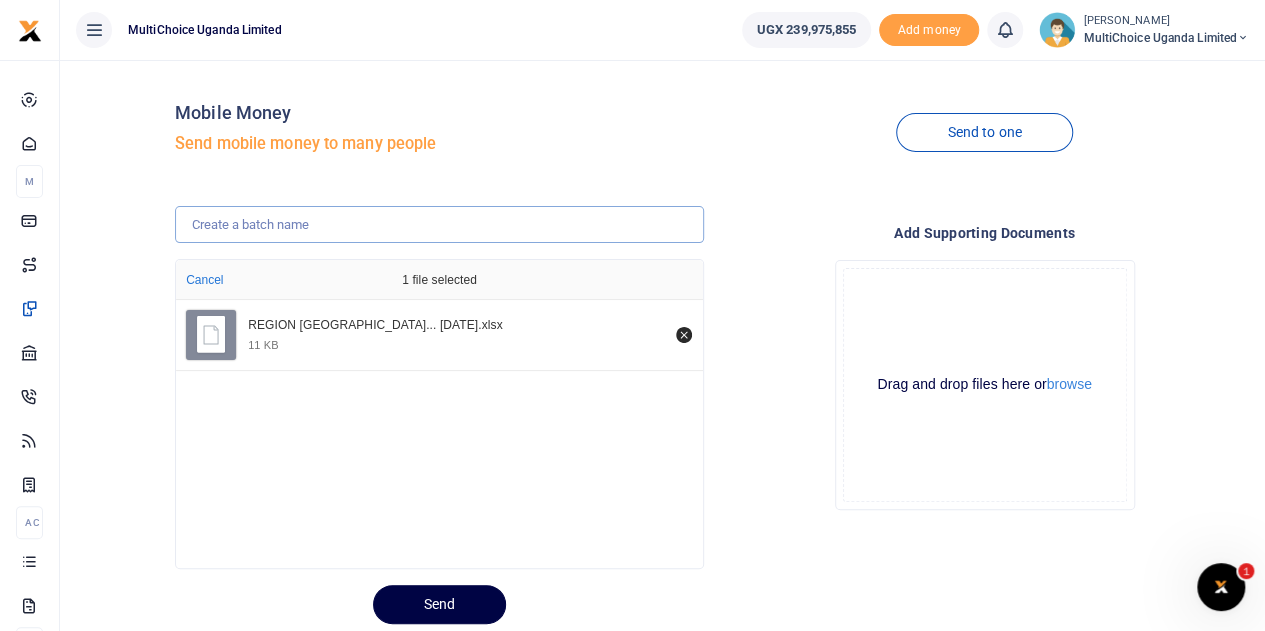 click at bounding box center [439, 225] 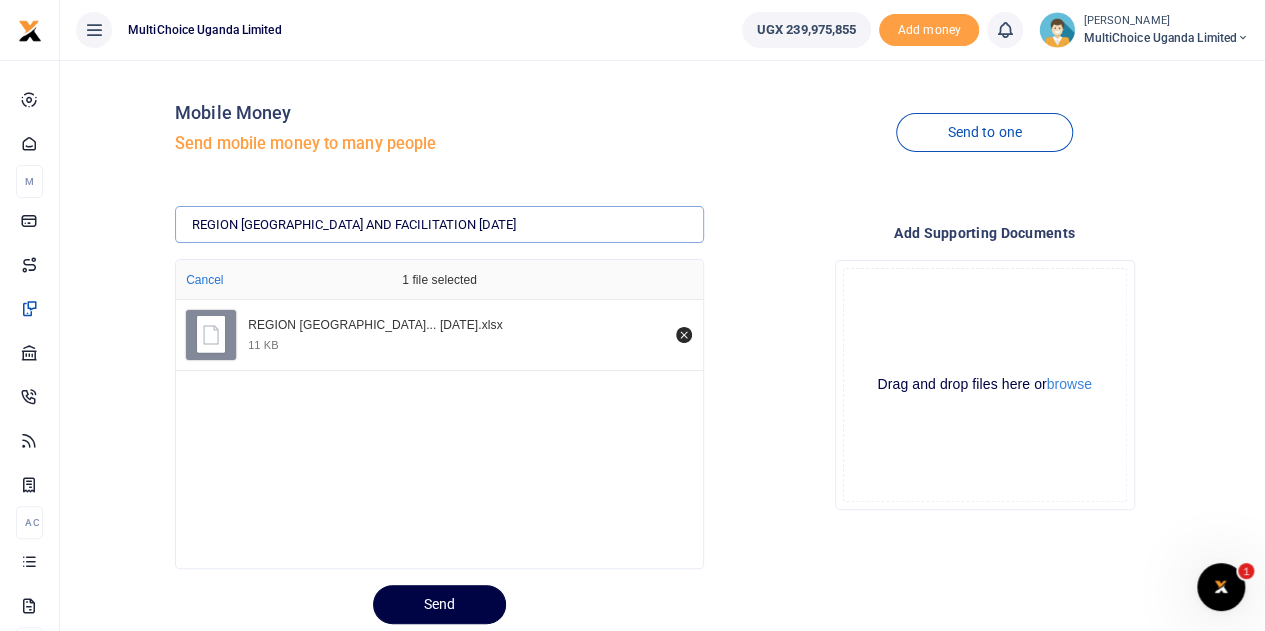 type on "REGION NORTH WAGES AND FACILITATION JUNE 25" 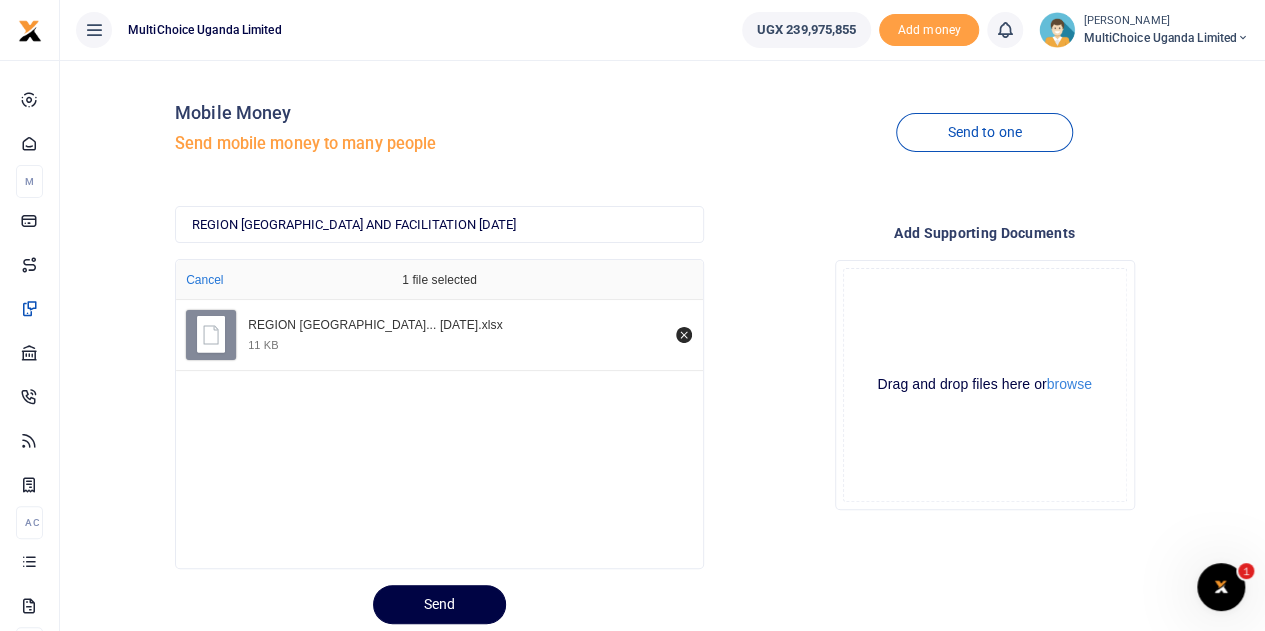 click on "REGION NORTH W... JUNE 25.xlsx 11 KB" at bounding box center (439, 429) 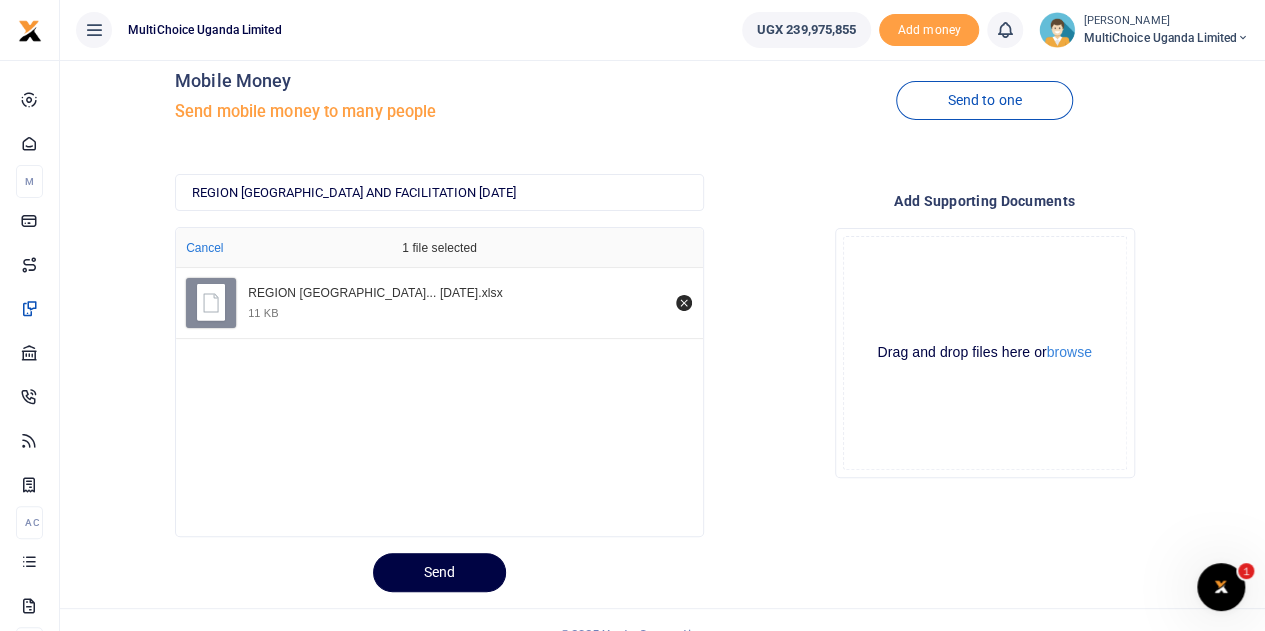 scroll, scrollTop: 60, scrollLeft: 0, axis: vertical 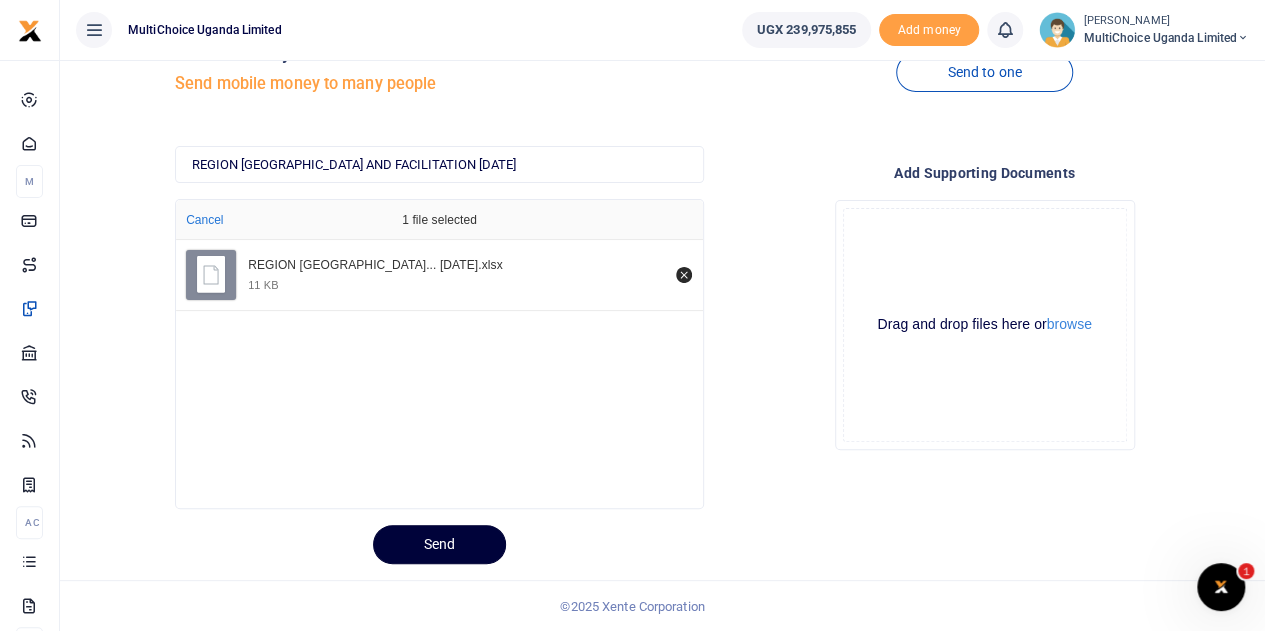 click on "Send" at bounding box center [439, 544] 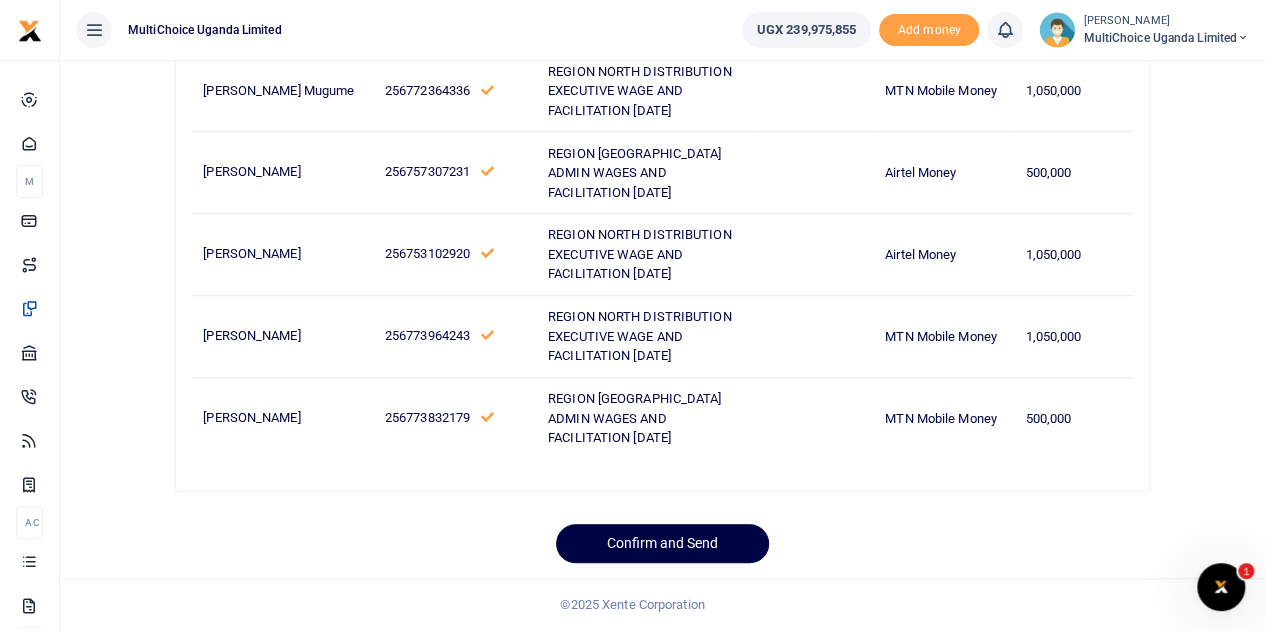 scroll, scrollTop: 573, scrollLeft: 0, axis: vertical 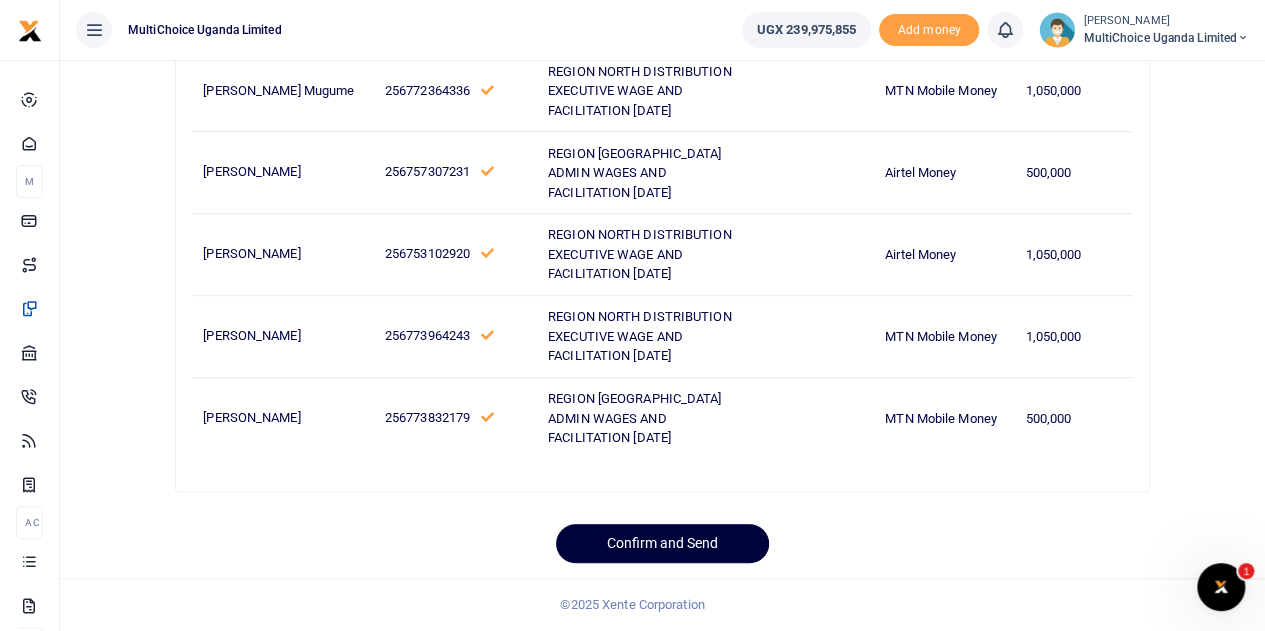 click on "Confirm and Send" at bounding box center [662, 543] 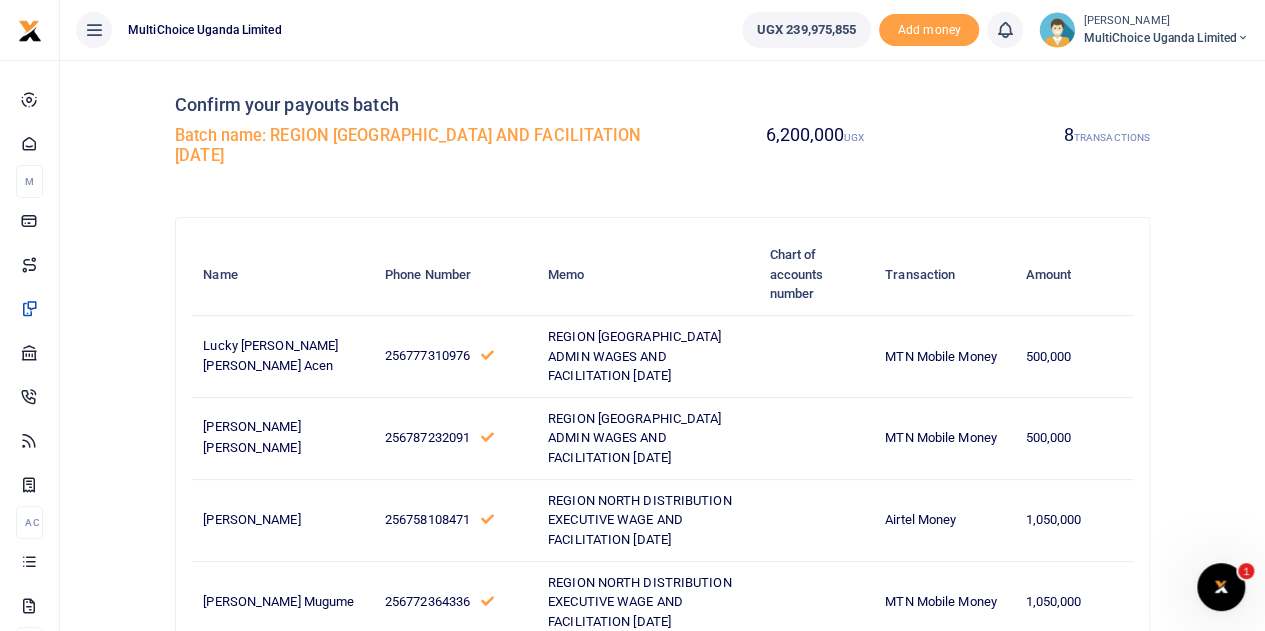 scroll, scrollTop: 0, scrollLeft: 0, axis: both 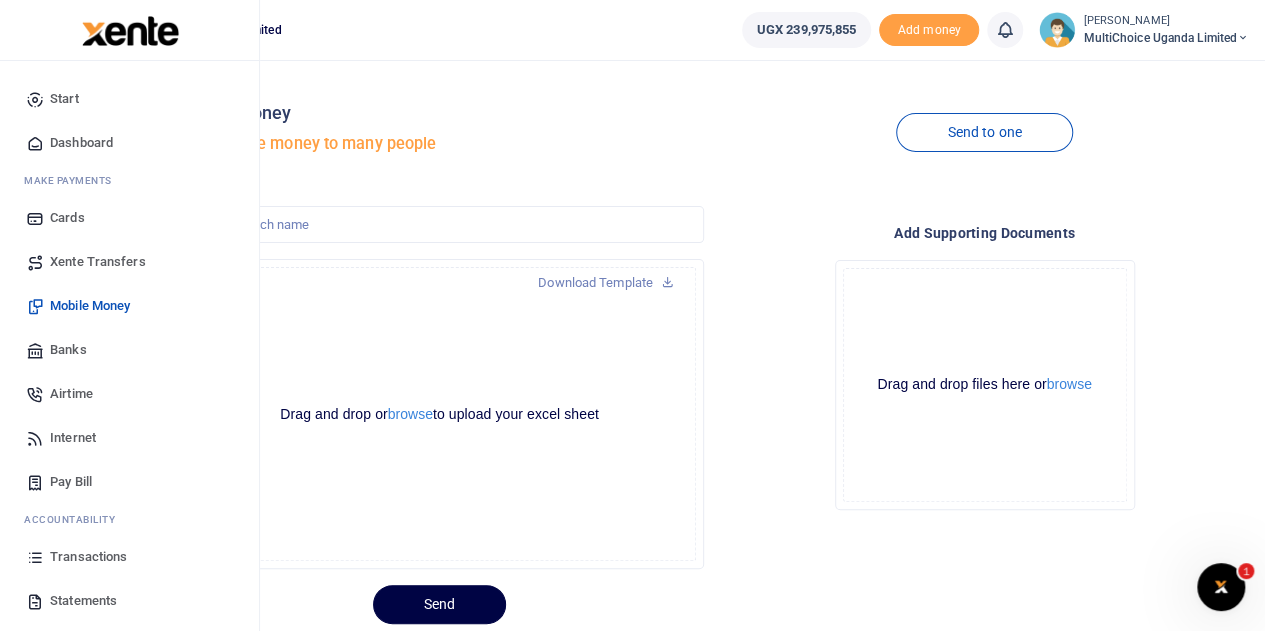 click on "Airtime" at bounding box center [71, 394] 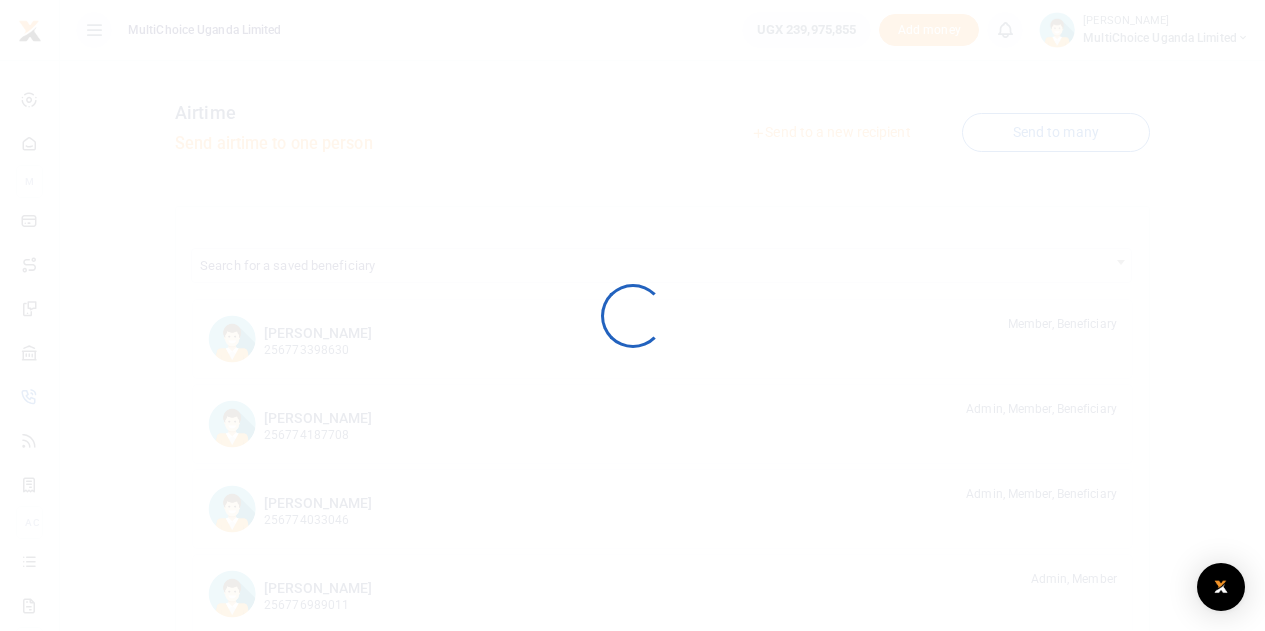 scroll, scrollTop: 0, scrollLeft: 0, axis: both 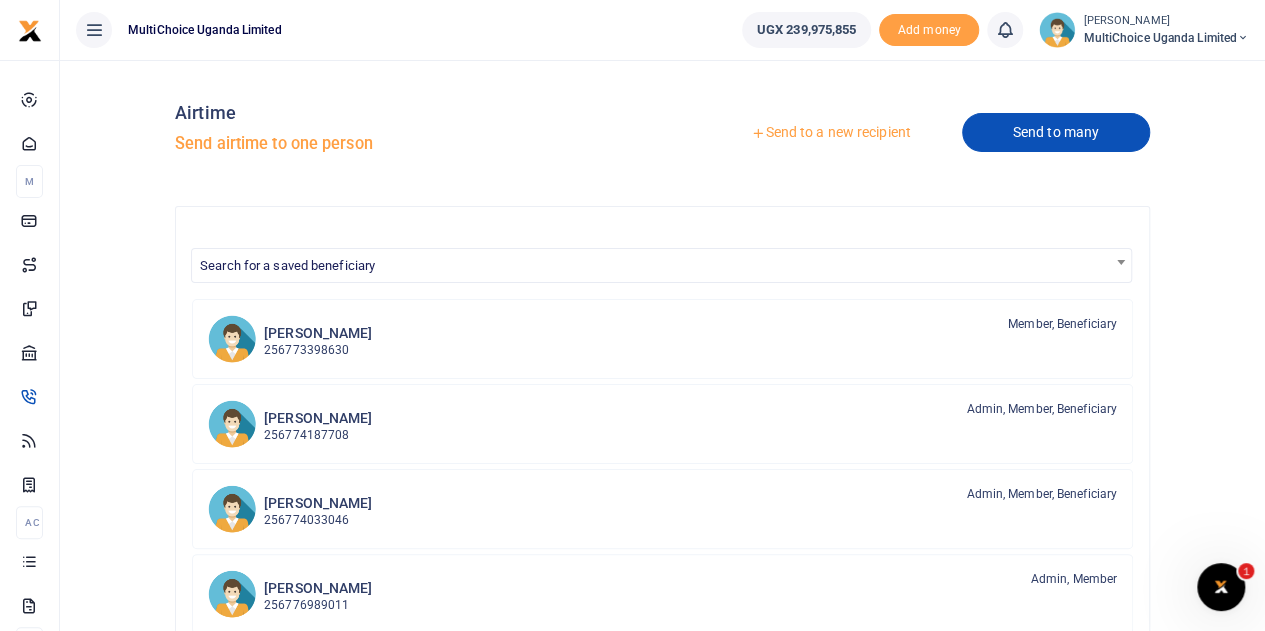 click on "Send to many" at bounding box center [1056, 132] 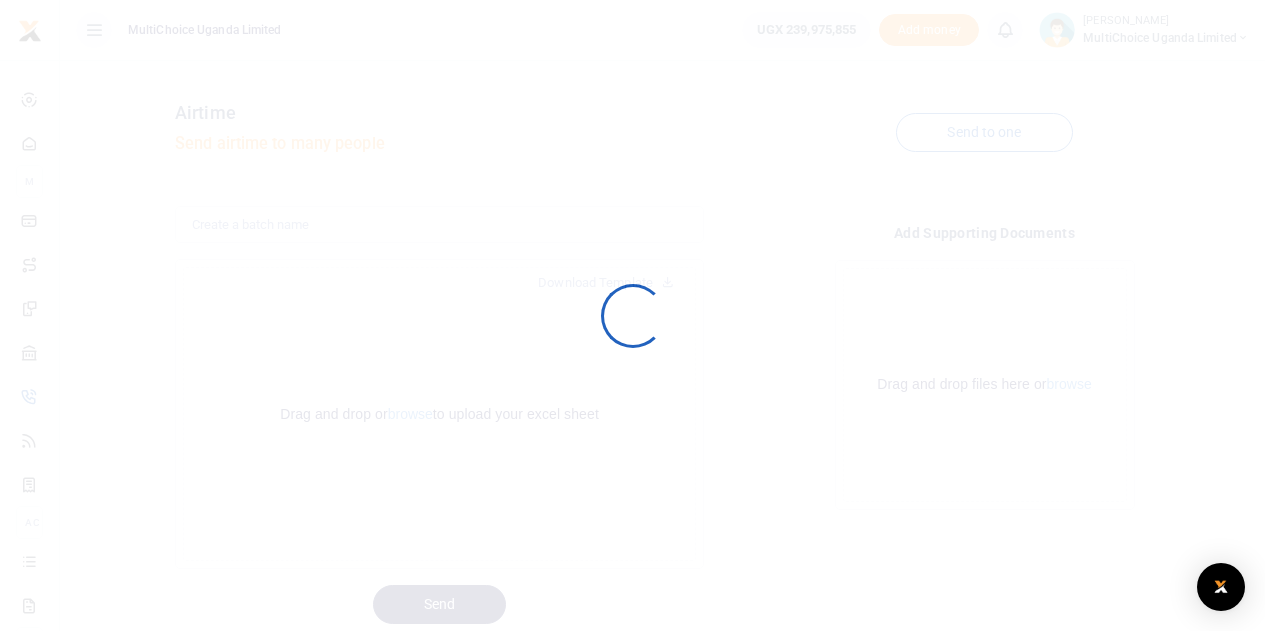 scroll, scrollTop: 0, scrollLeft: 0, axis: both 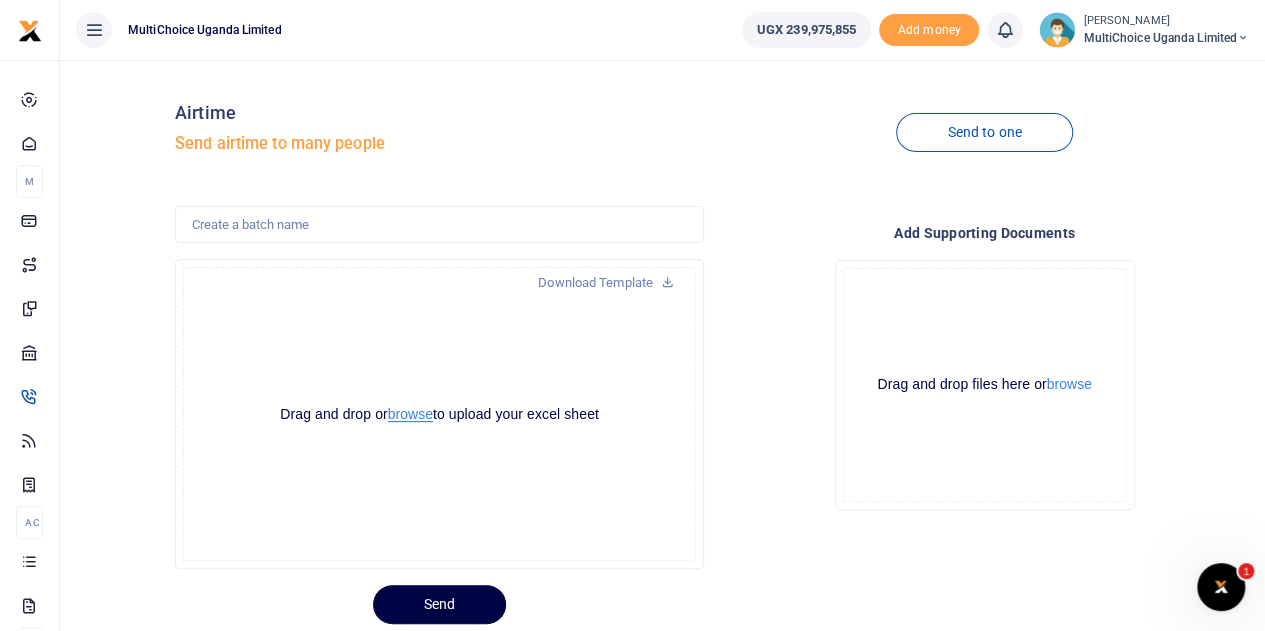 click on "browse" at bounding box center (410, 414) 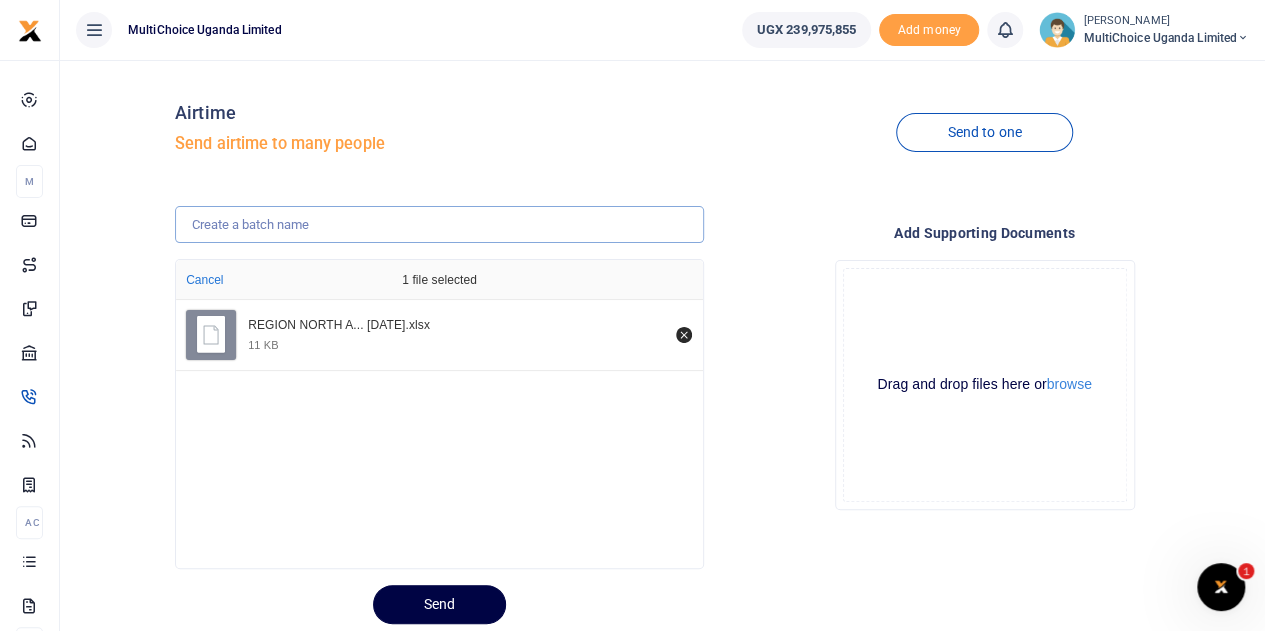 drag, startPoint x: 409, startPoint y: 420, endPoint x: 326, endPoint y: 225, distance: 211.92923 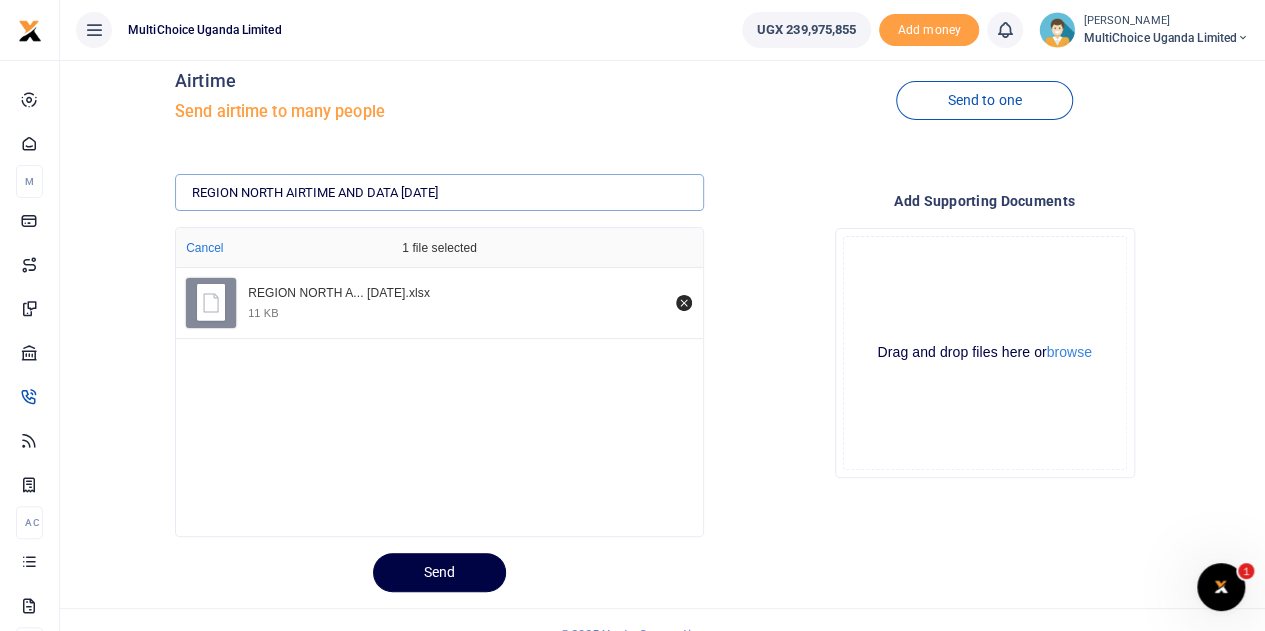scroll, scrollTop: 60, scrollLeft: 0, axis: vertical 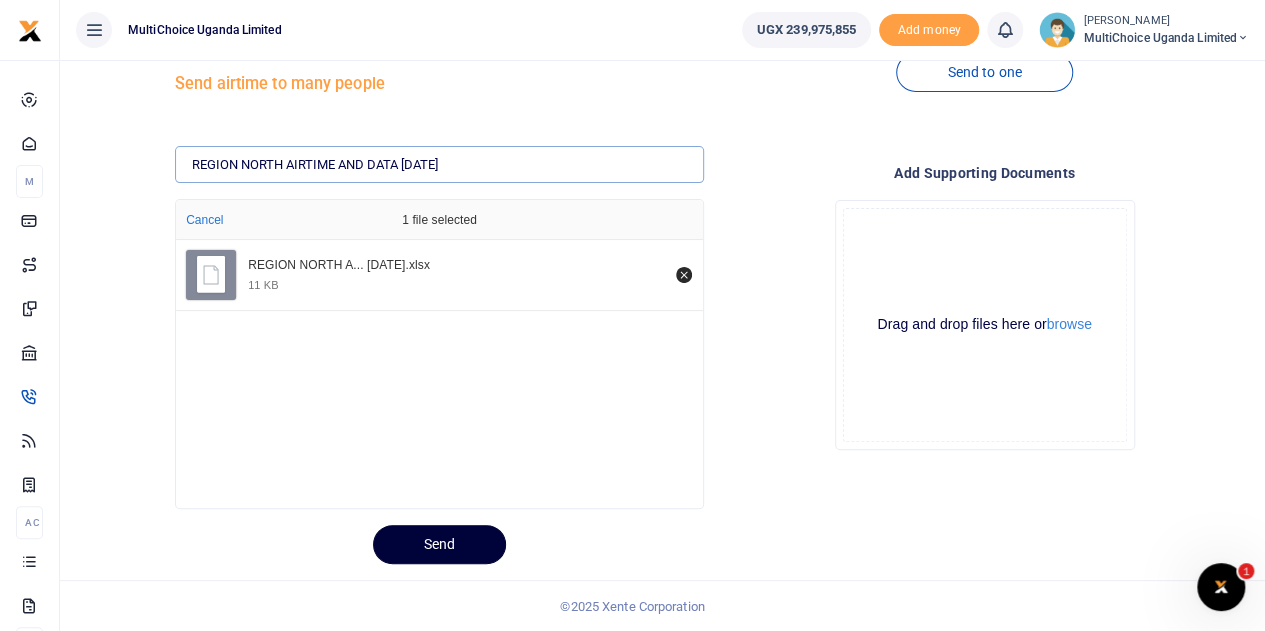 type on "REGION NORTH AIRTIME AND DATA JULY 25" 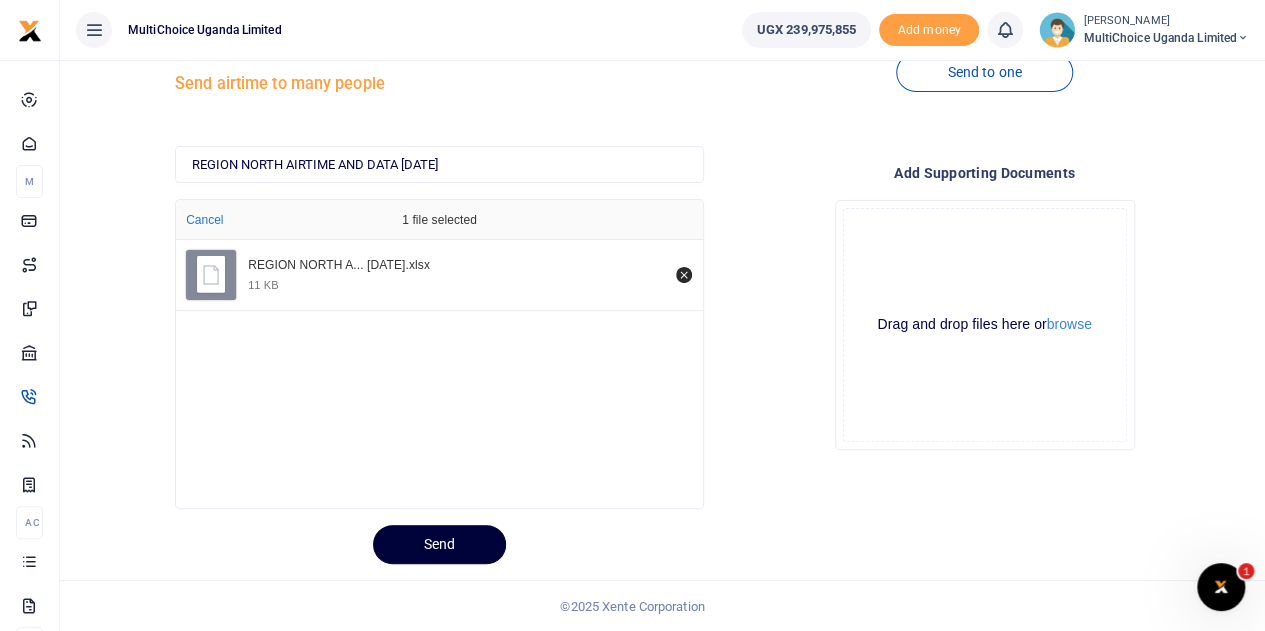 click on "Send" at bounding box center (439, 544) 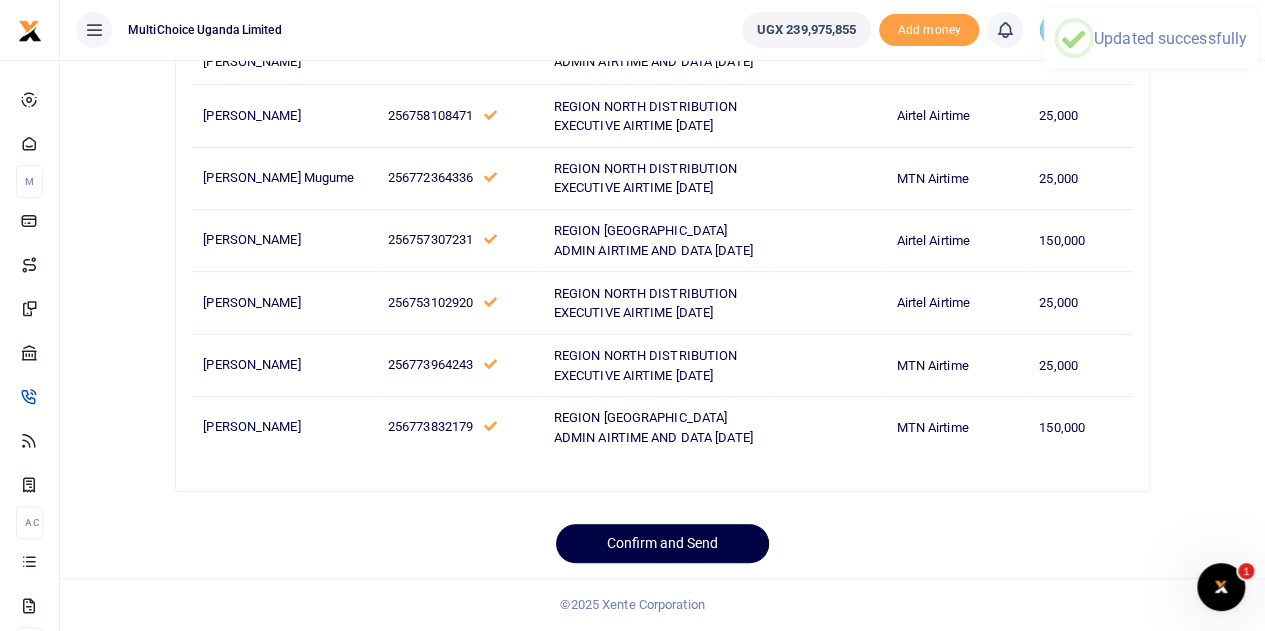 scroll, scrollTop: 476, scrollLeft: 0, axis: vertical 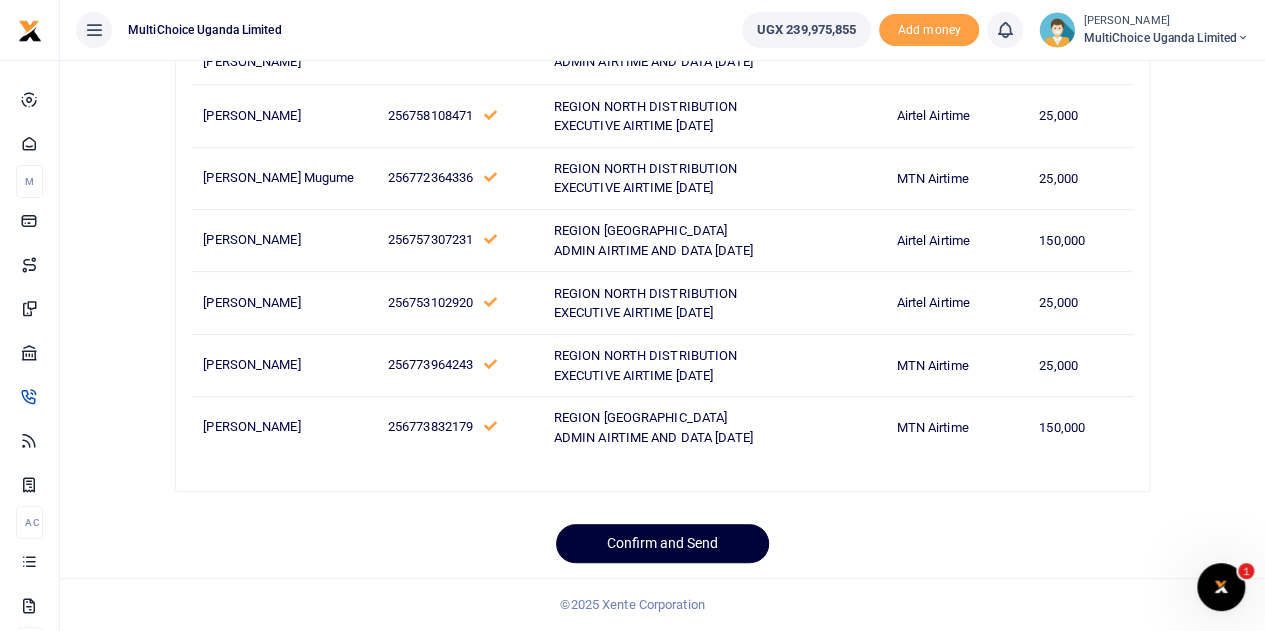 click on "Confirm and Send" at bounding box center (662, 543) 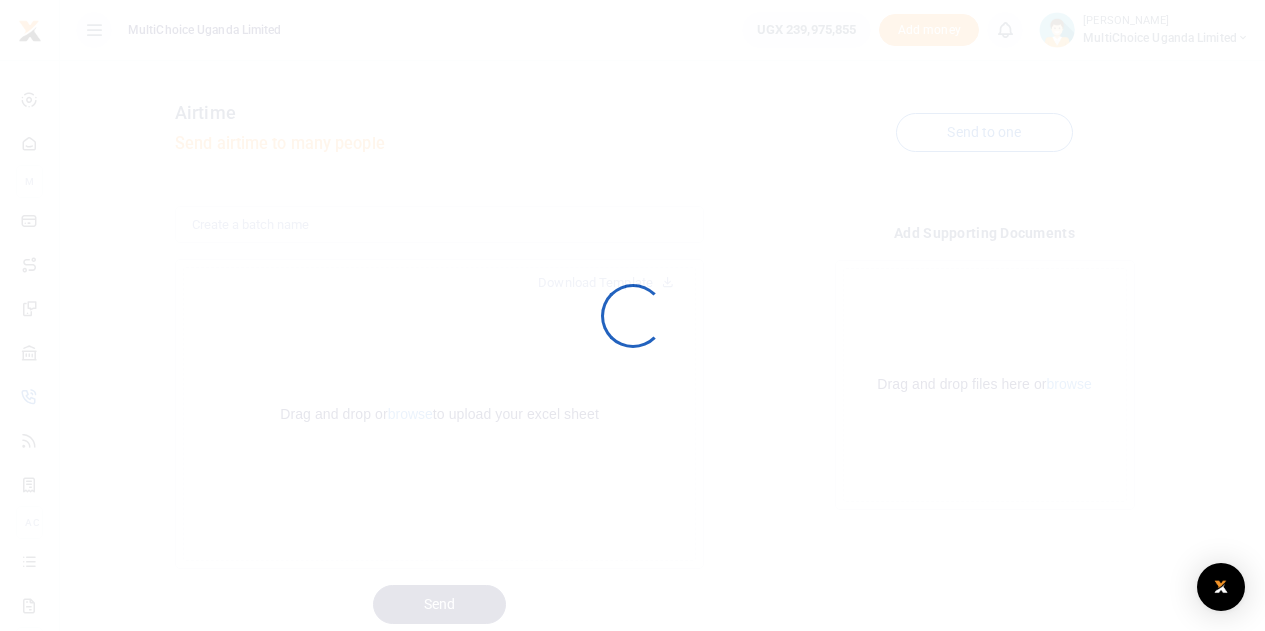 scroll, scrollTop: 60, scrollLeft: 0, axis: vertical 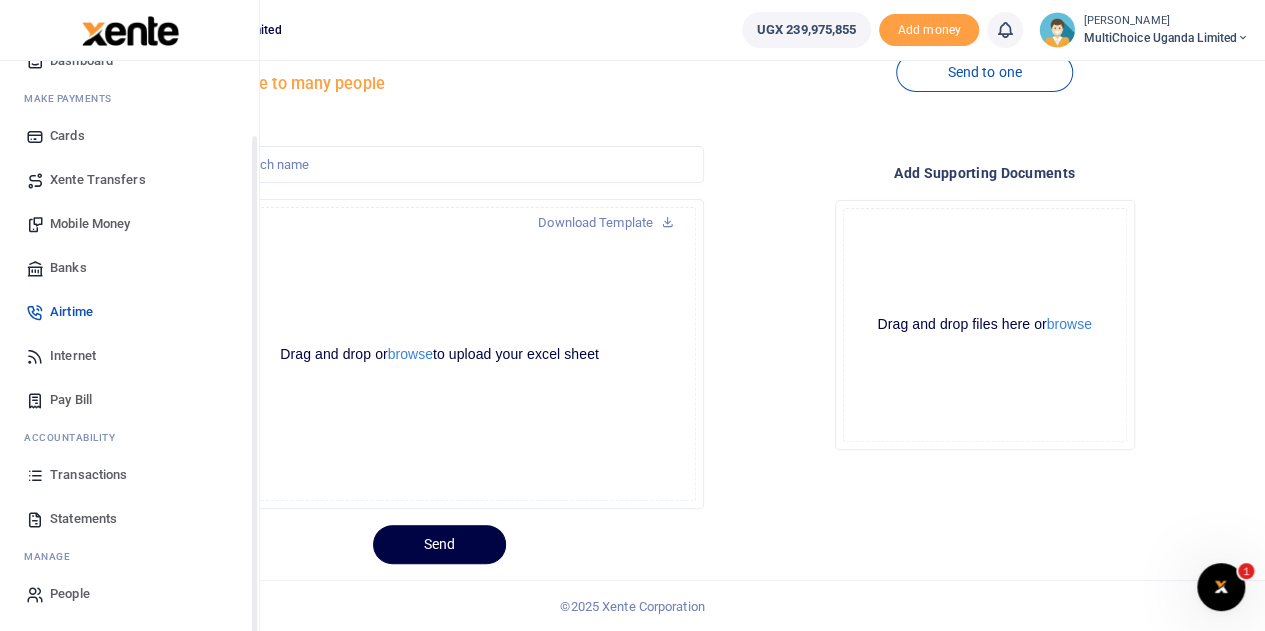 click on "Transactions" at bounding box center (88, 475) 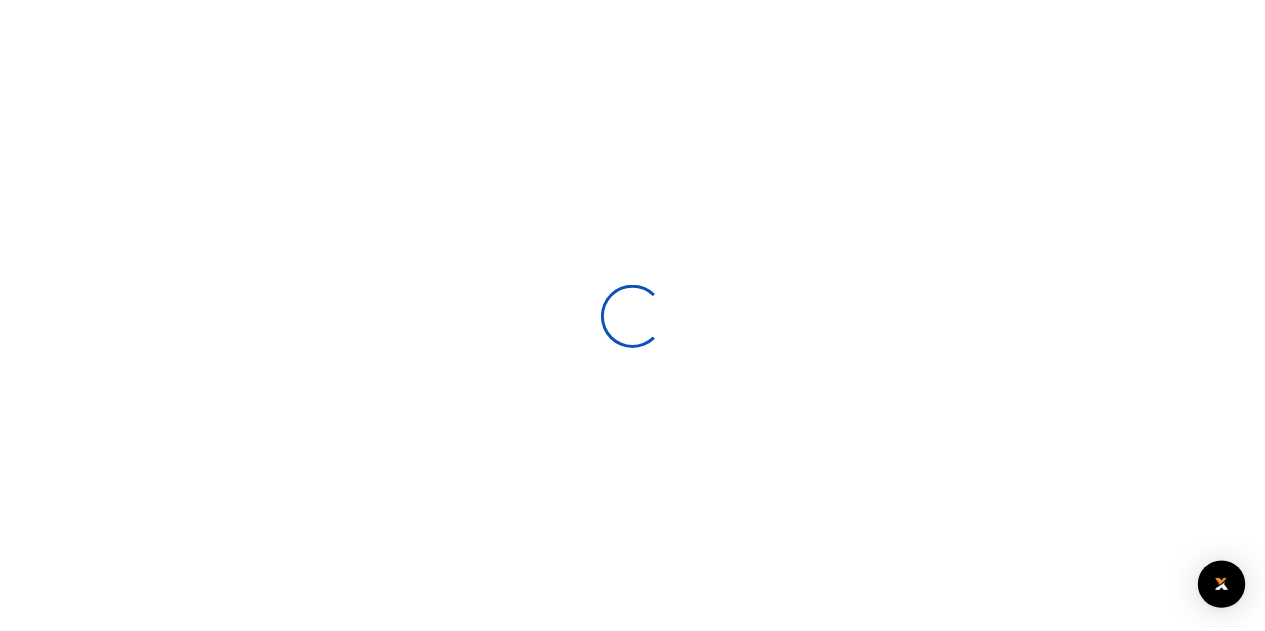scroll, scrollTop: 0, scrollLeft: 0, axis: both 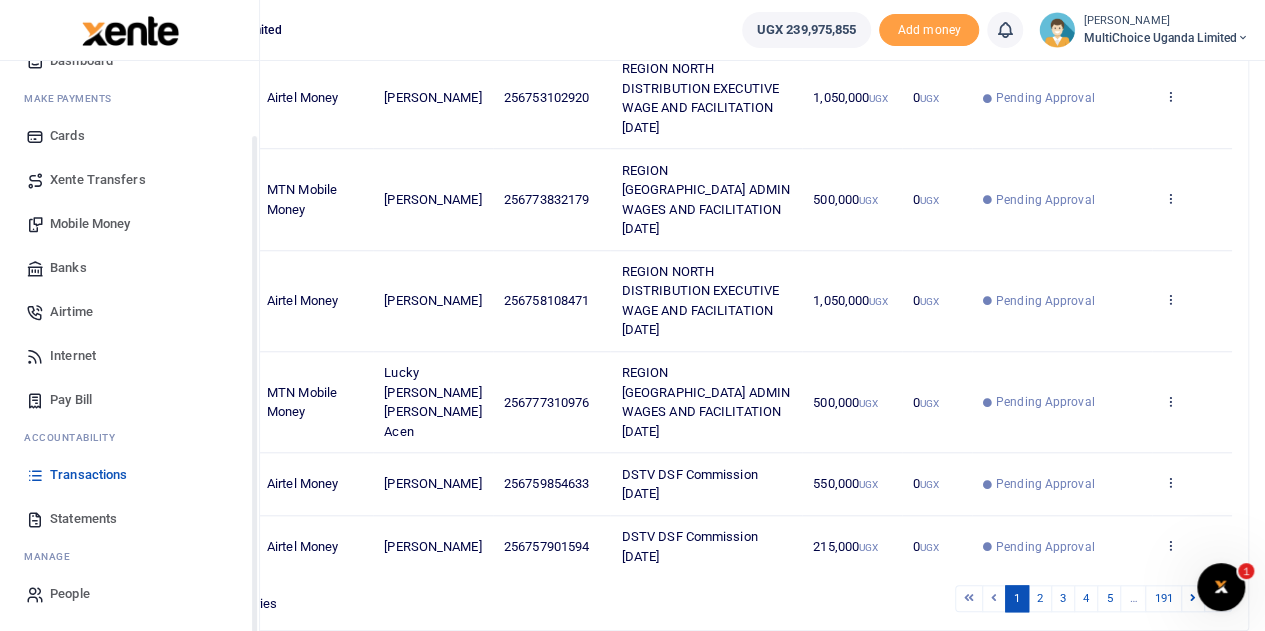 click on "Transactions" at bounding box center [88, 475] 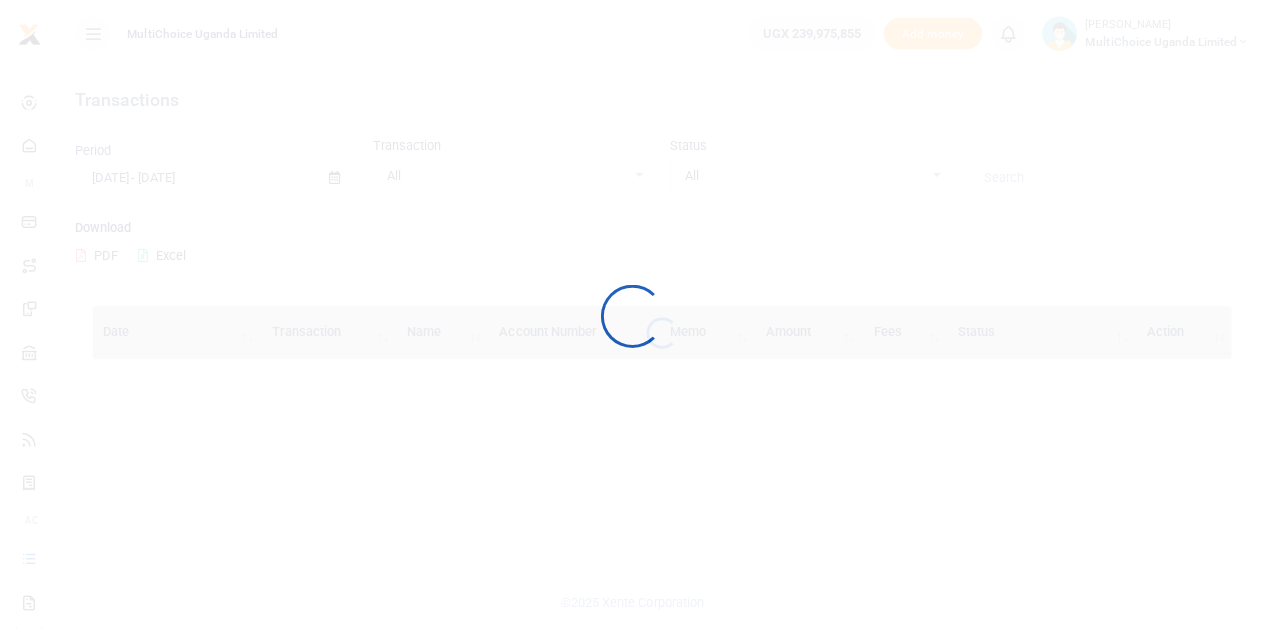 scroll, scrollTop: 0, scrollLeft: 0, axis: both 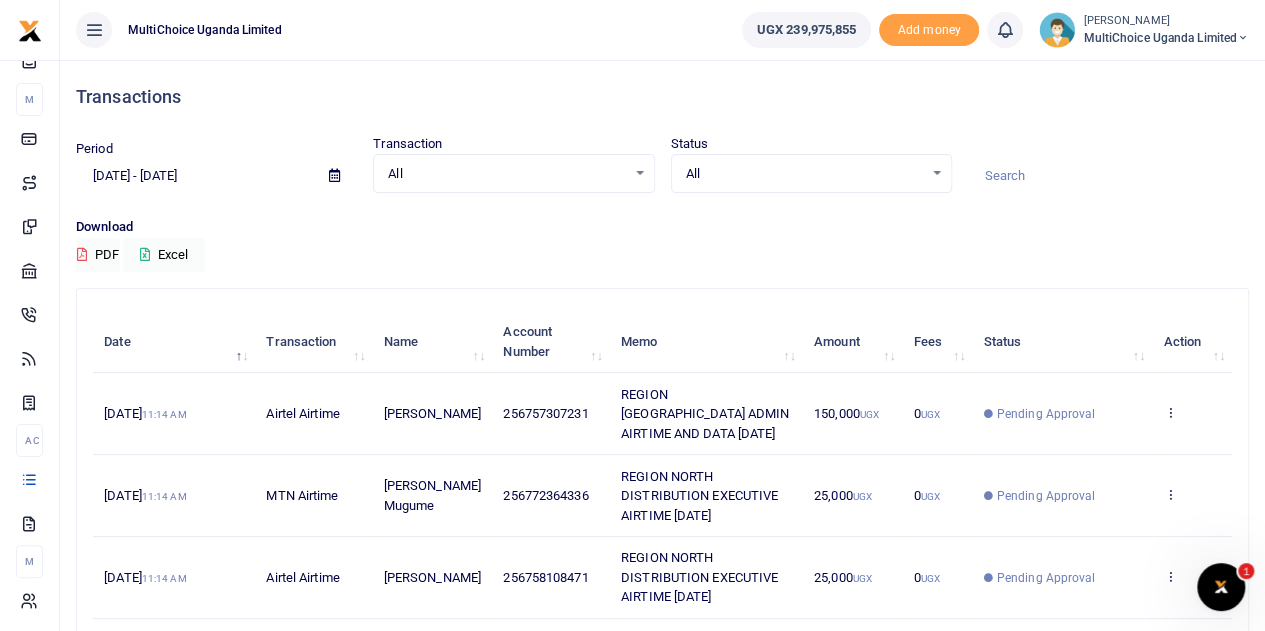 click on "All Select an option..." at bounding box center (811, 174) 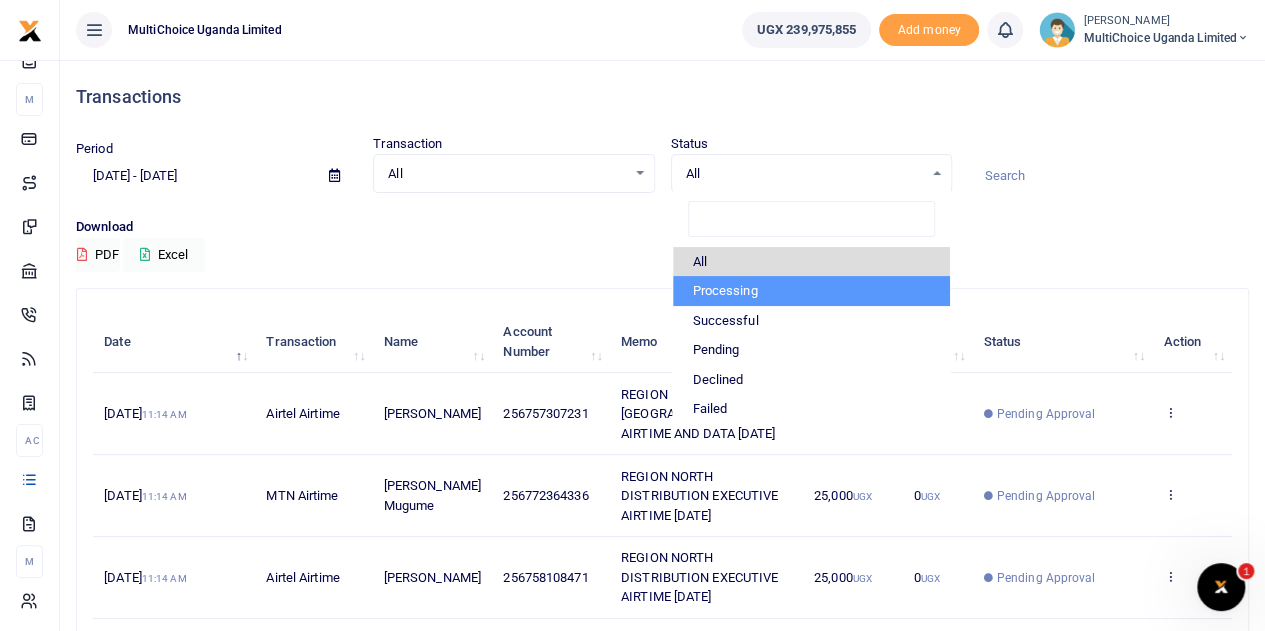 click on "Processing" at bounding box center (811, 291) 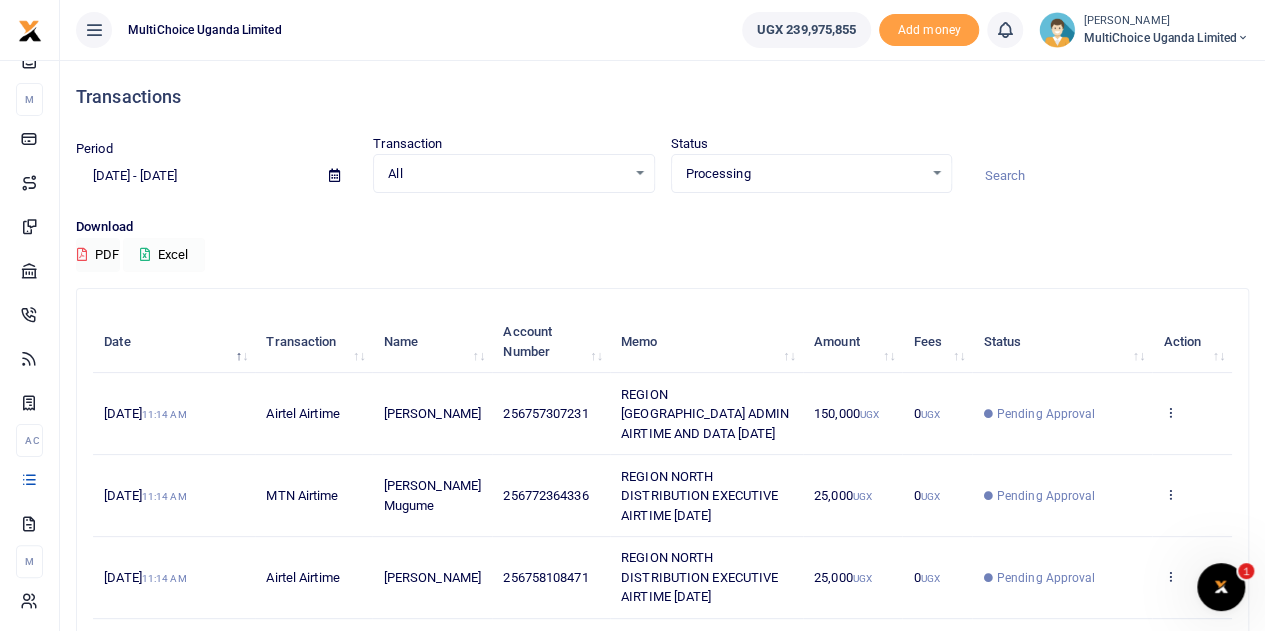 click on "Excel" at bounding box center [164, 255] 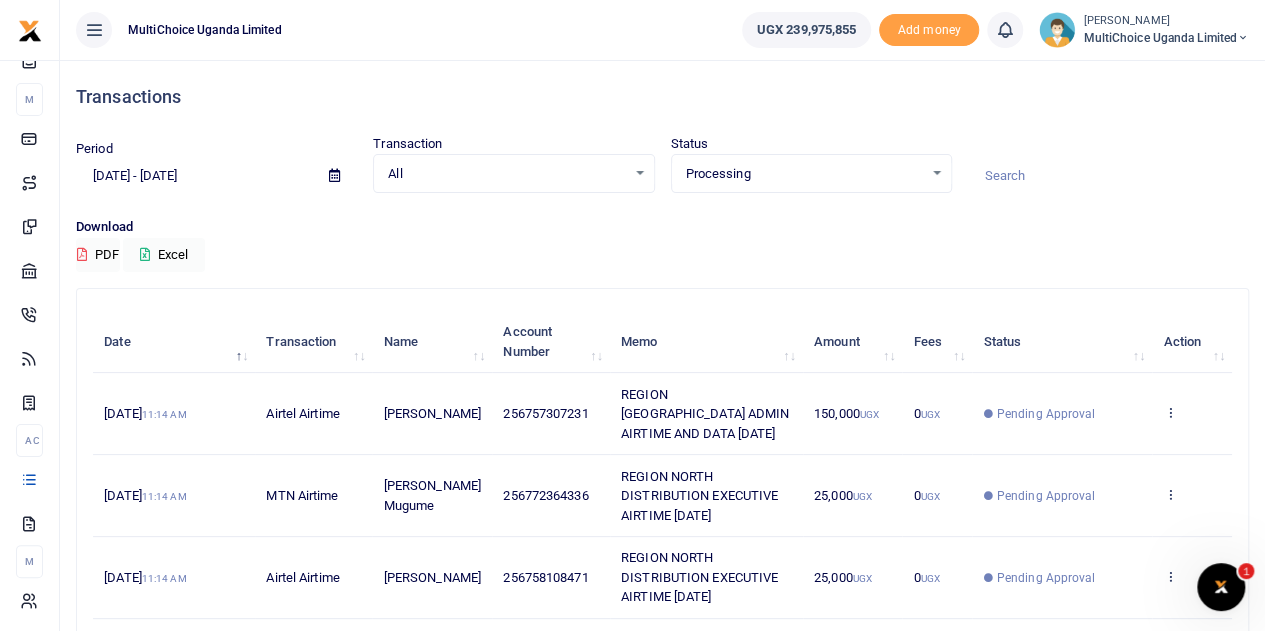 click on "Download
PDF
Excel" at bounding box center [662, 244] 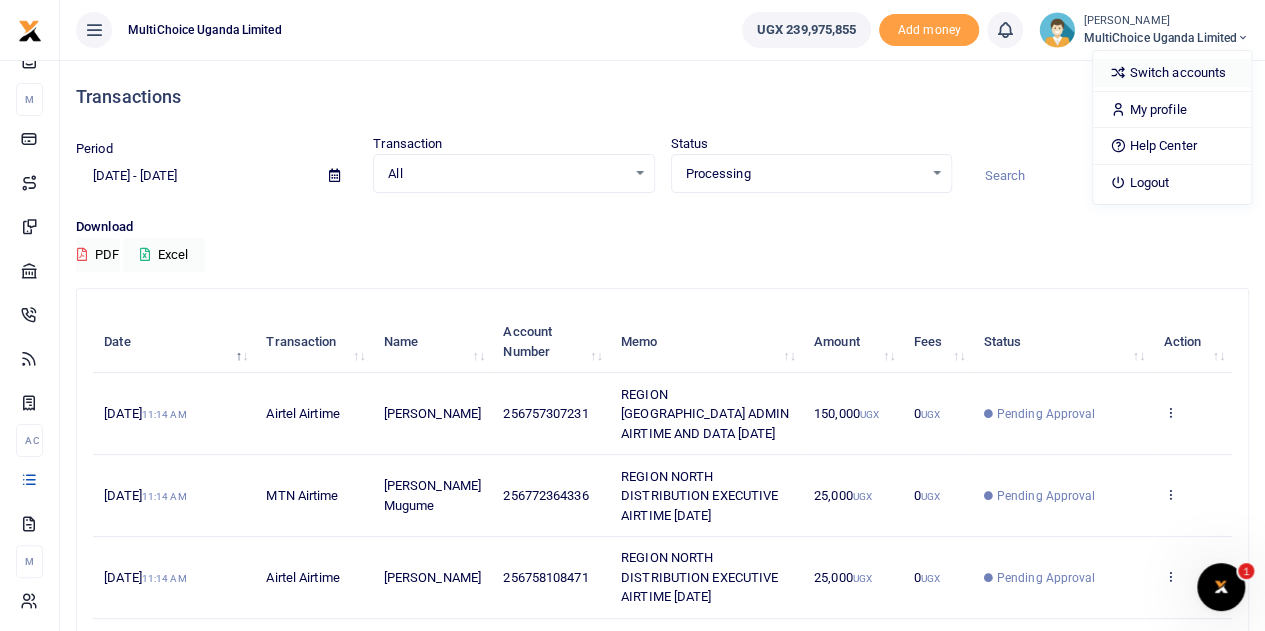 click on "Switch accounts" at bounding box center [1172, 73] 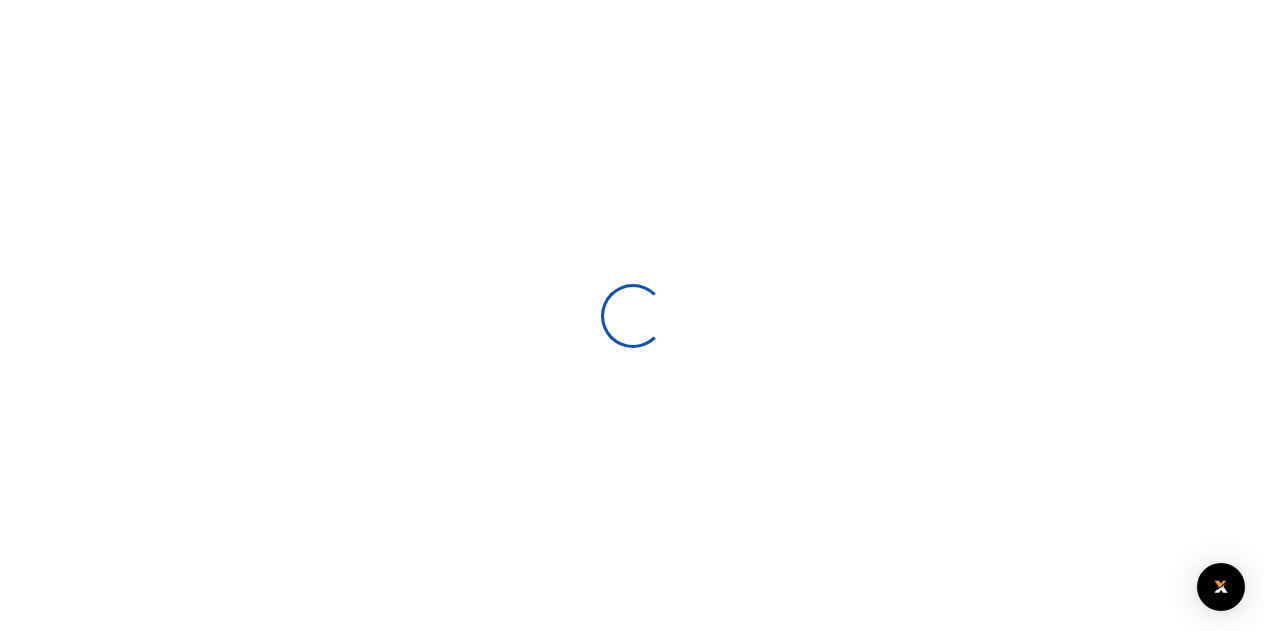scroll, scrollTop: 0, scrollLeft: 0, axis: both 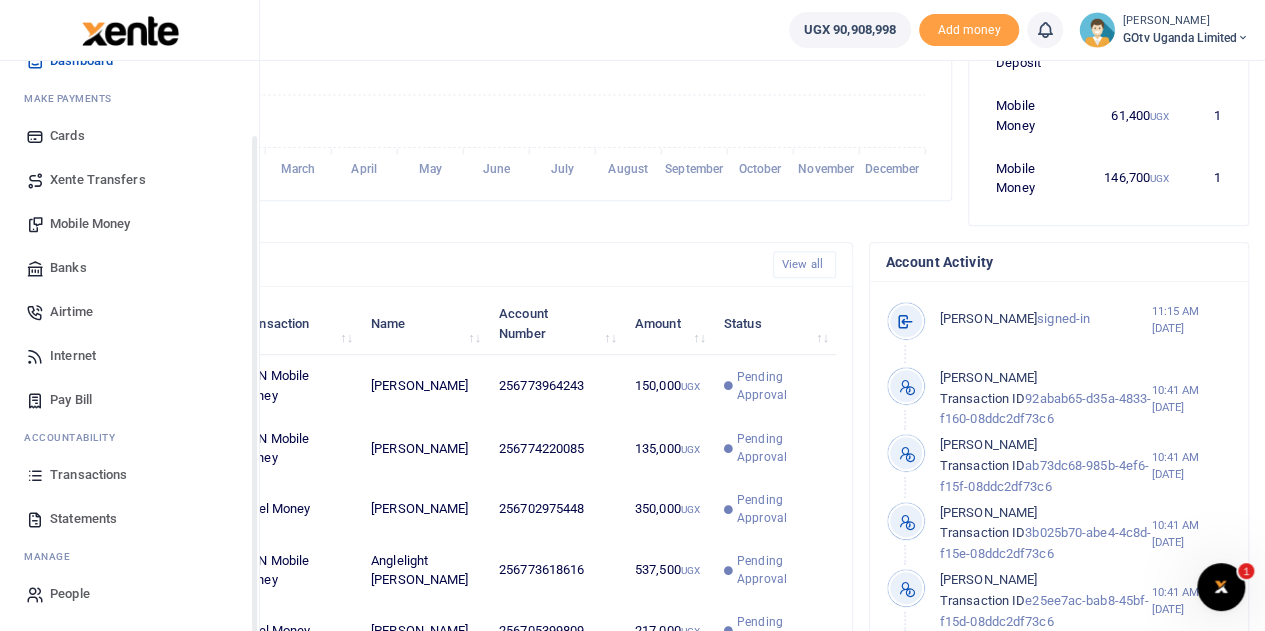 click on "Transactions" at bounding box center (88, 475) 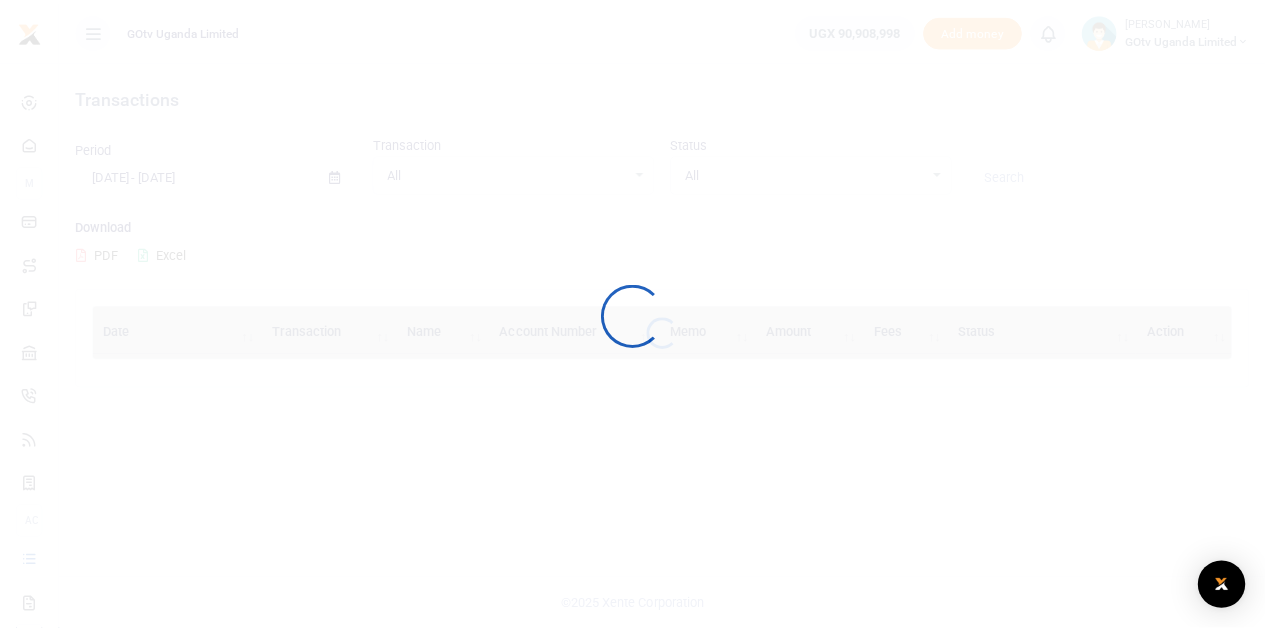 scroll, scrollTop: 0, scrollLeft: 0, axis: both 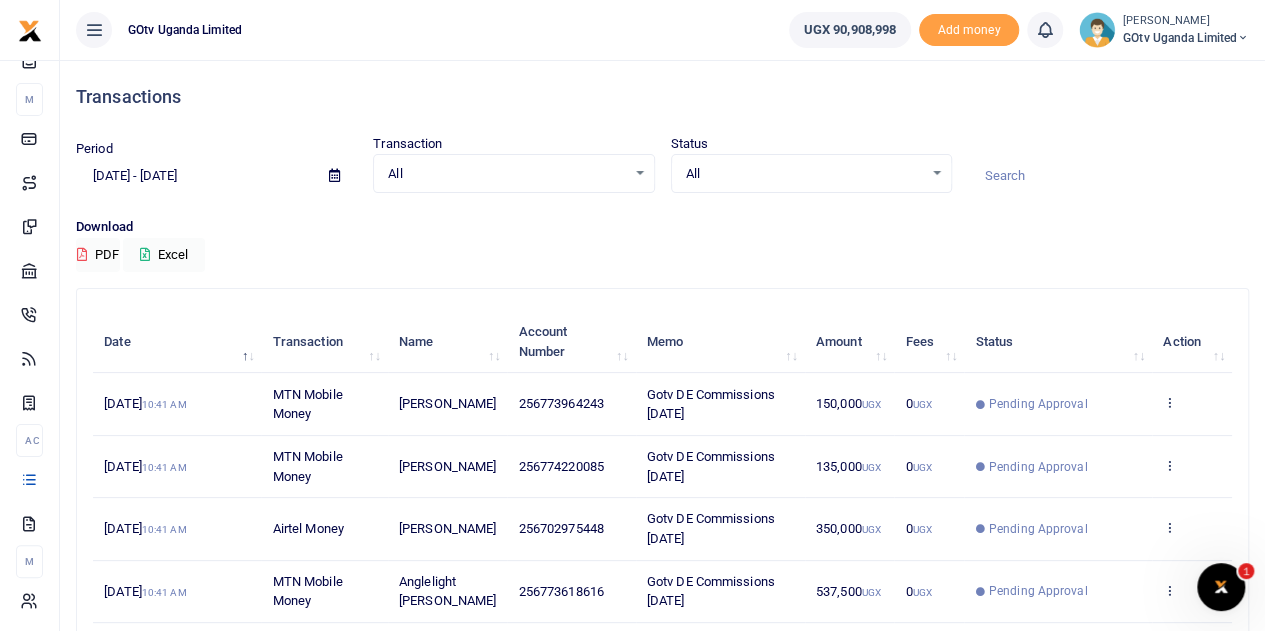 click on "All Select an option..." at bounding box center (811, 174) 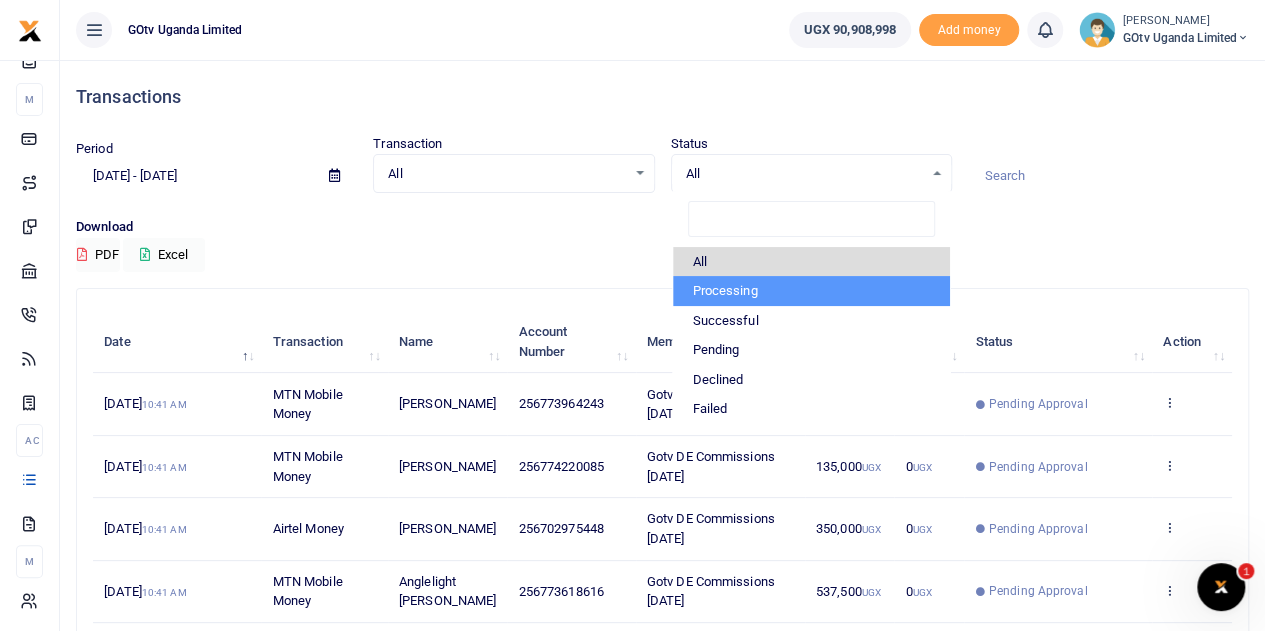 click on "Processing" at bounding box center (811, 291) 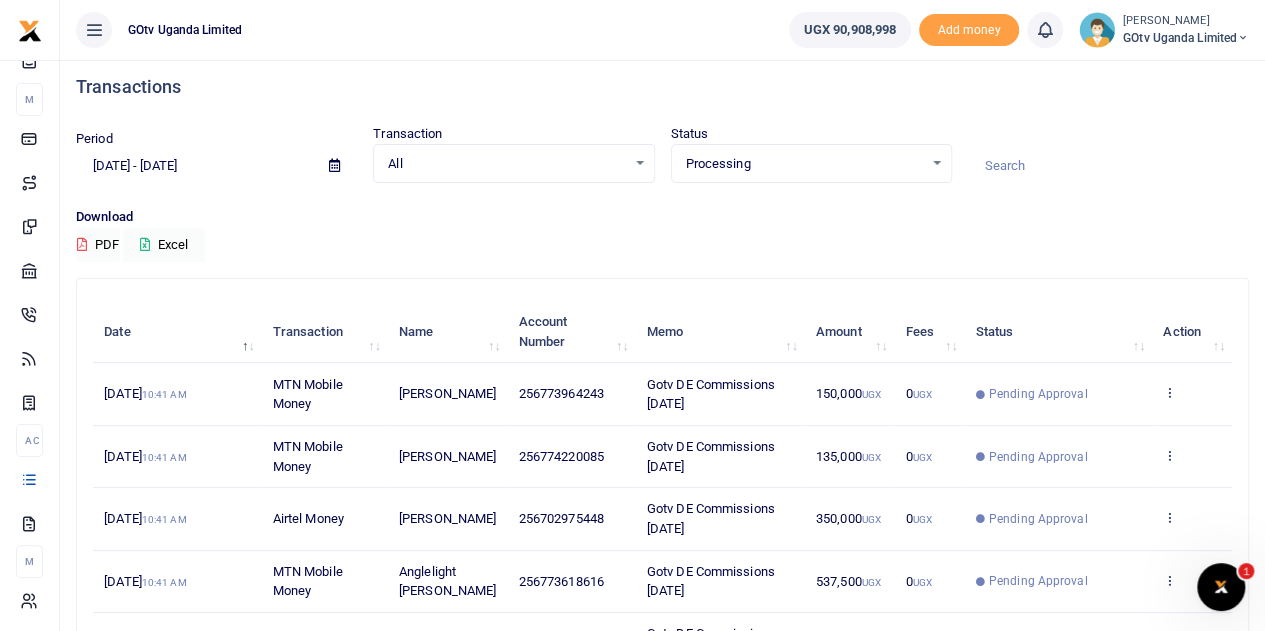 scroll, scrollTop: 0, scrollLeft: 0, axis: both 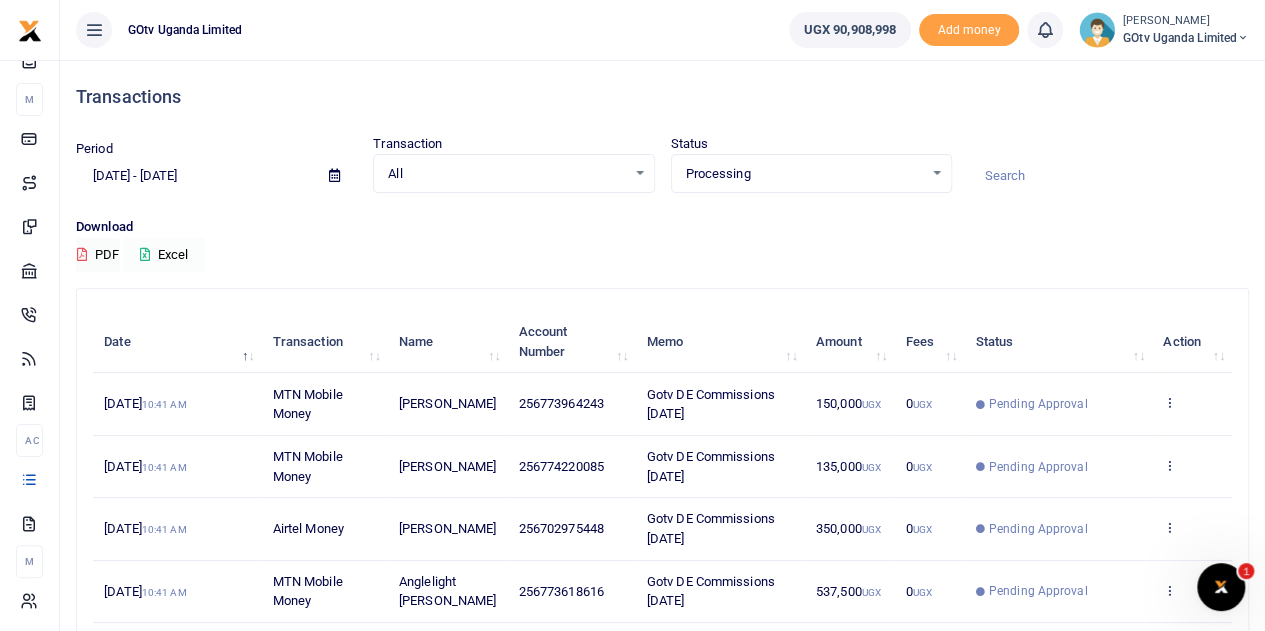 click at bounding box center (145, 254) 